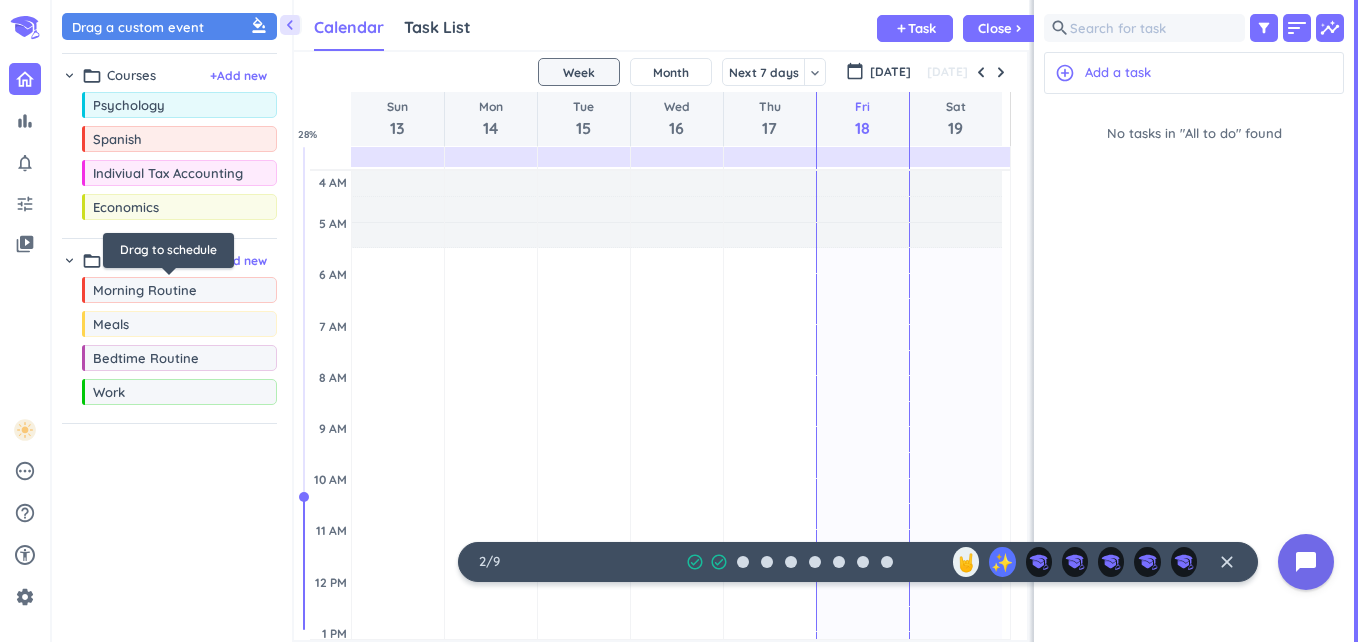 scroll, scrollTop: 0, scrollLeft: 0, axis: both 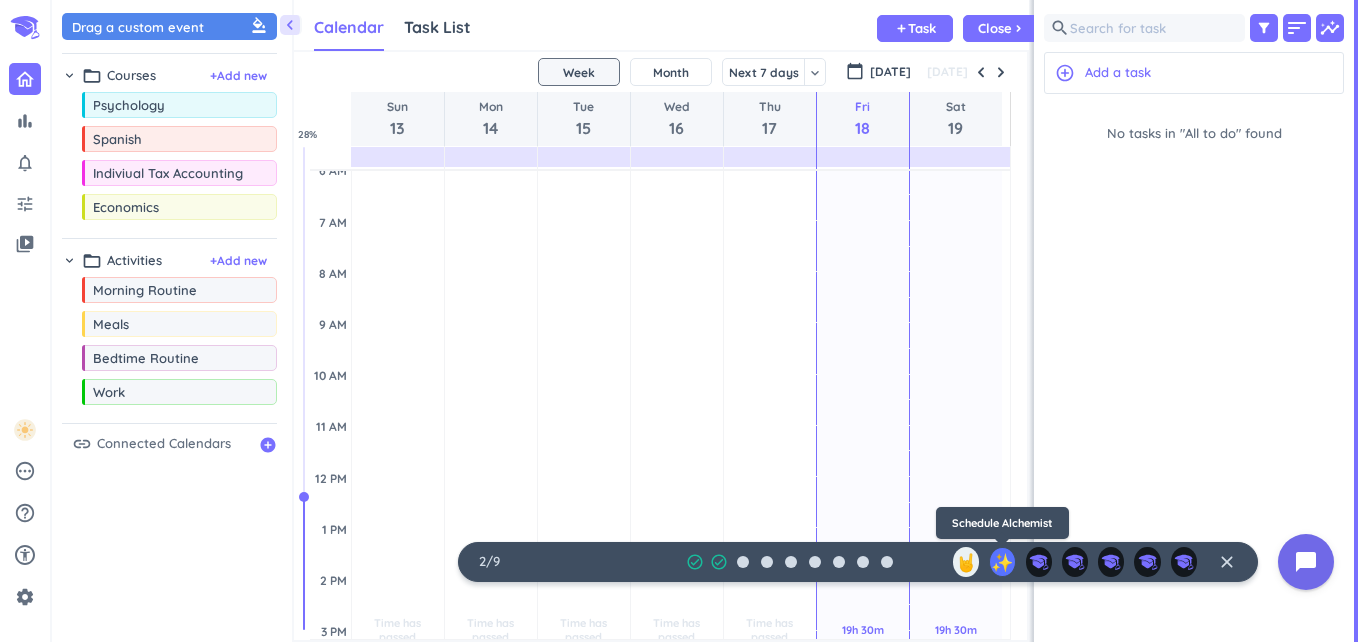 click on "✨" at bounding box center (1002, 562) 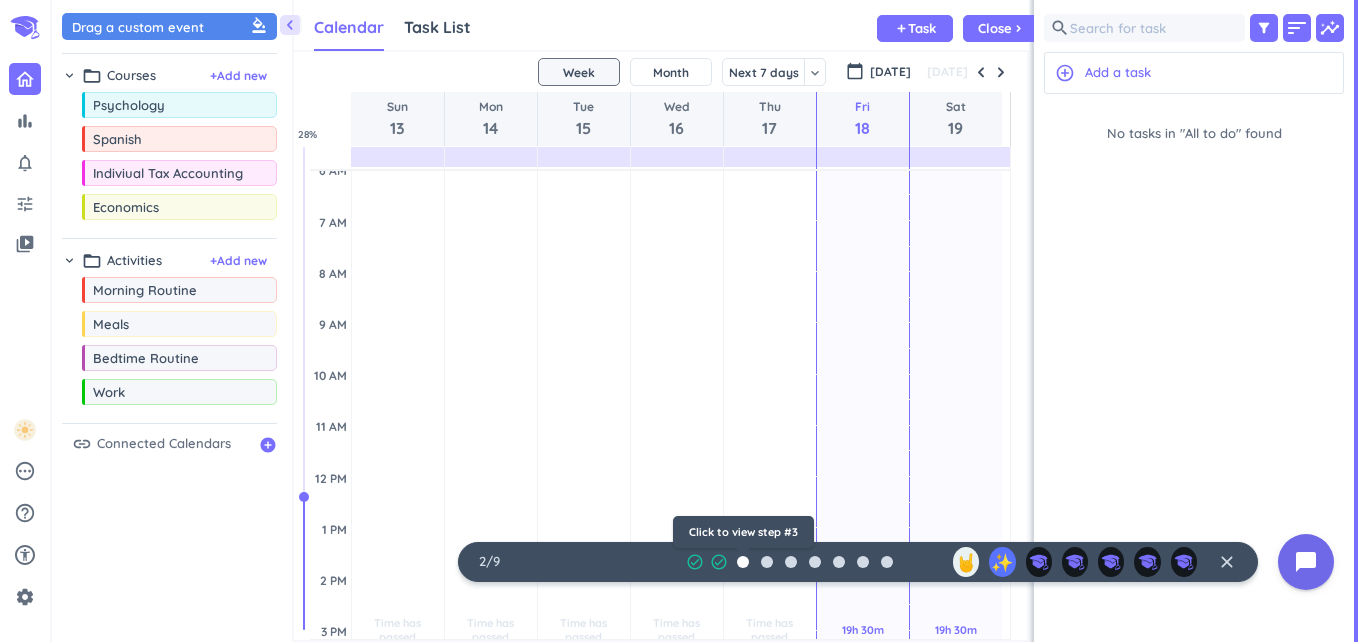 click at bounding box center (743, 562) 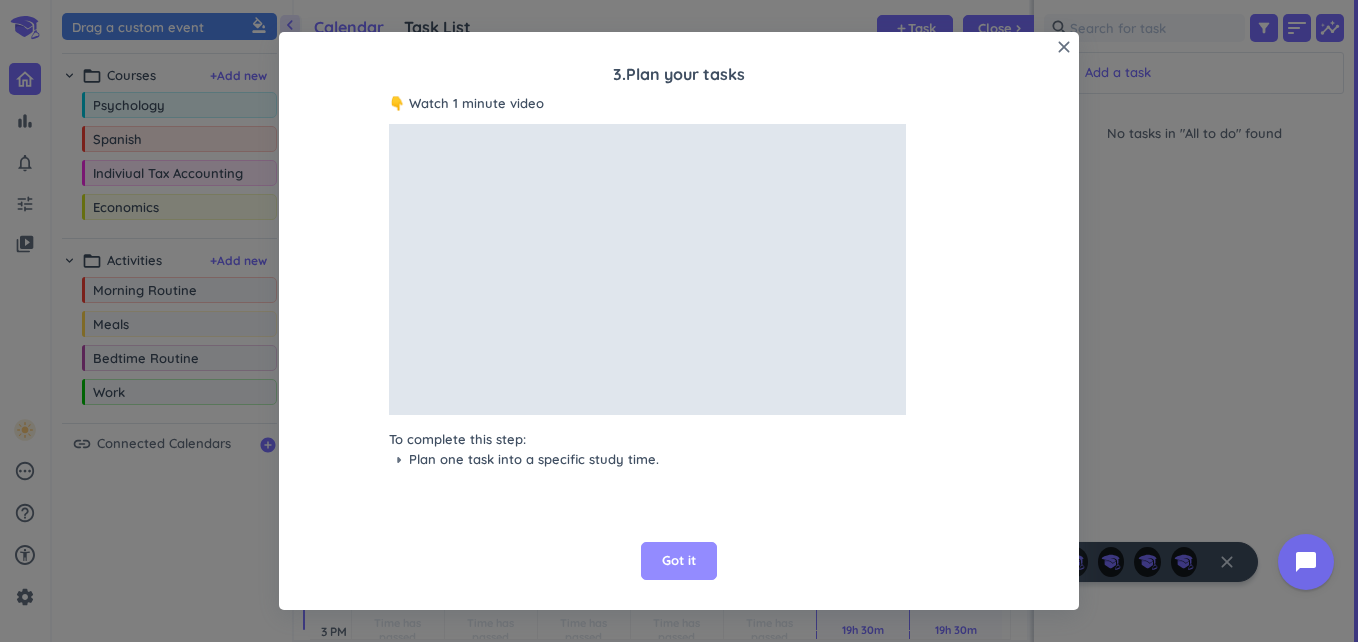 click on "Got it" at bounding box center (679, 561) 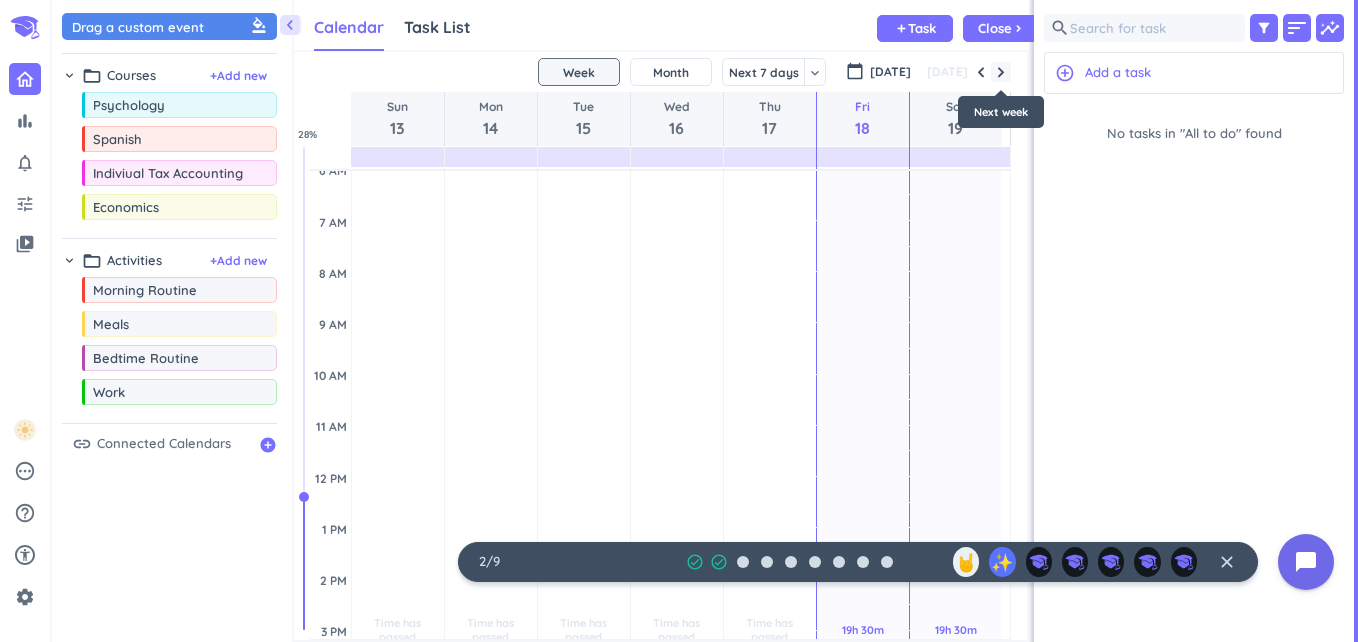 click at bounding box center (1001, 72) 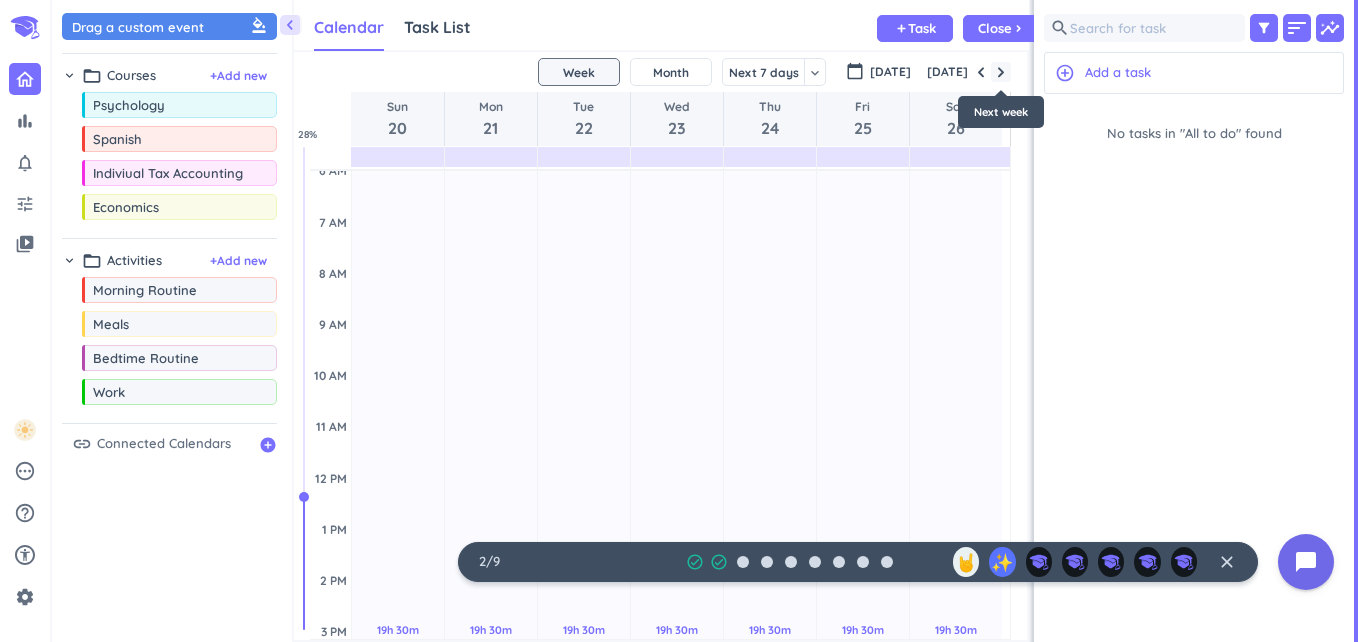 click at bounding box center [1001, 72] 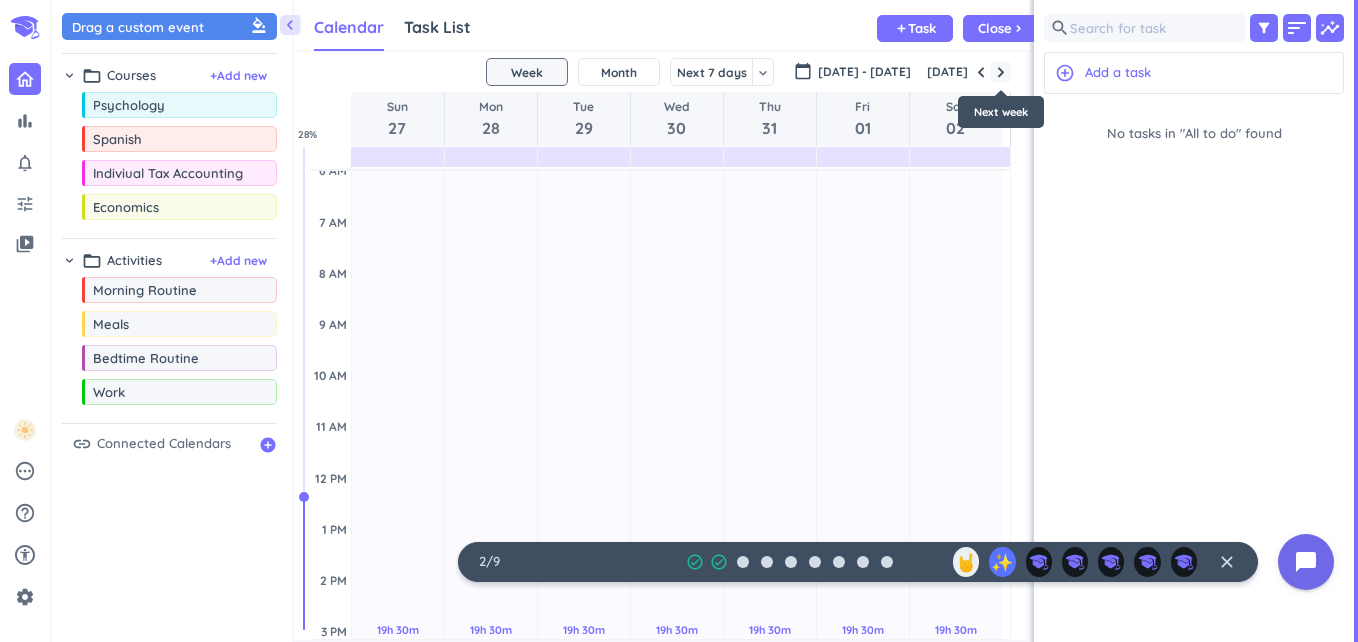 click at bounding box center [1001, 72] 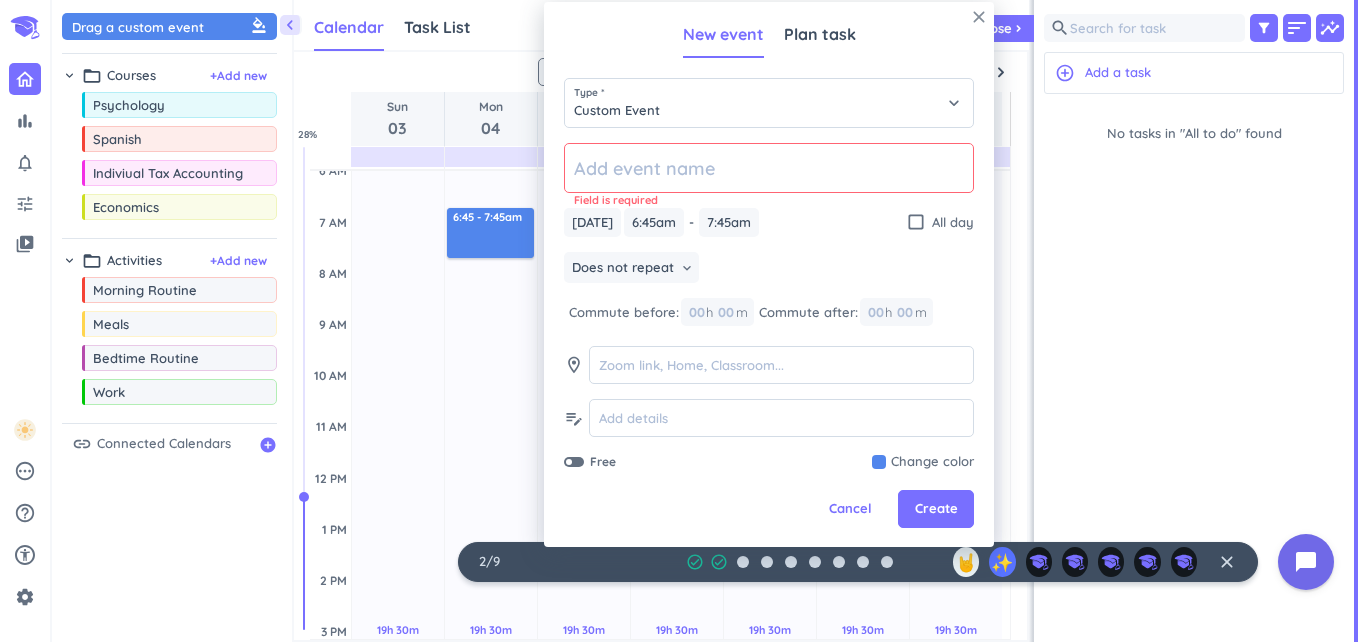 click on "close" at bounding box center [979, 17] 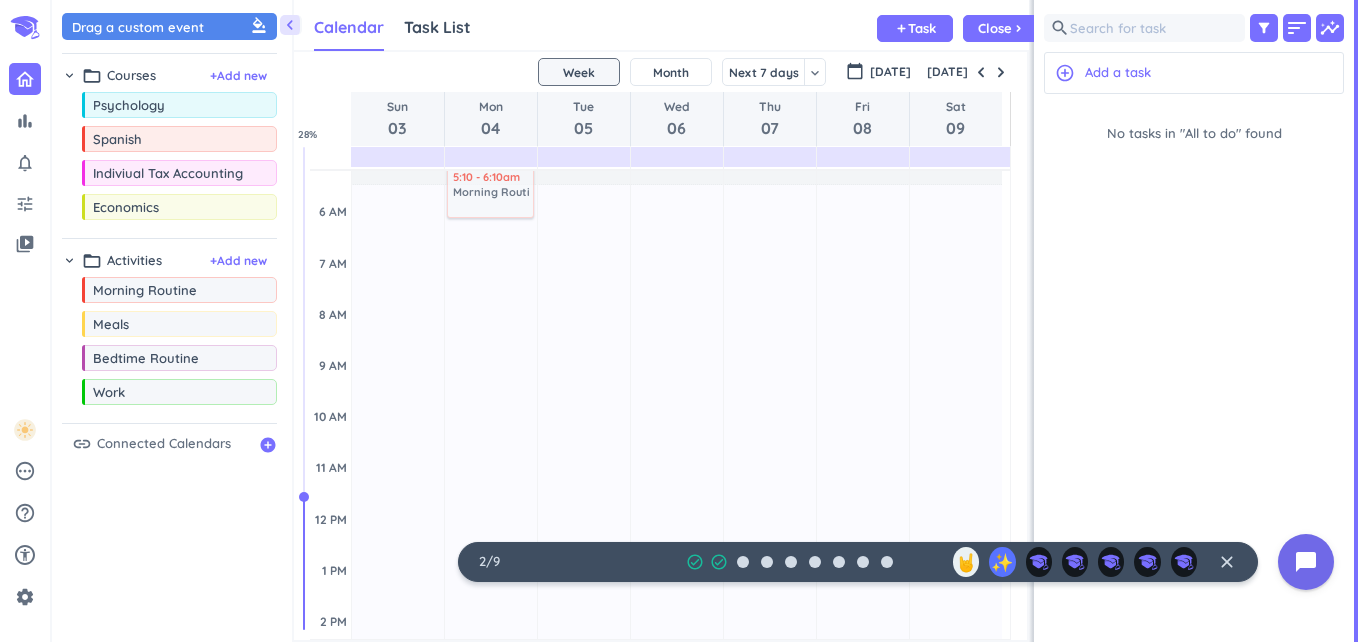 scroll, scrollTop: 0, scrollLeft: 0, axis: both 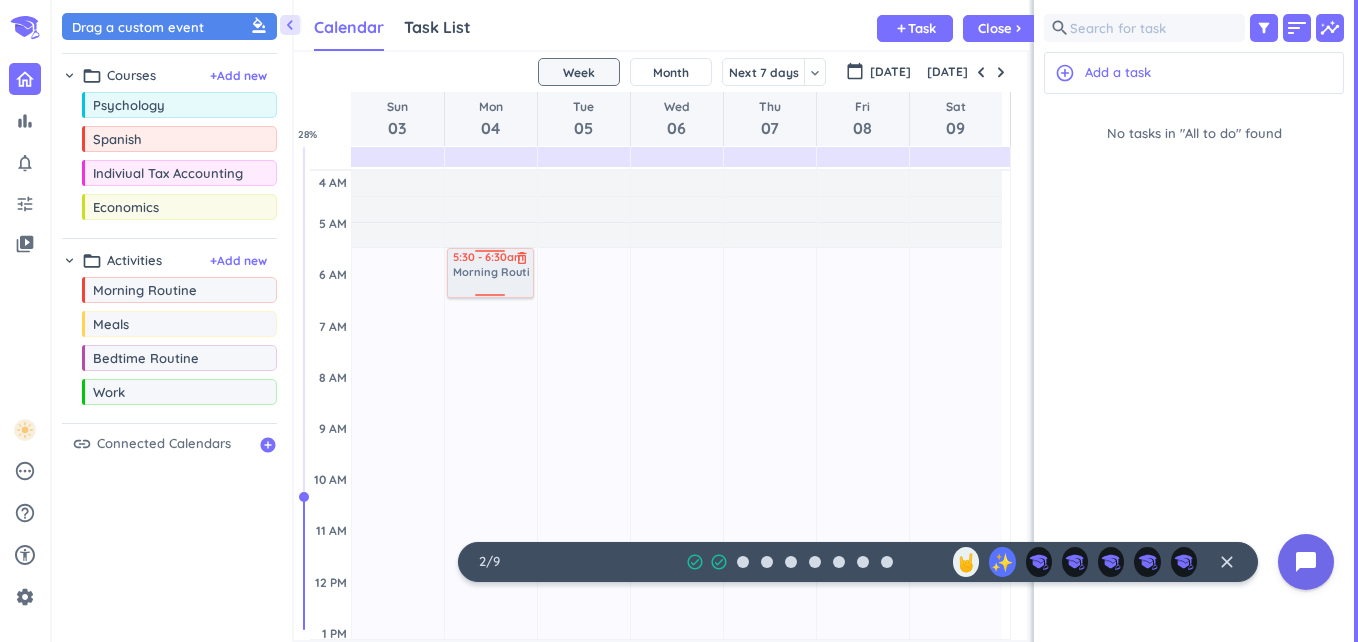 drag, startPoint x: 218, startPoint y: 291, endPoint x: 494, endPoint y: 251, distance: 278.88348 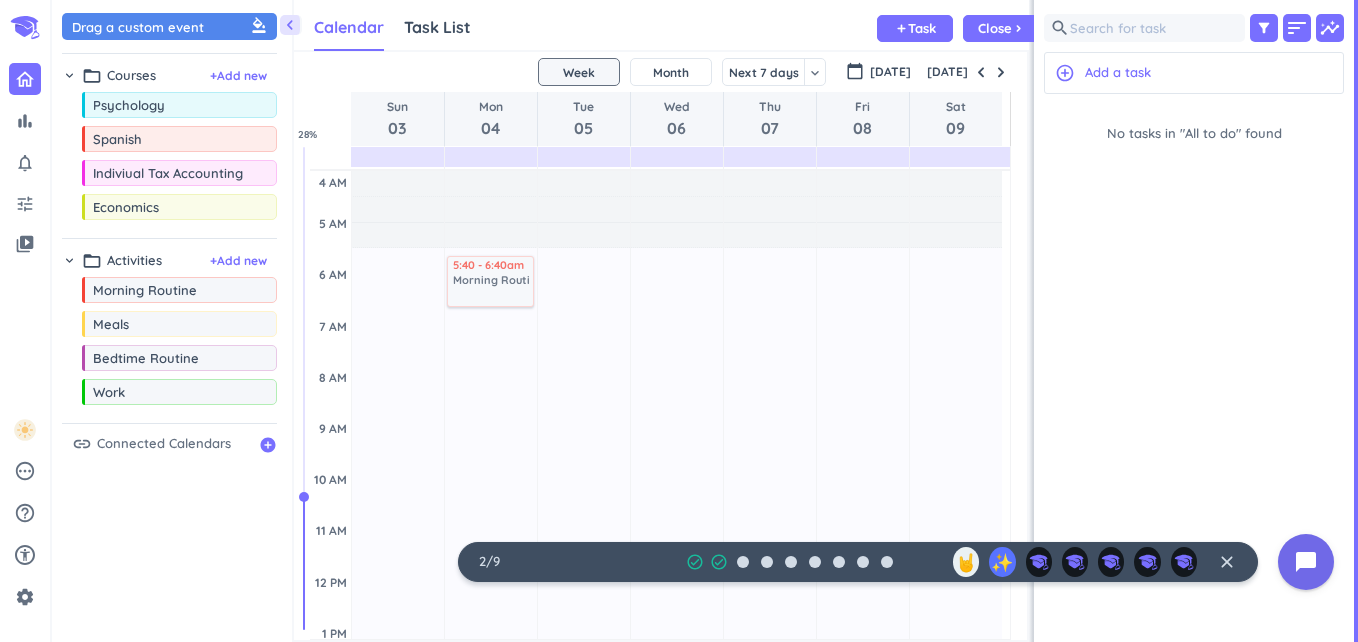 drag, startPoint x: 501, startPoint y: 292, endPoint x: 497, endPoint y: 307, distance: 15.524175 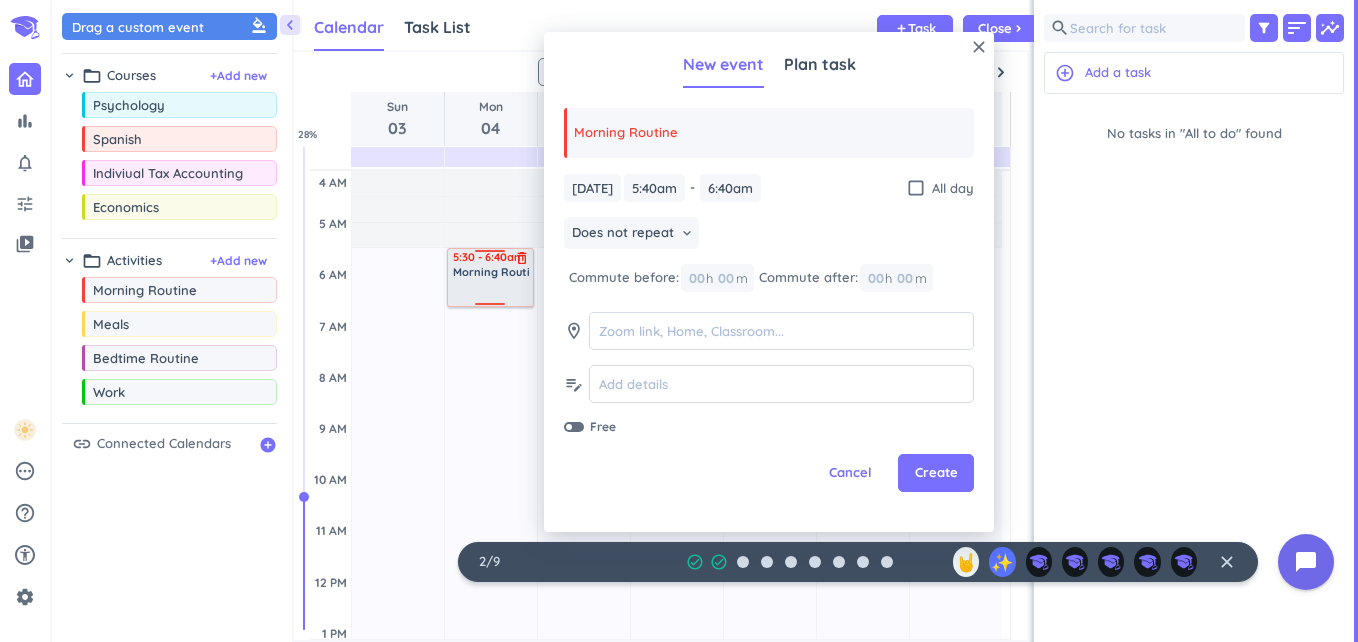 click on "19h 30m Past due Plan Adjust Awake Time Adjust Awake Time 5:40 - 6:40am Morning Routine delete_outline 5:30 - 6:40am Morning Routine delete_outline" at bounding box center (491, 785) 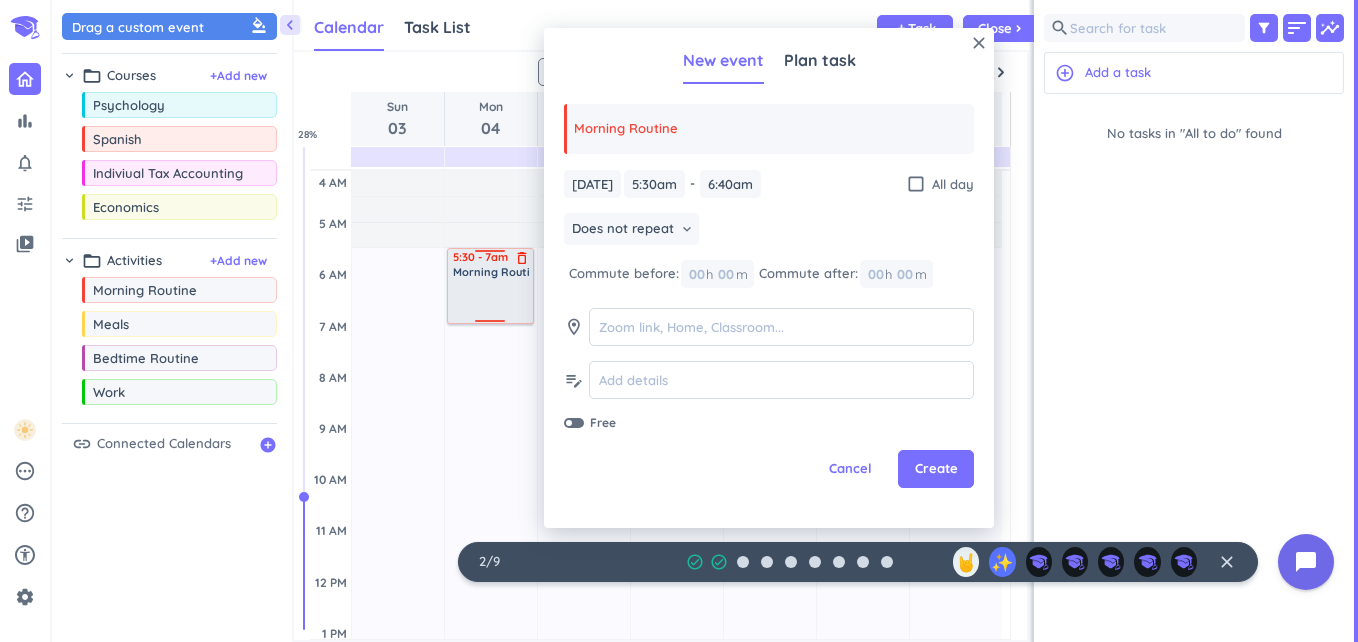 drag, startPoint x: 487, startPoint y: 304, endPoint x: 487, endPoint y: 321, distance: 17 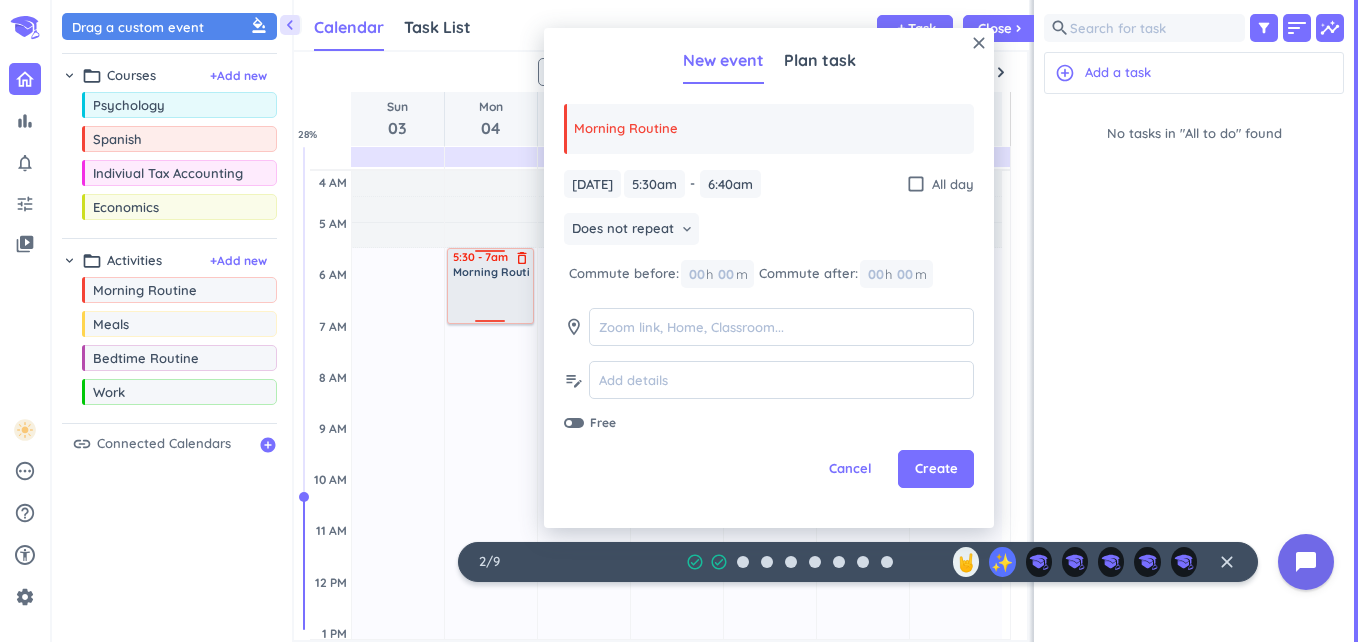 click on "19h 30m Past due Plan Adjust Awake Time Adjust Awake Time 5:30 - 6:40am Morning Routine delete_outline 5:30 - 7am Morning Routine delete_outline" at bounding box center [491, 785] 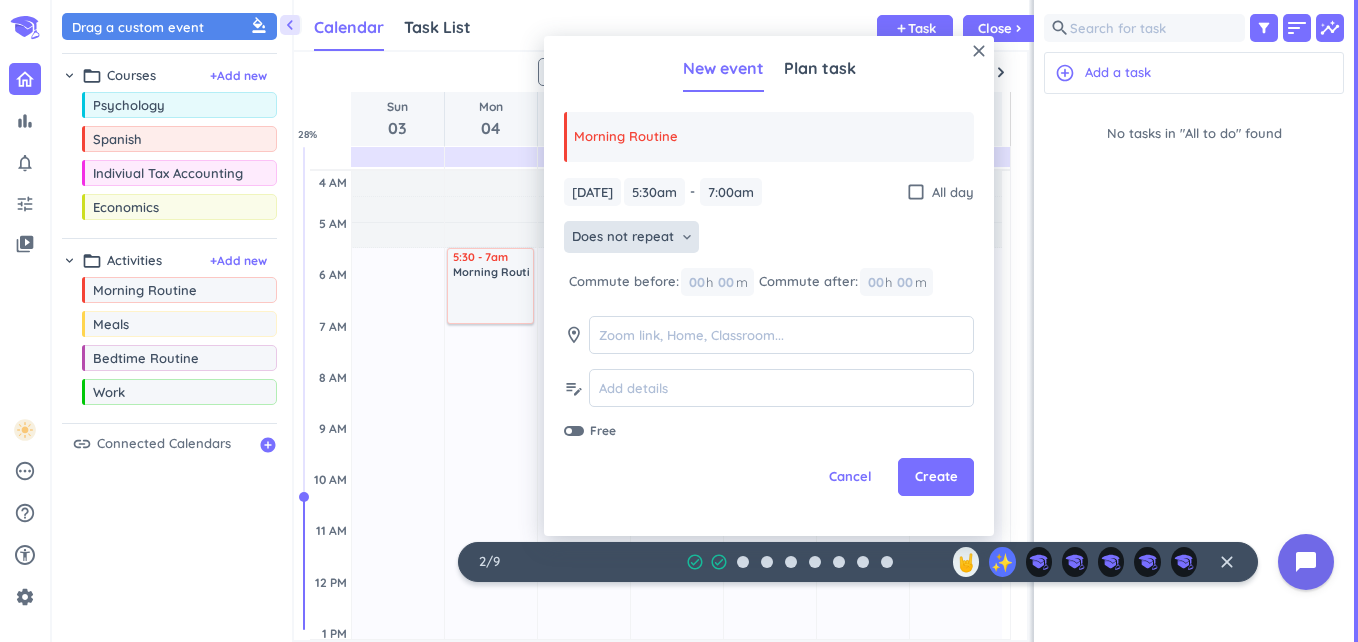 click on "Does not repeat" at bounding box center (623, 237) 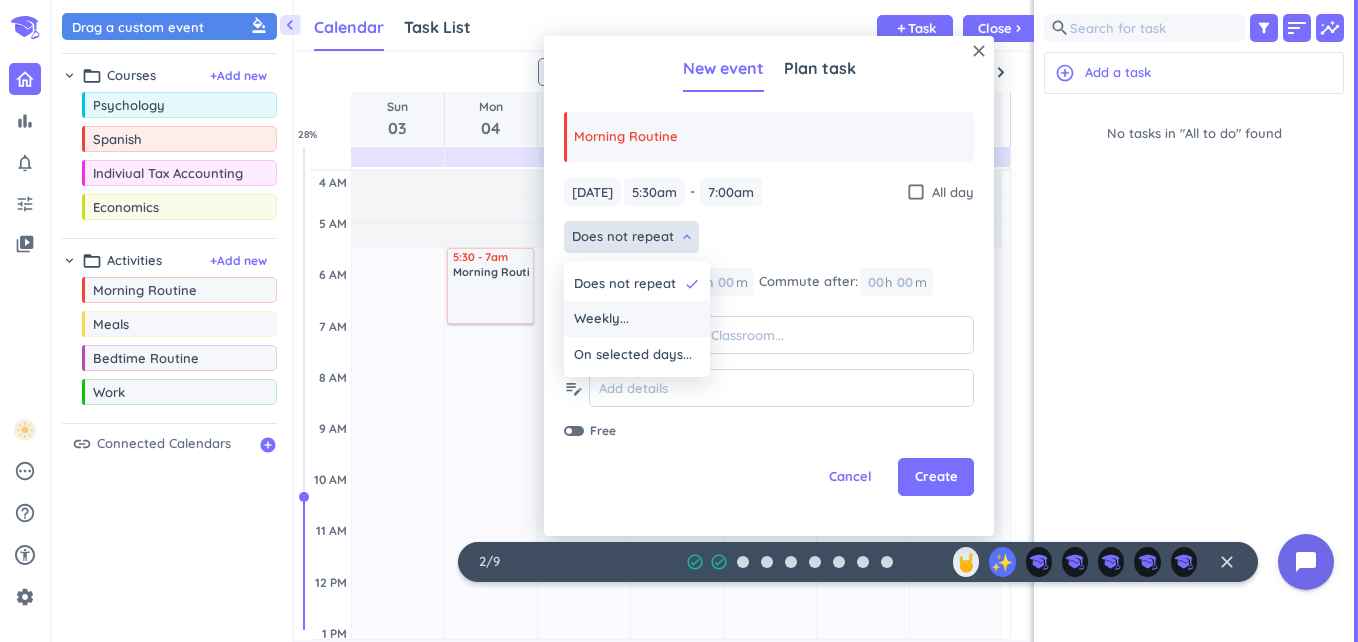 click on "Weekly..." at bounding box center (601, 319) 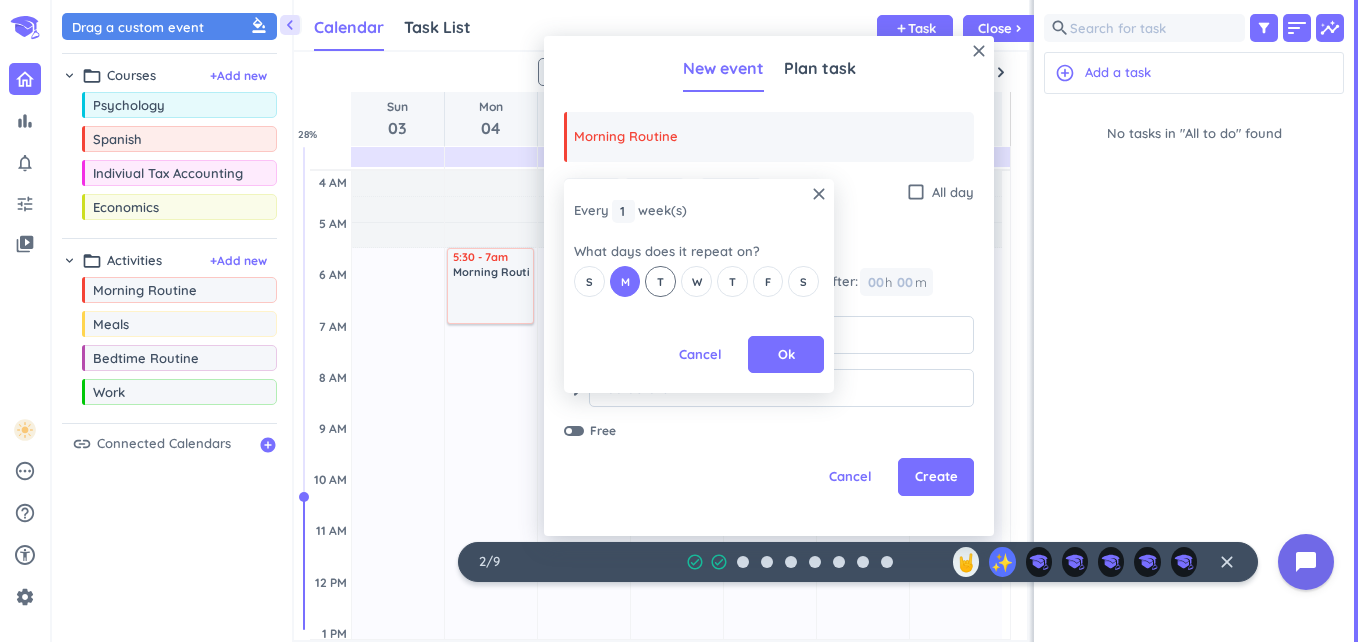 click on "T" at bounding box center (660, 282) 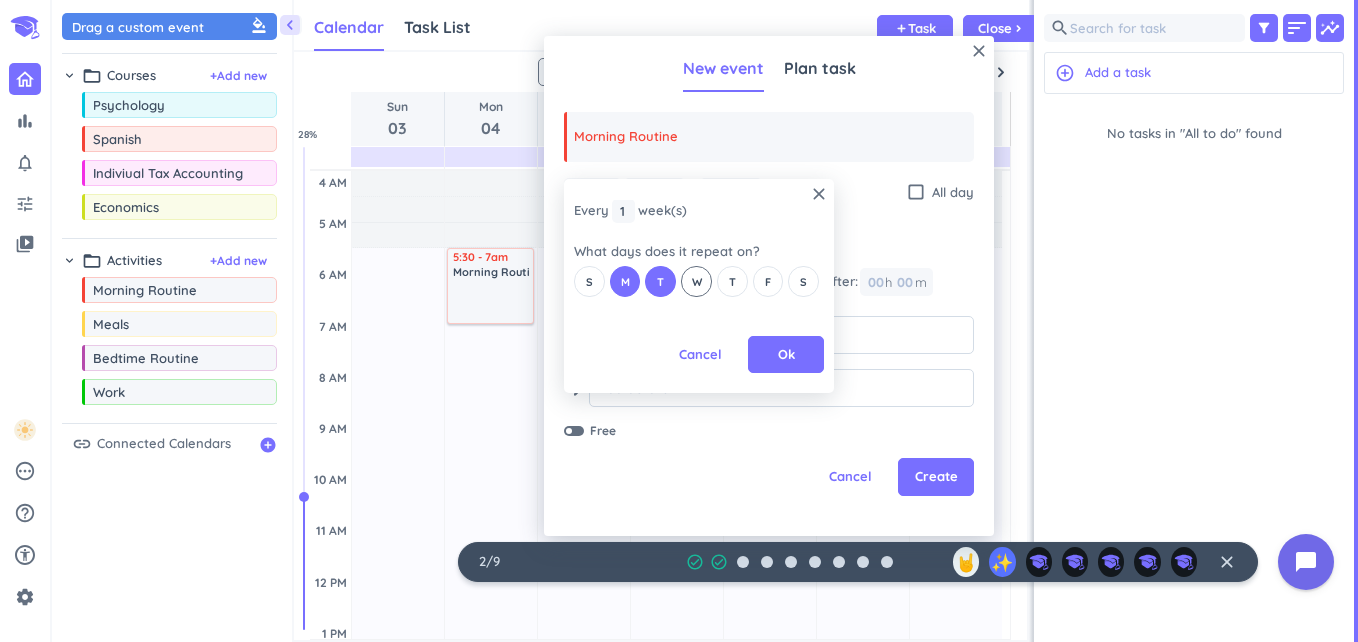 click on "W" at bounding box center [697, 282] 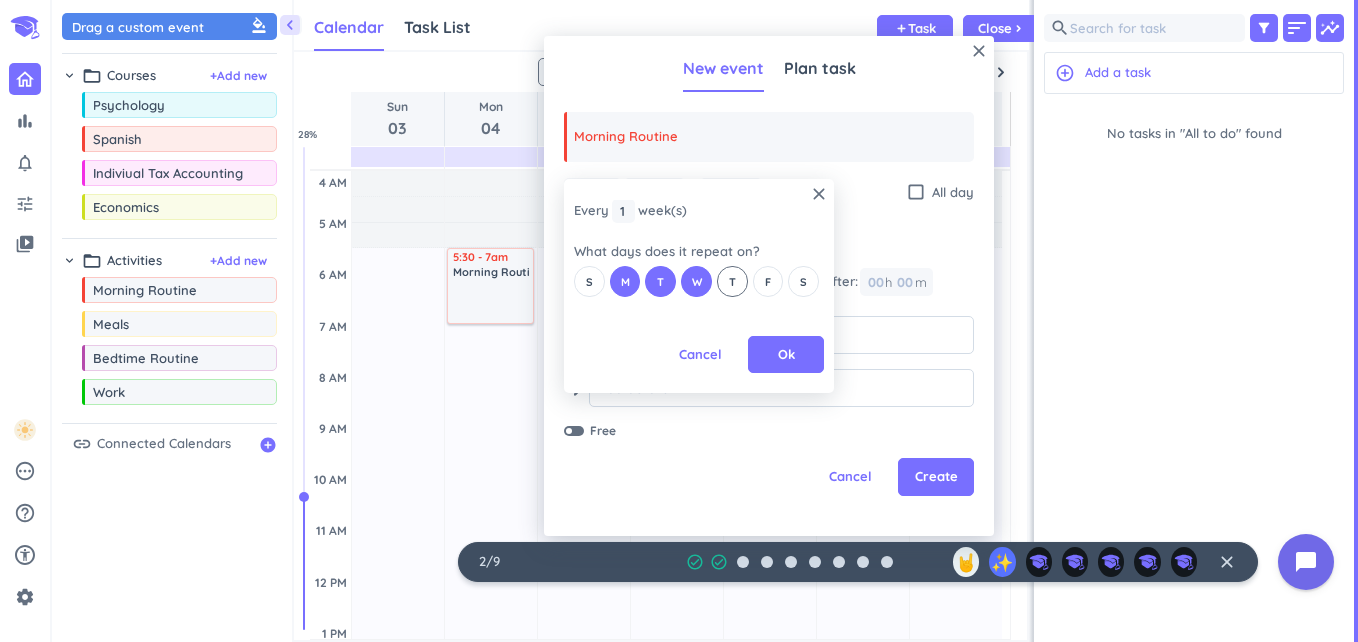 click on "T" at bounding box center [732, 282] 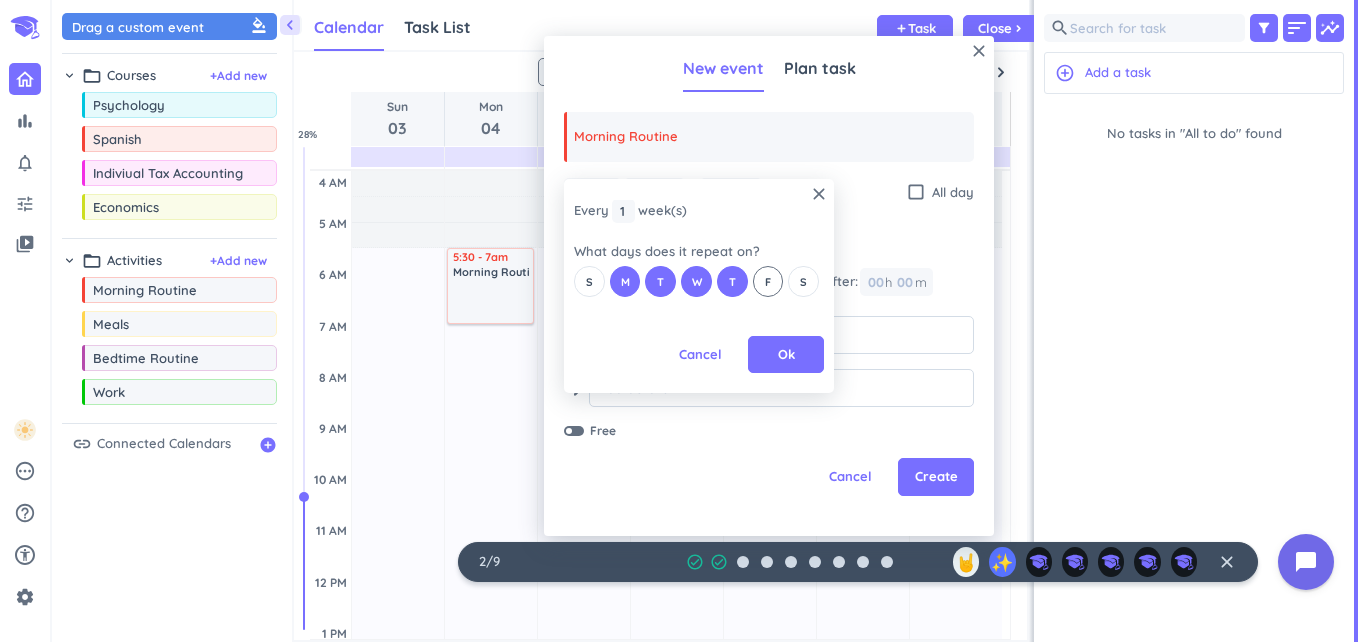 click on "F" at bounding box center (768, 281) 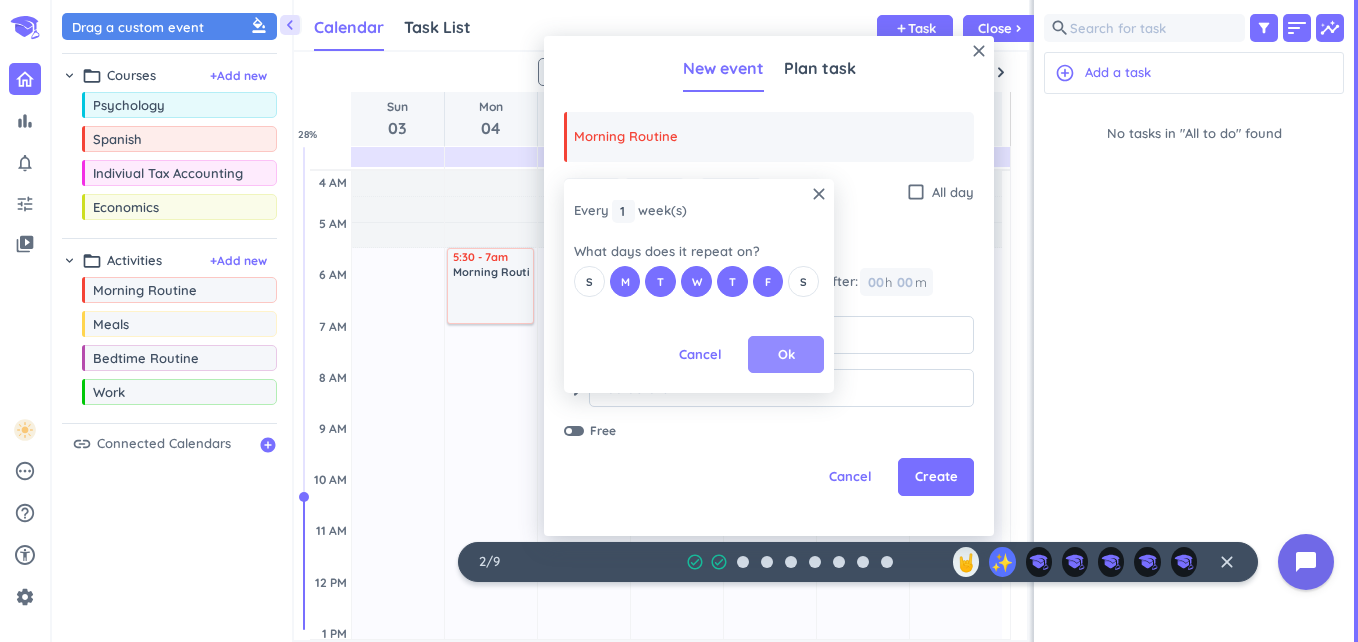 click on "Ok" at bounding box center (786, 355) 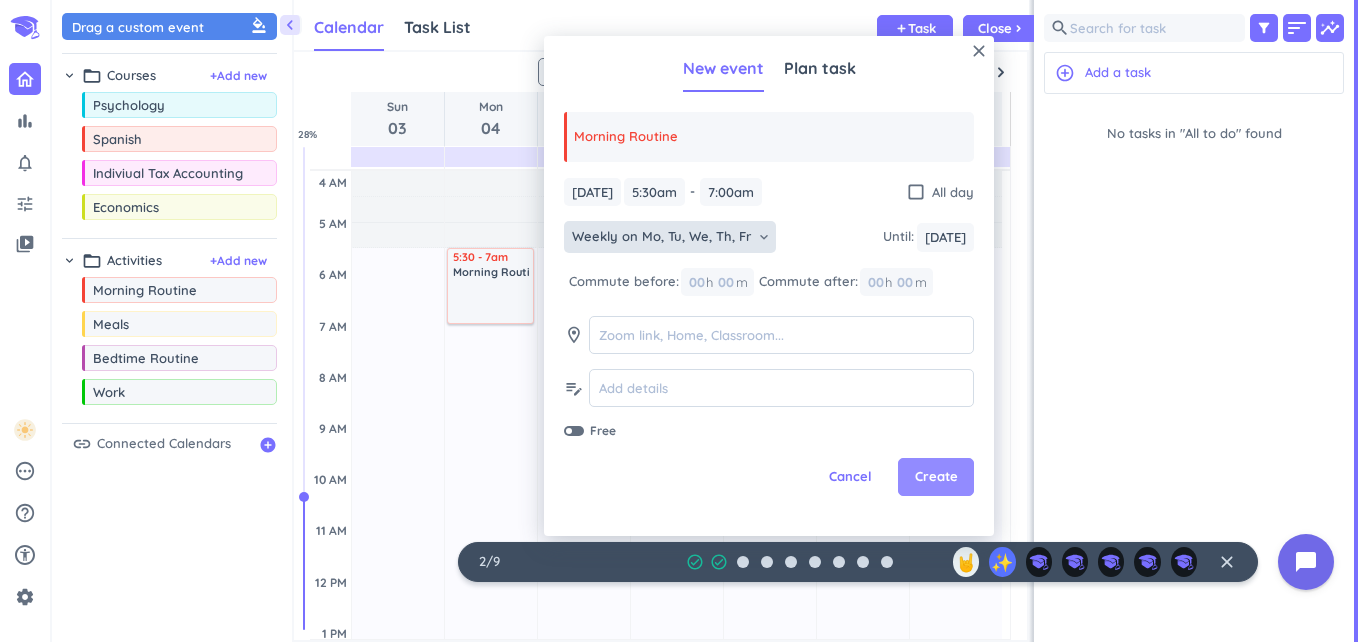 click on "Create" at bounding box center (936, 477) 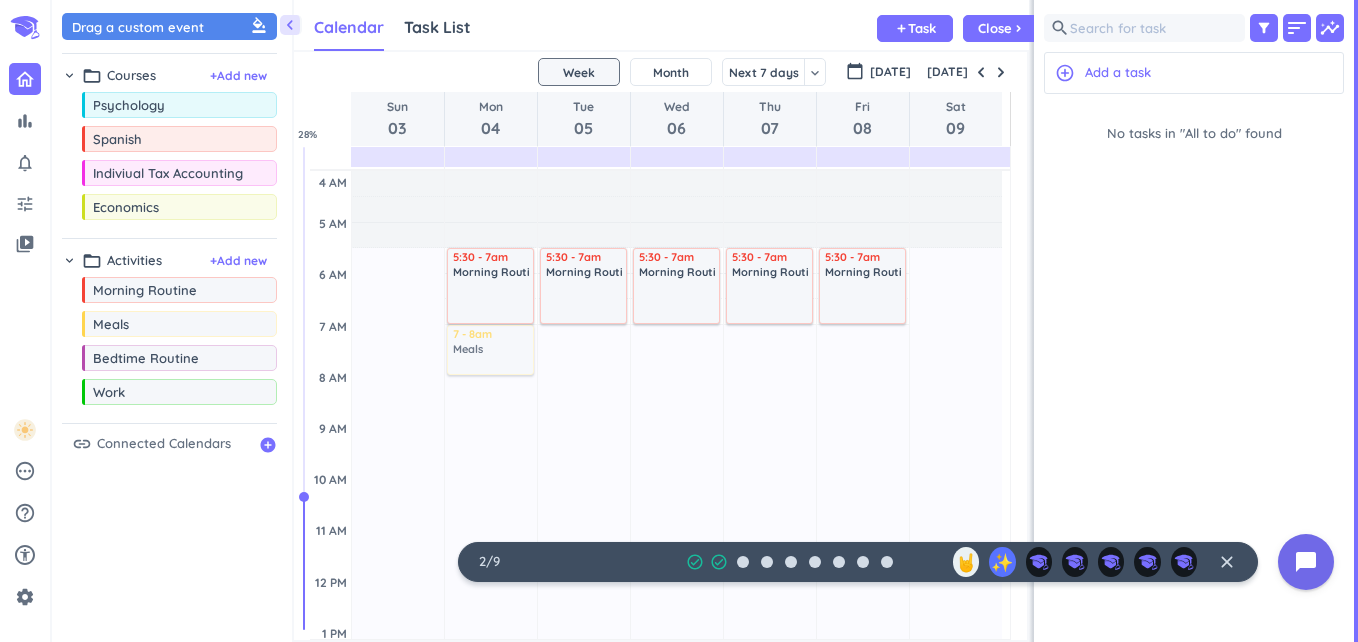 drag, startPoint x: 206, startPoint y: 330, endPoint x: 514, endPoint y: 325, distance: 308.0406 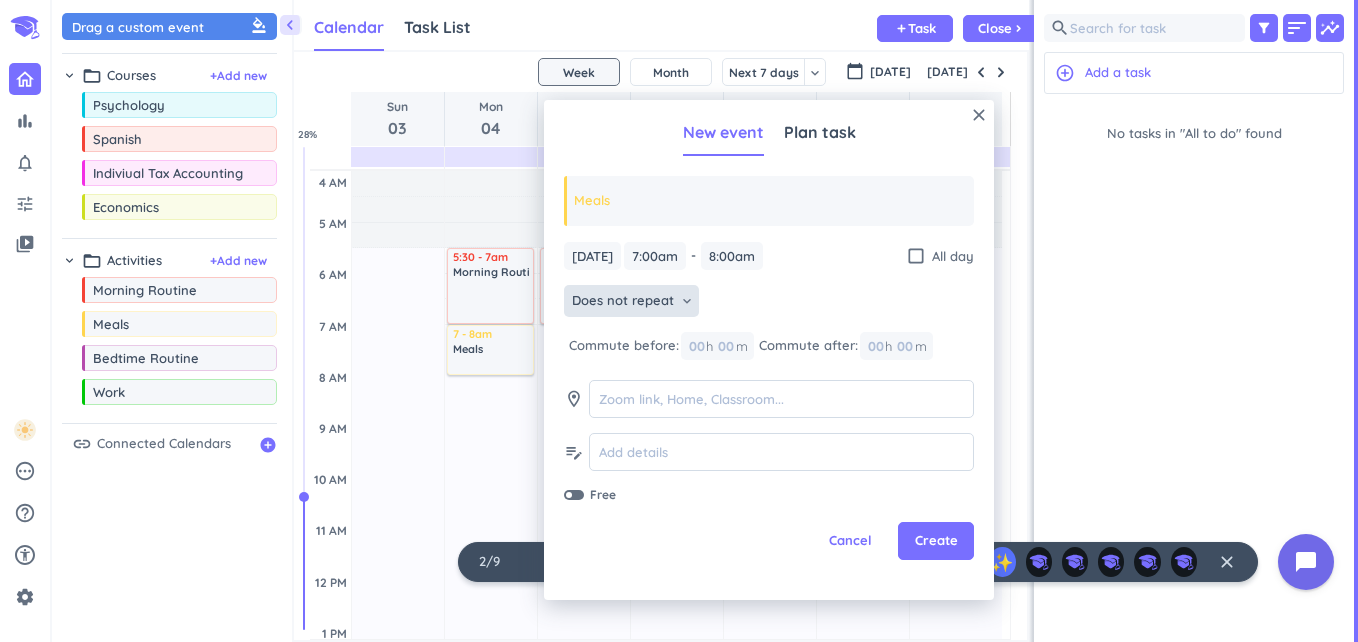 click on "Does not repeat" at bounding box center [623, 301] 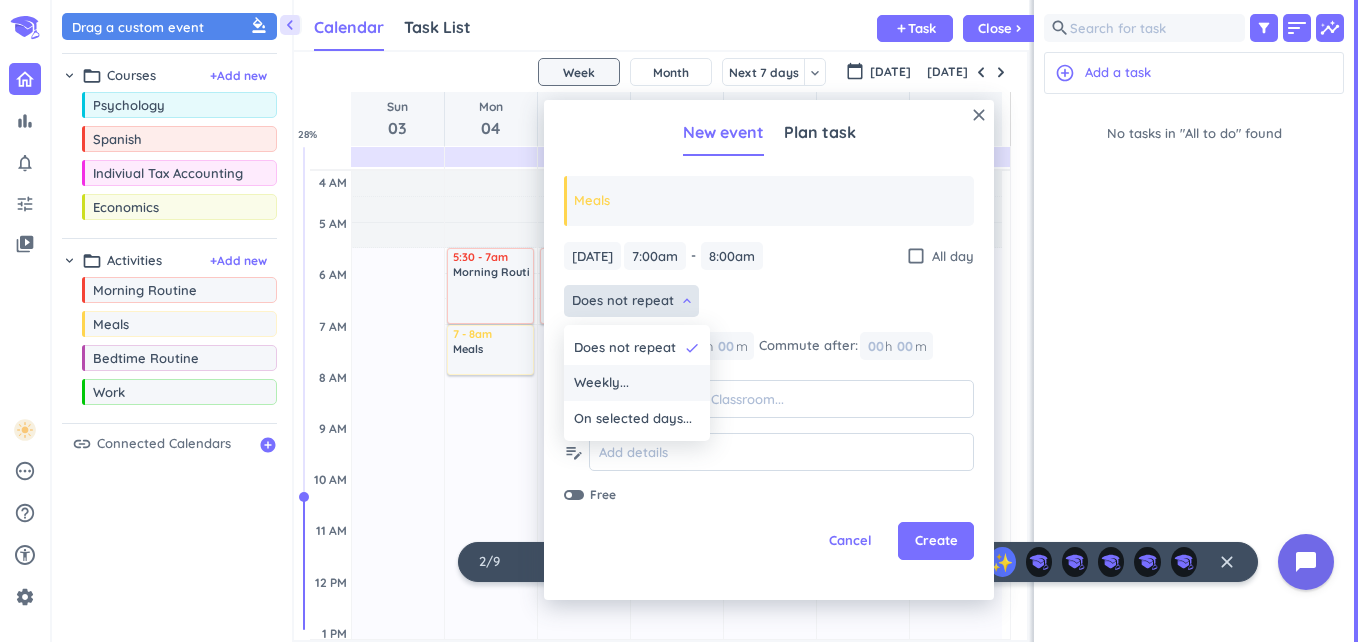 click on "Weekly..." at bounding box center [637, 383] 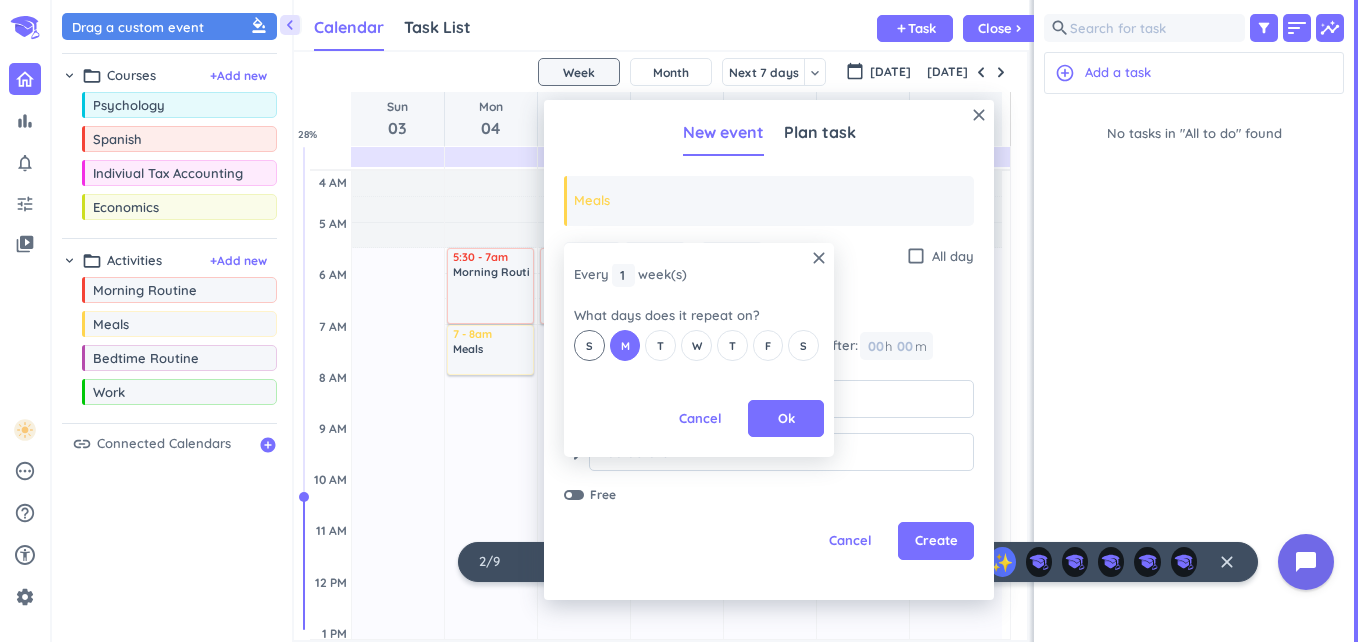 click on "S" at bounding box center [589, 346] 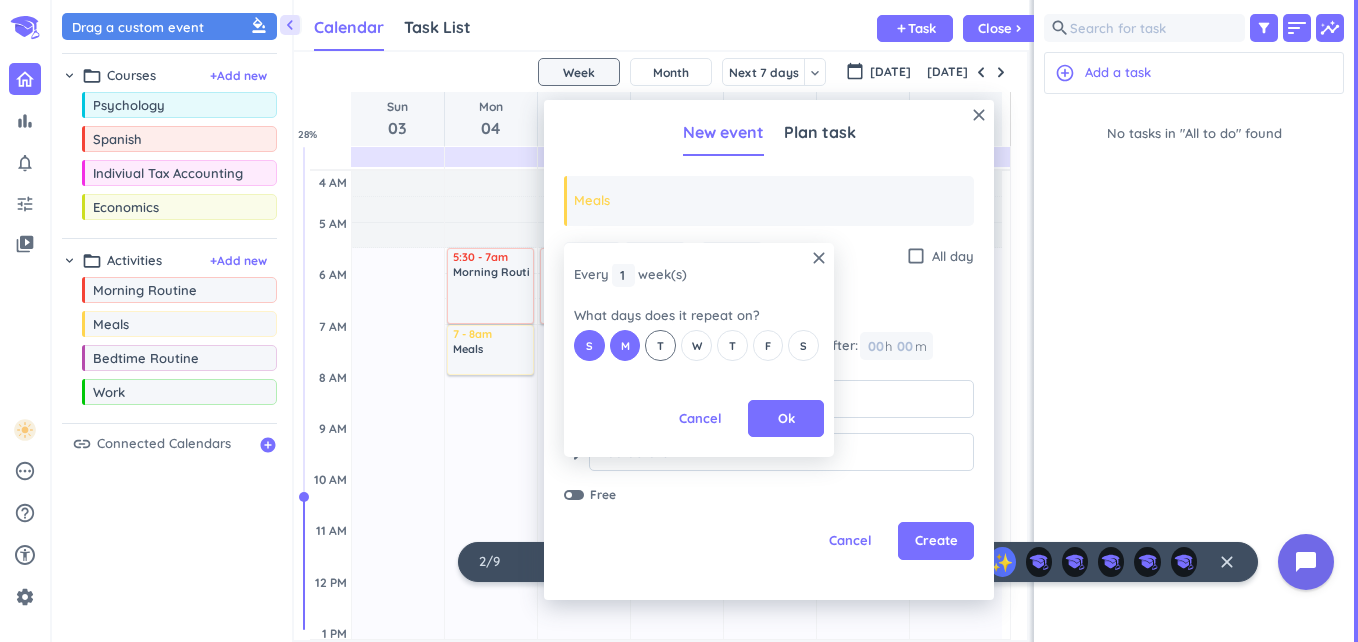 click on "T" at bounding box center (660, 345) 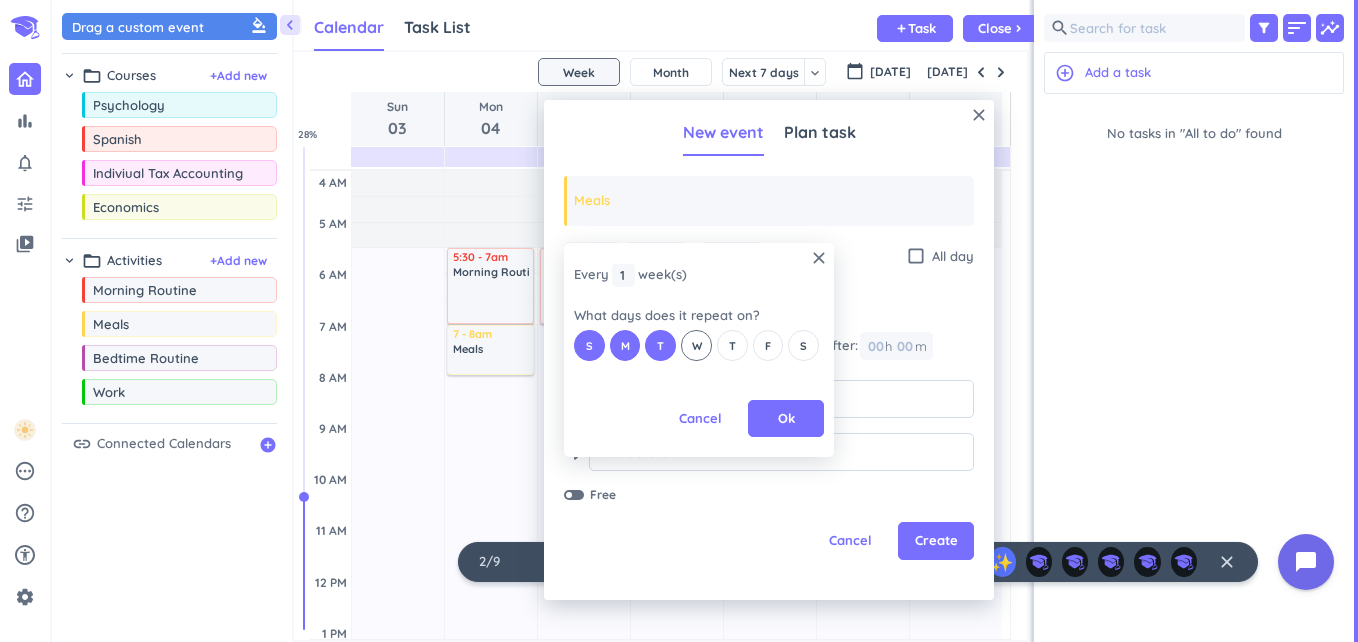 click on "W" at bounding box center [697, 346] 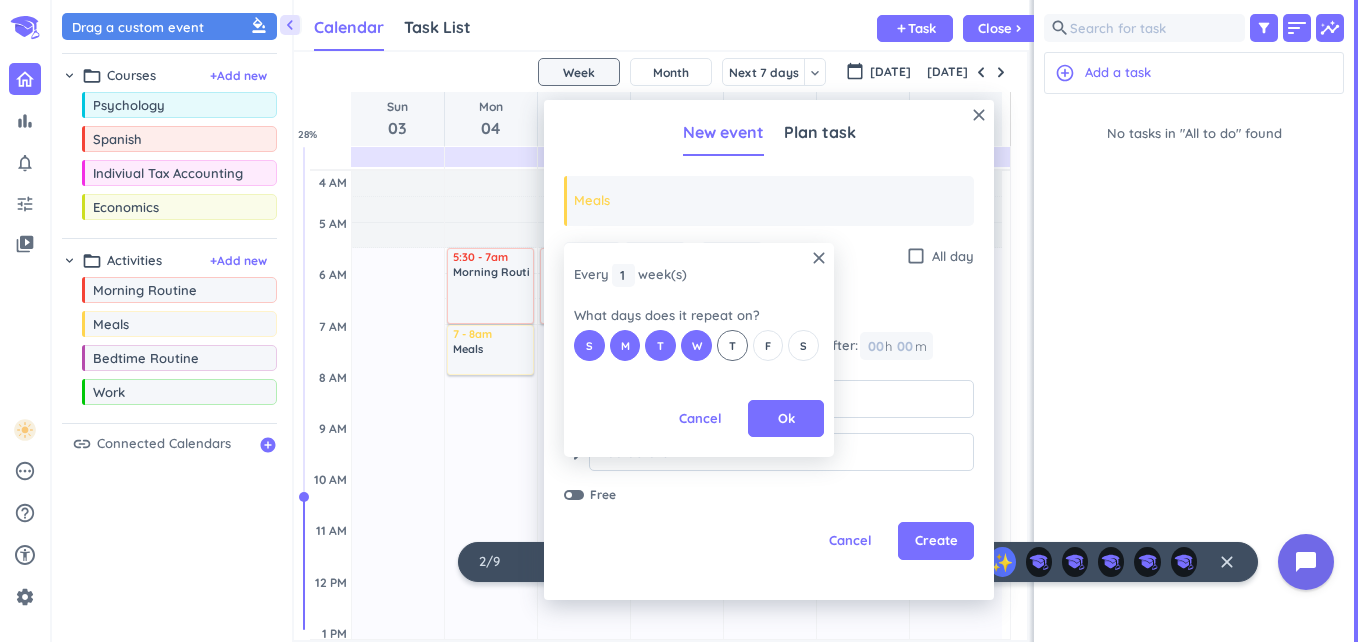 click on "T" at bounding box center [732, 345] 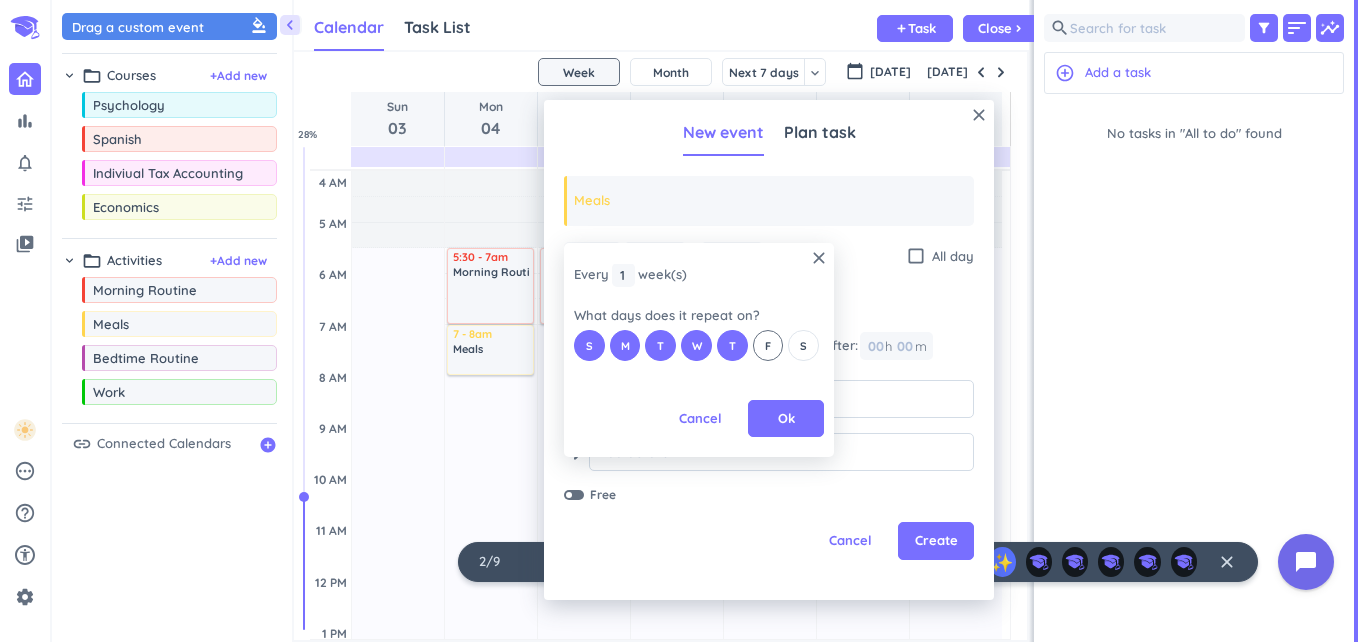 click on "F" at bounding box center [768, 345] 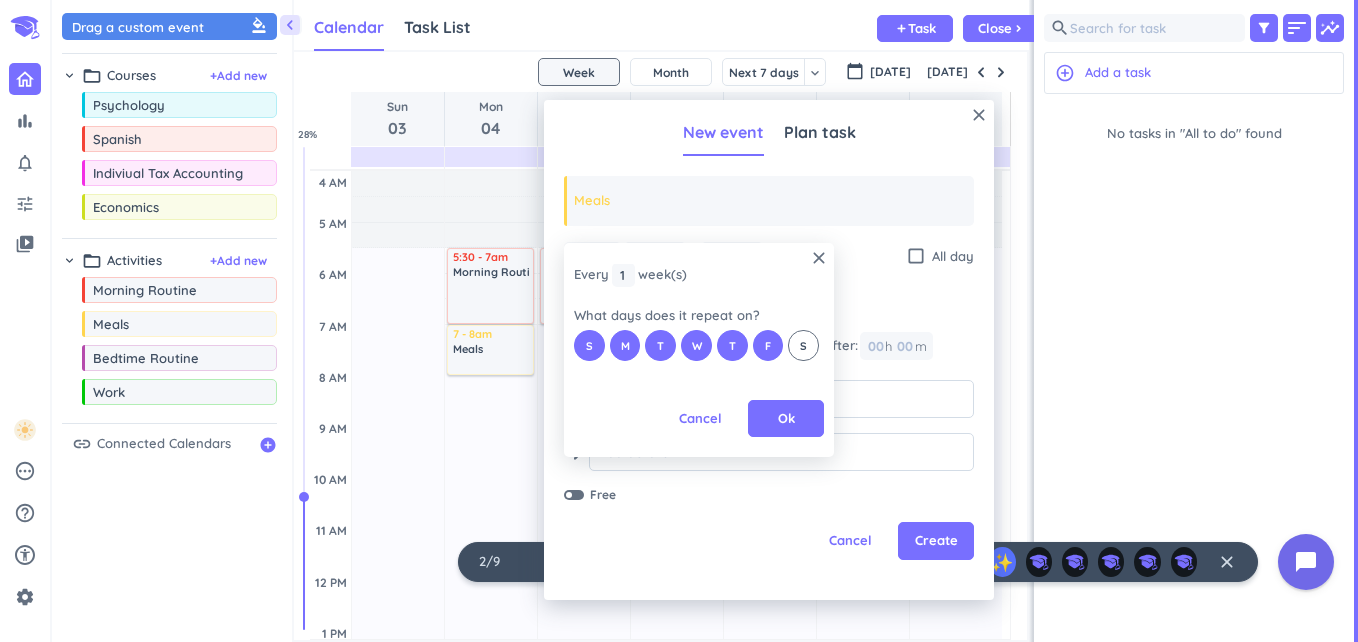 click on "S" at bounding box center (803, 345) 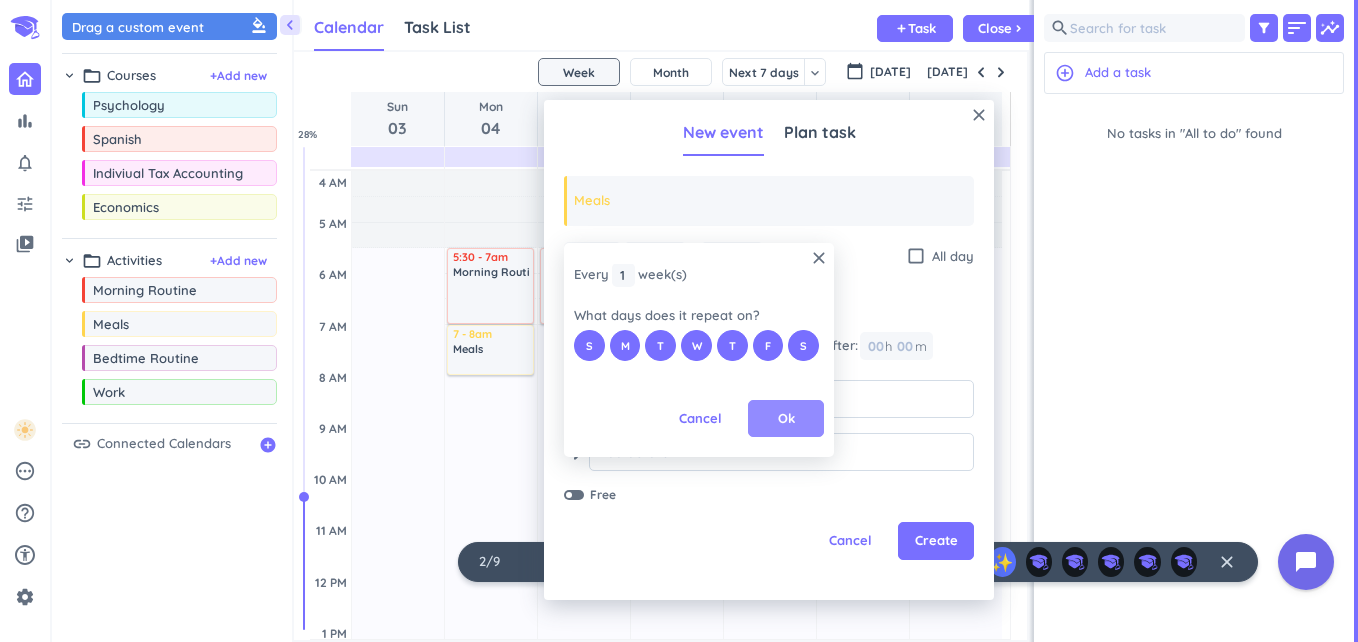 click on "Ok" at bounding box center [786, 419] 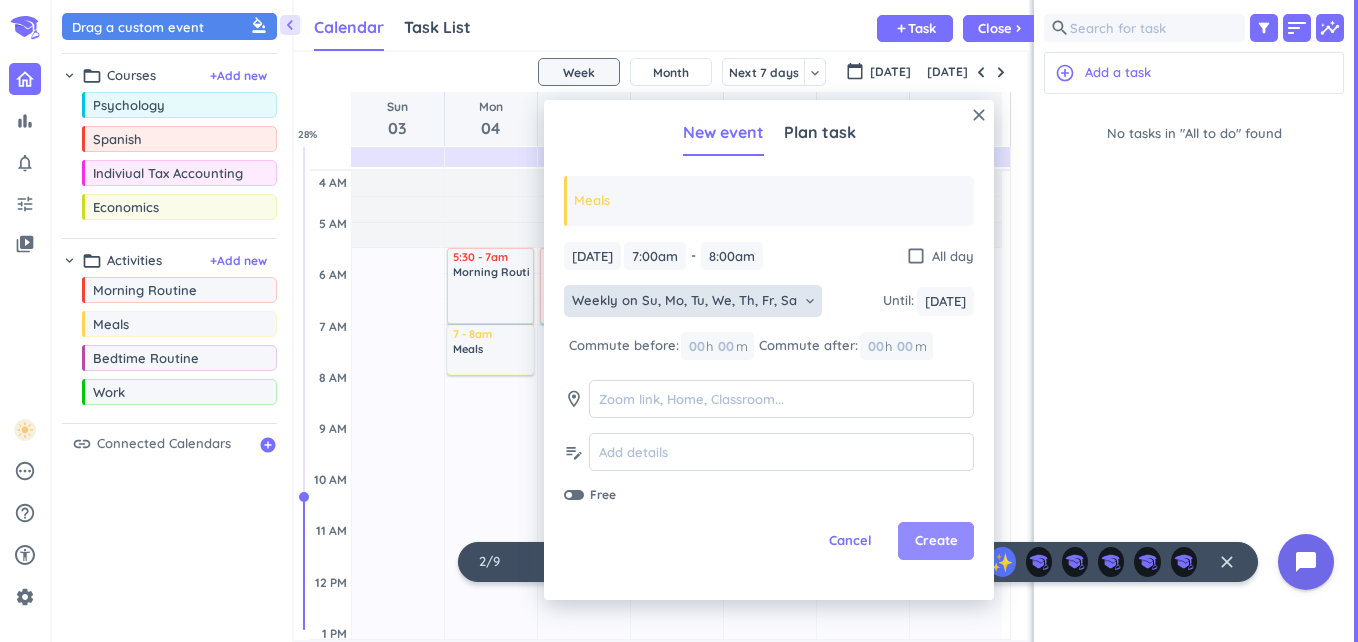 click on "Create" at bounding box center (936, 541) 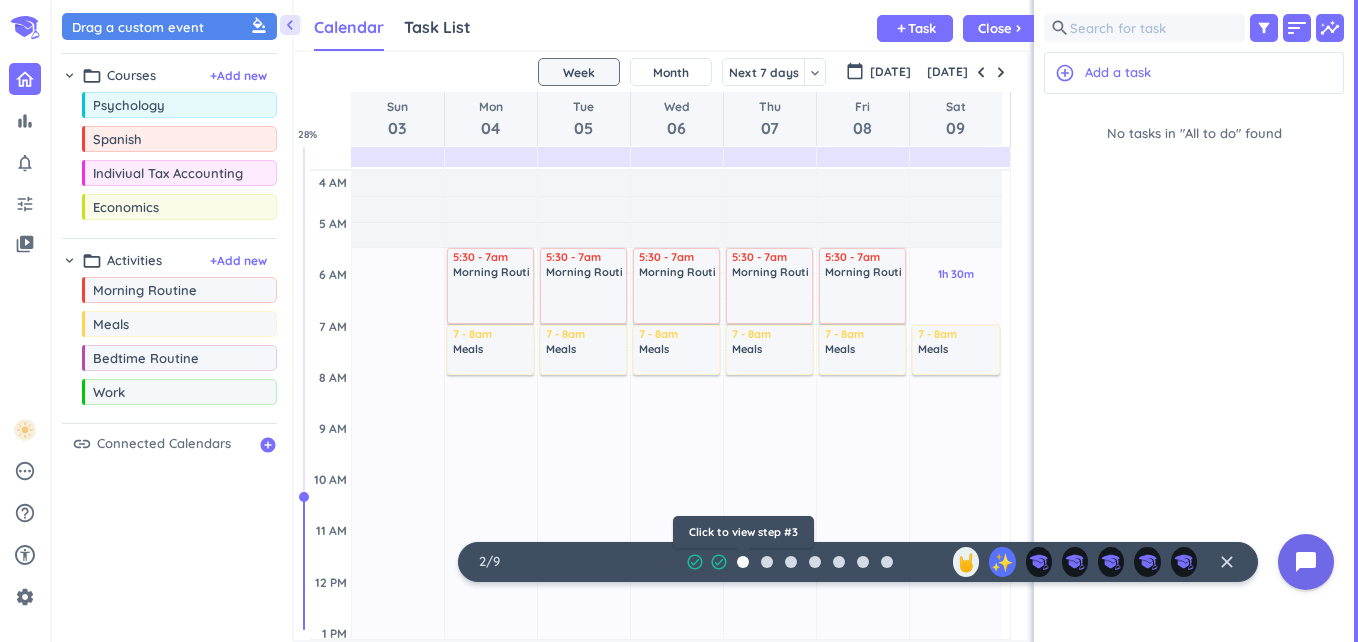 click at bounding box center (743, 562) 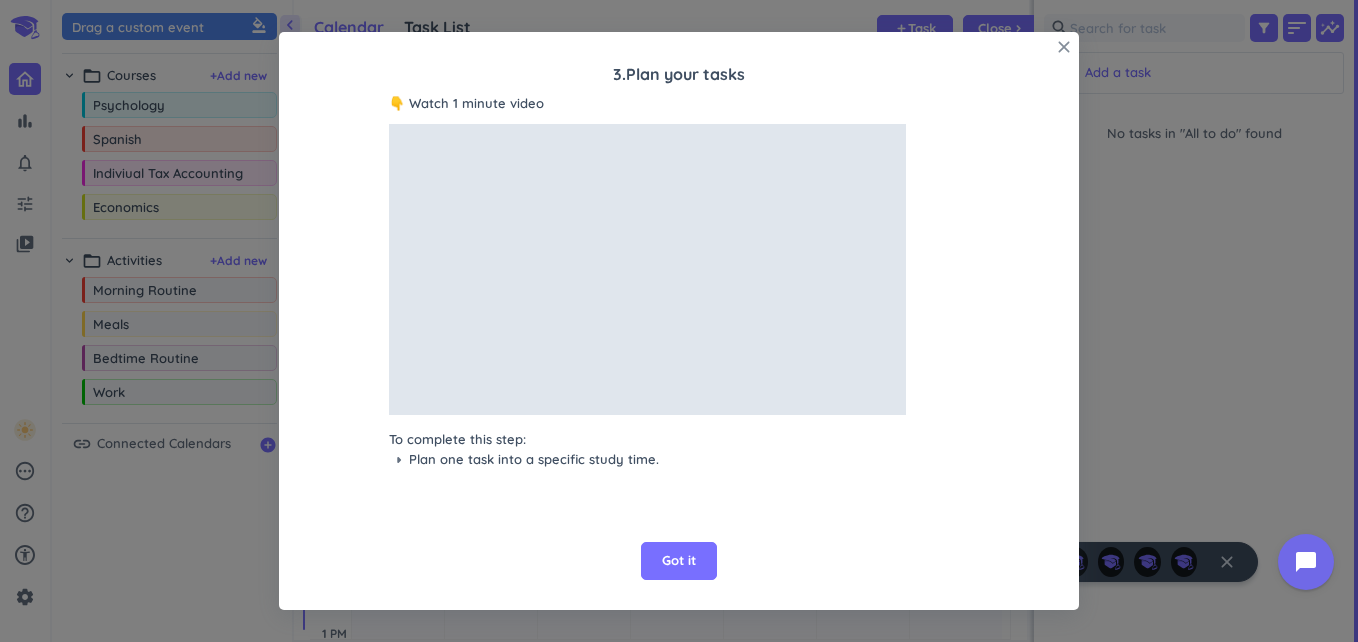 click on "close" at bounding box center [1064, 47] 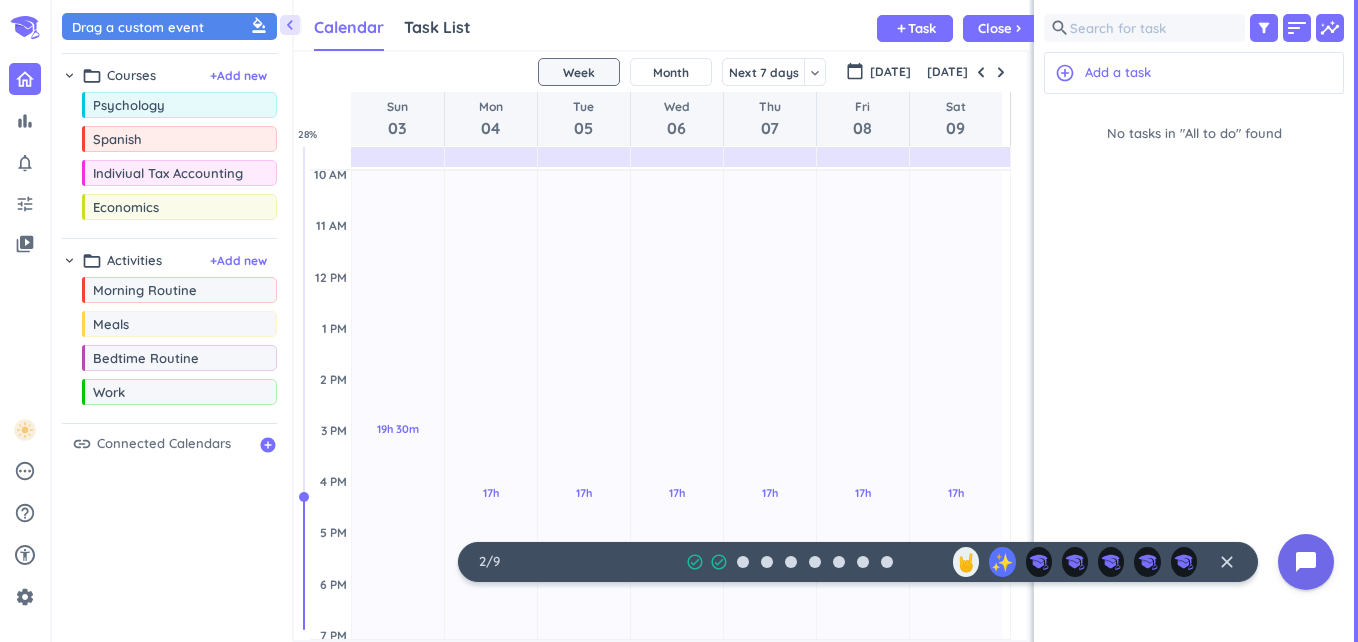 scroll, scrollTop: 331, scrollLeft: 0, axis: vertical 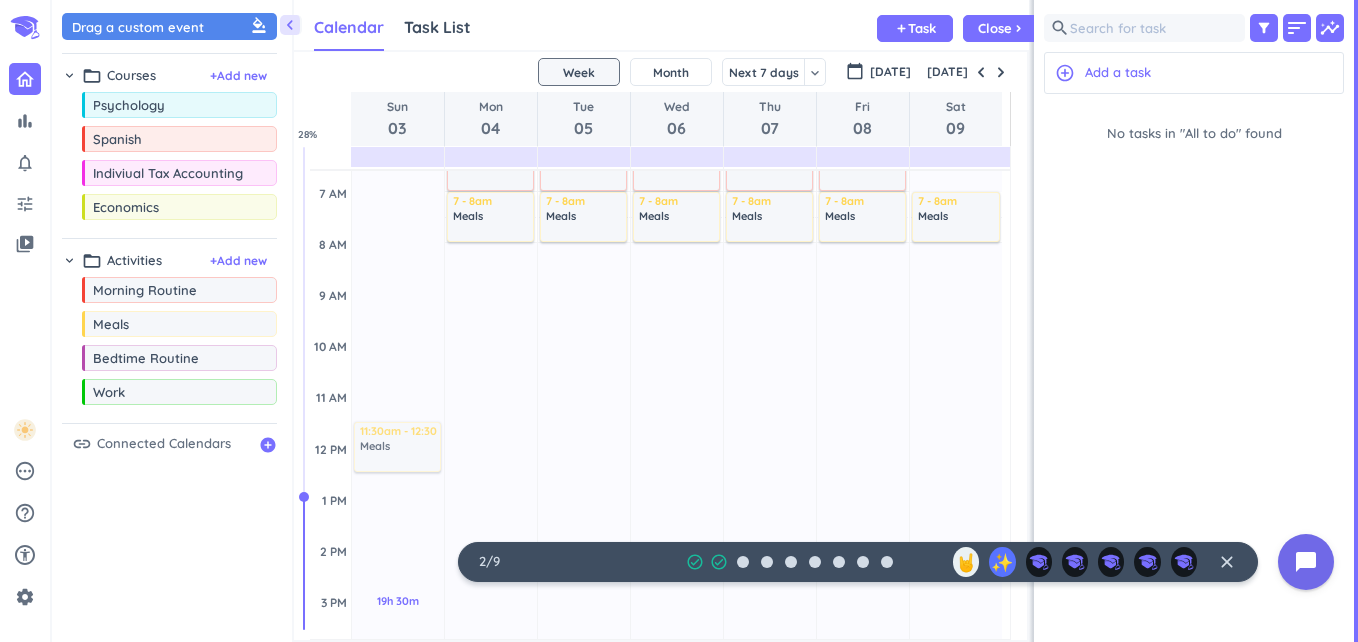 drag, startPoint x: 217, startPoint y: 335, endPoint x: 434, endPoint y: 422, distance: 233.79051 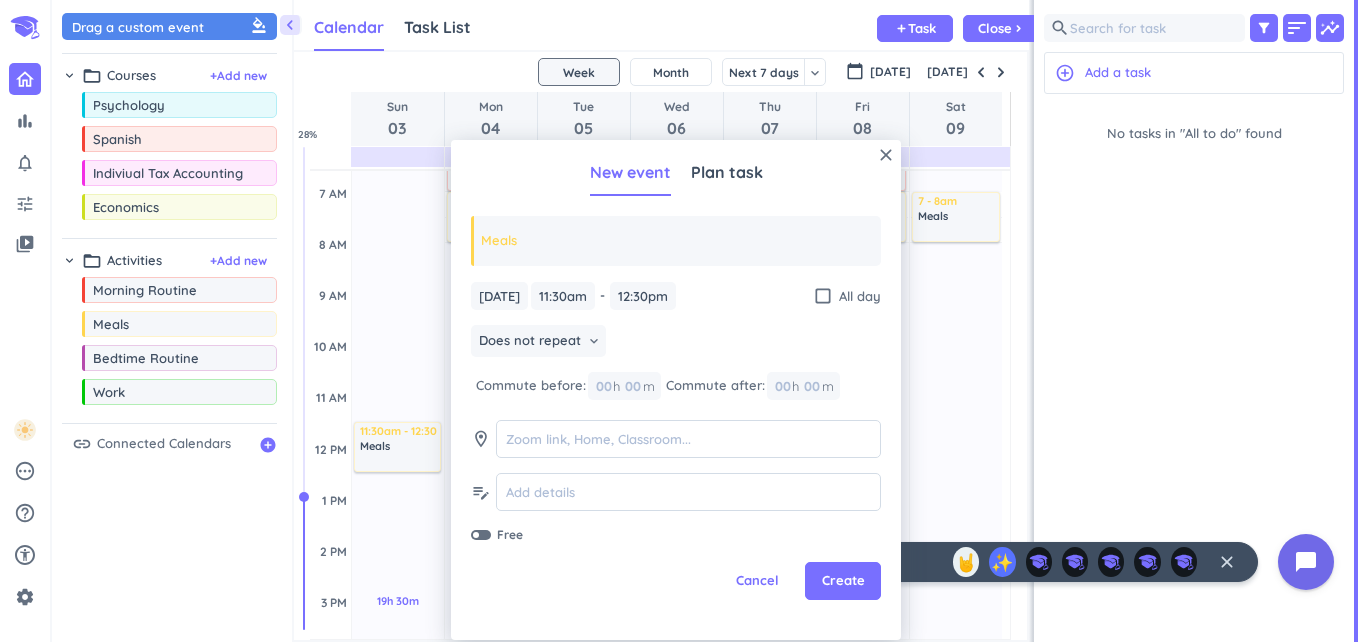 drag, startPoint x: 563, startPoint y: 424, endPoint x: 641, endPoint y: 349, distance: 108.20813 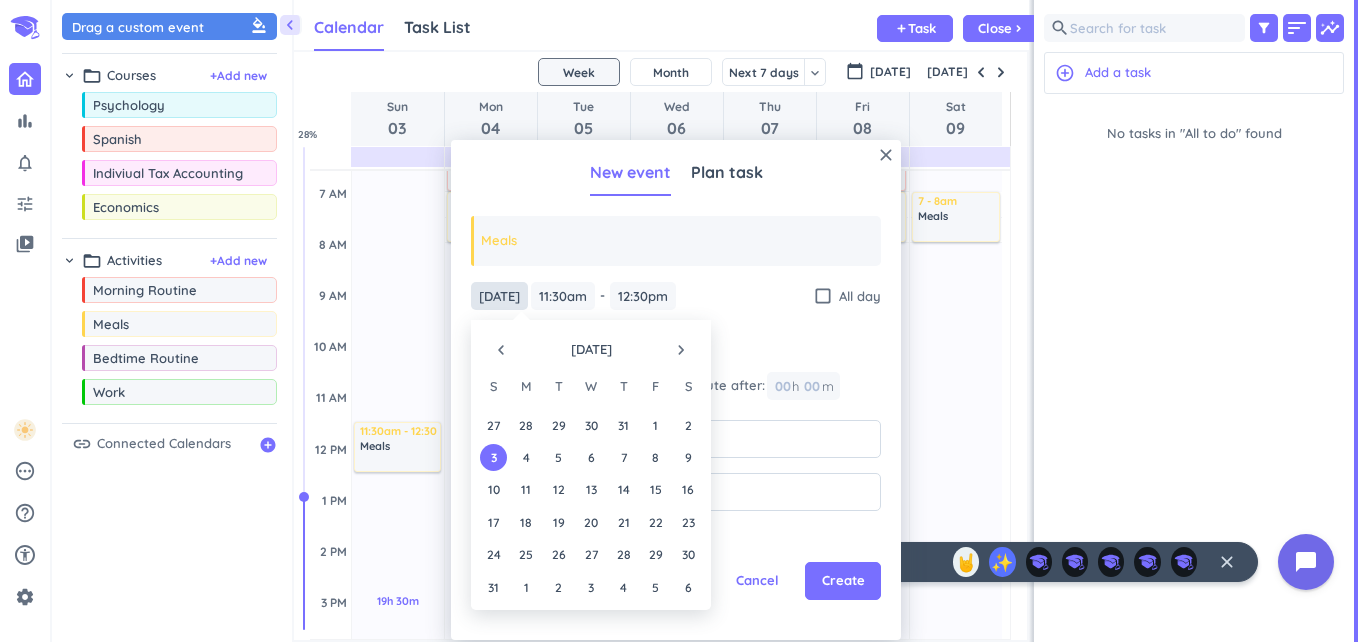 click on "[DATE]" at bounding box center (499, 296) 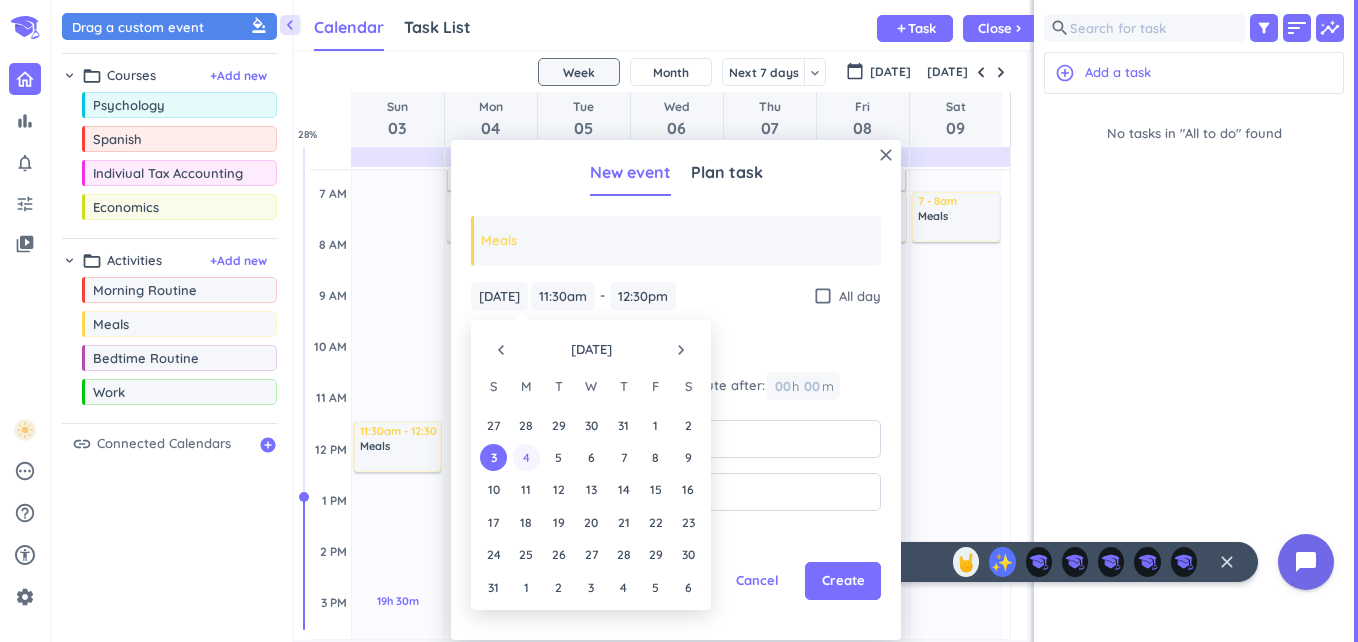 click on "4" at bounding box center (526, 457) 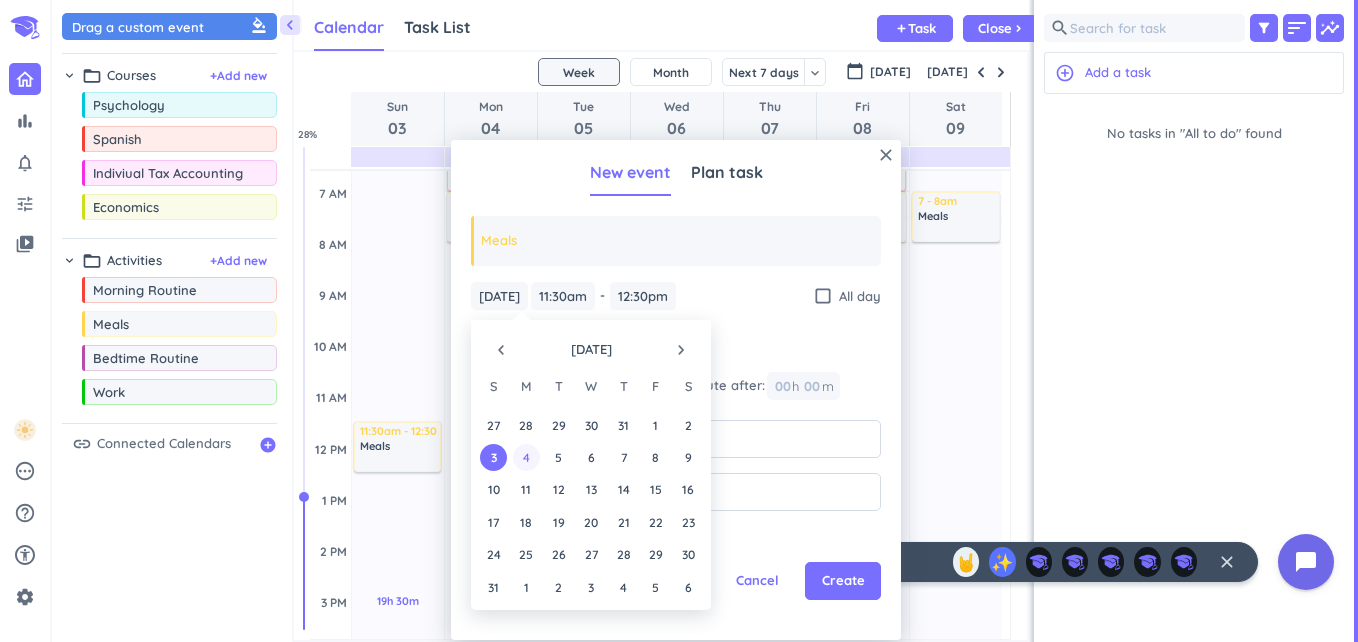 type on "[DATE]" 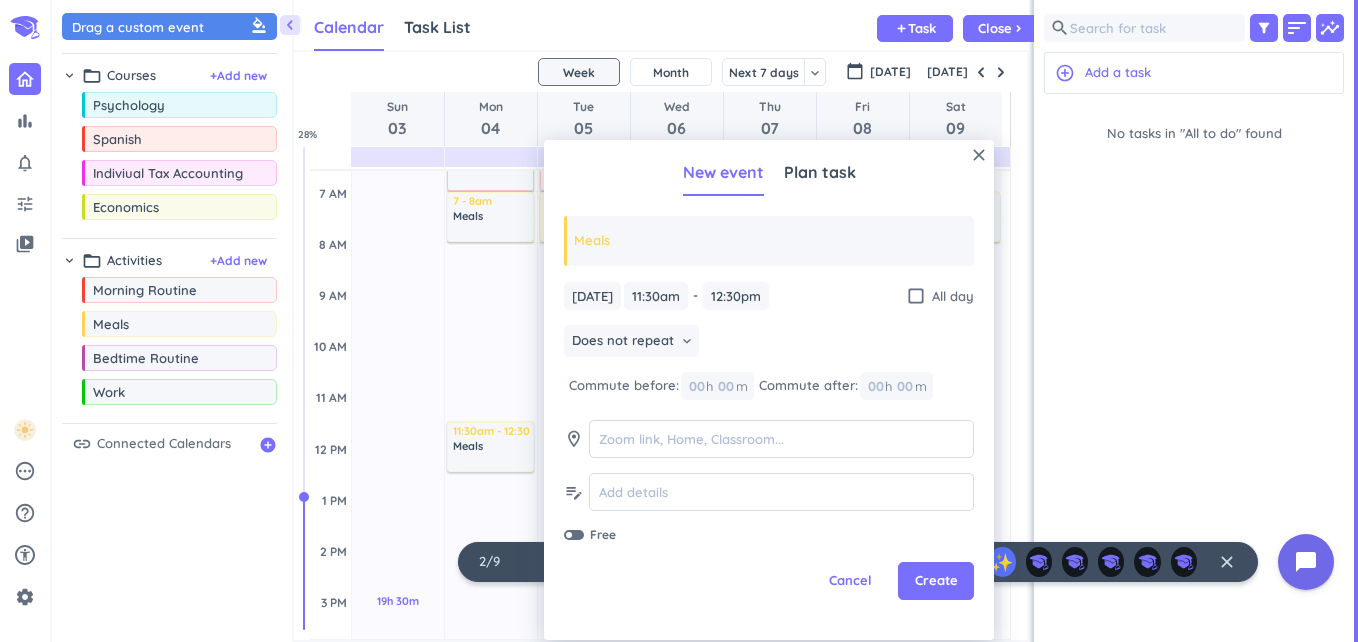 click on "17h  Past due Plan" at bounding box center (491, 678) 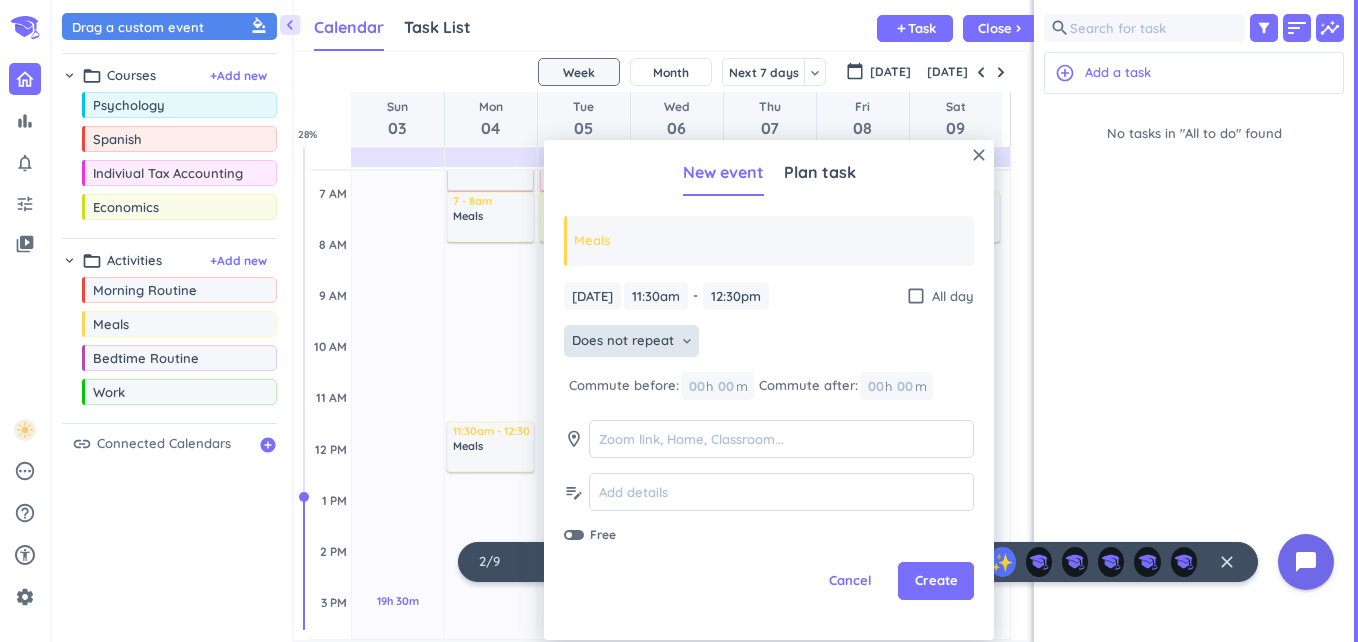 click on "Does not repeat" at bounding box center (623, 341) 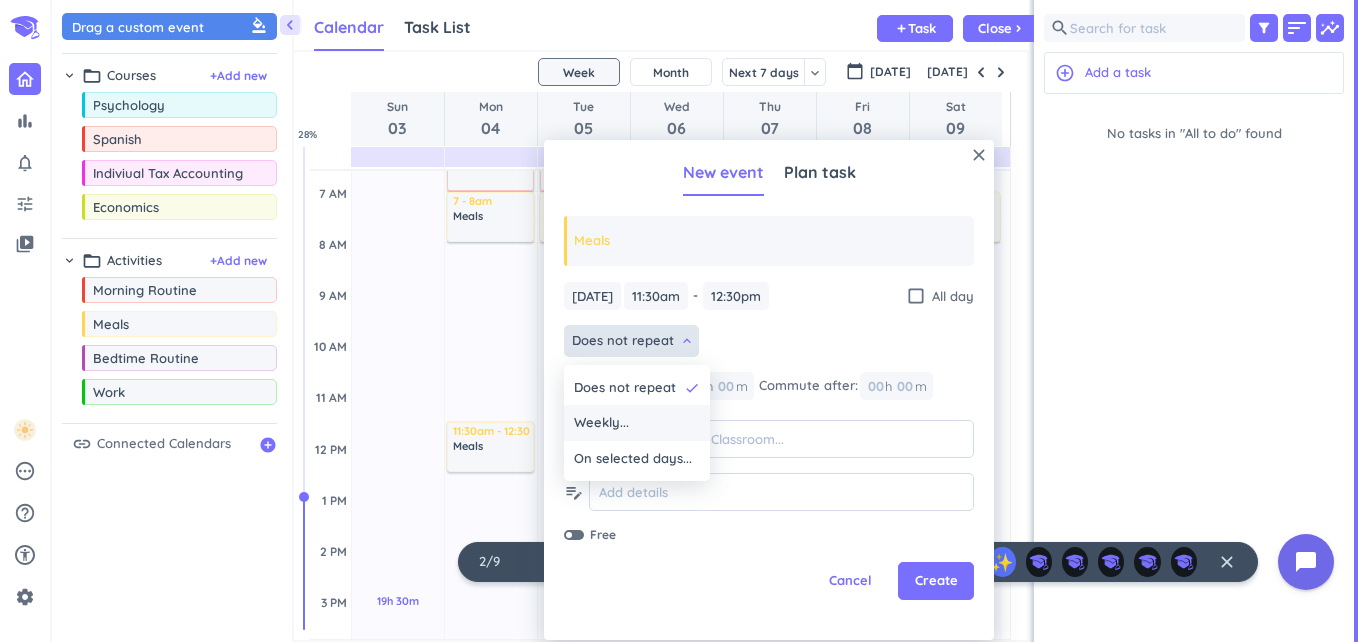 click on "Weekly..." at bounding box center [601, 423] 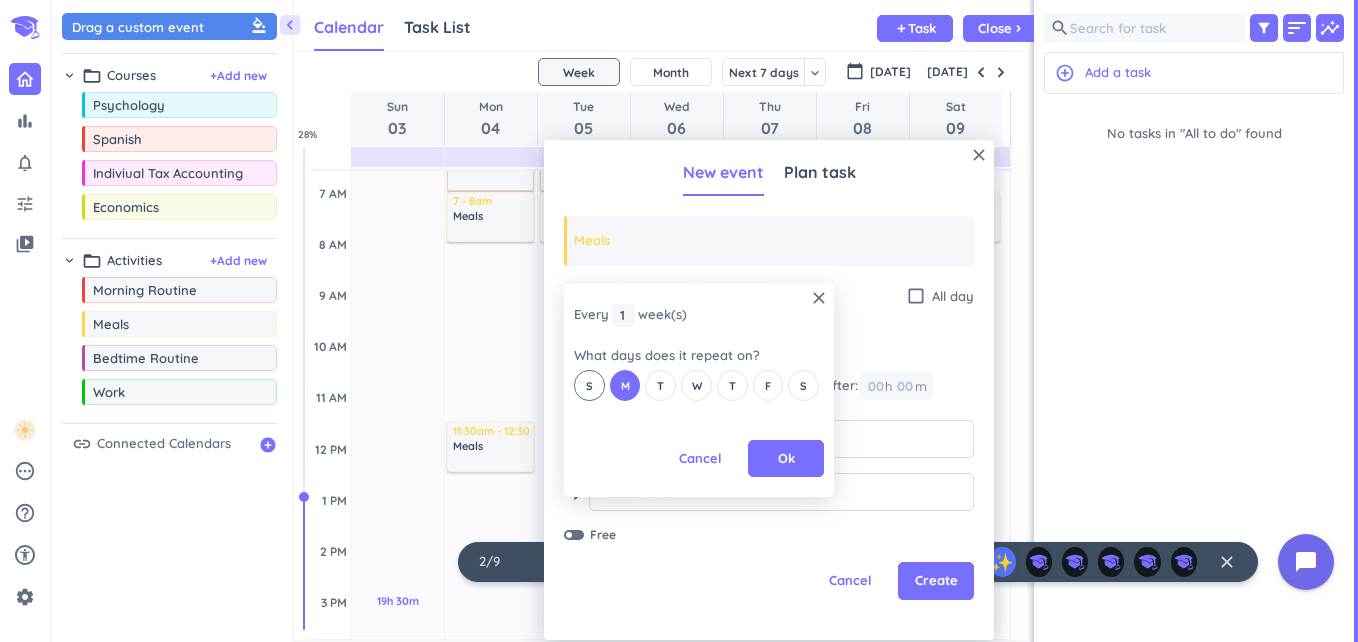 click on "S" at bounding box center [589, 385] 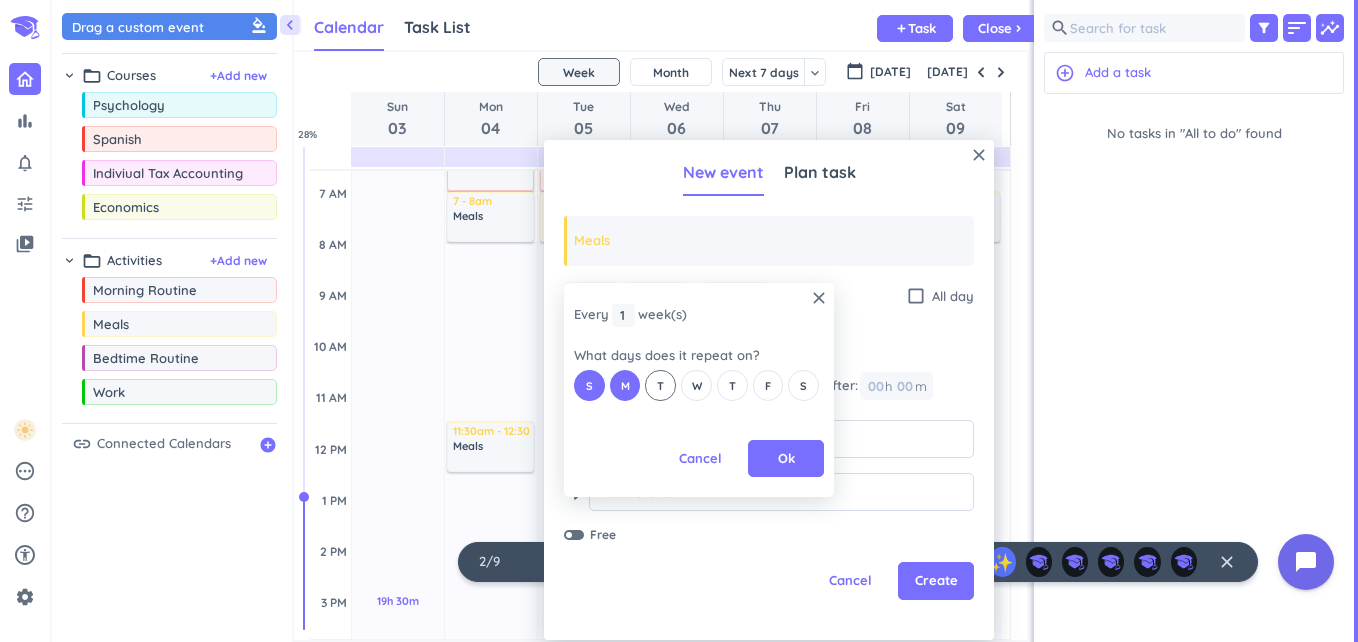 click on "T" at bounding box center (660, 385) 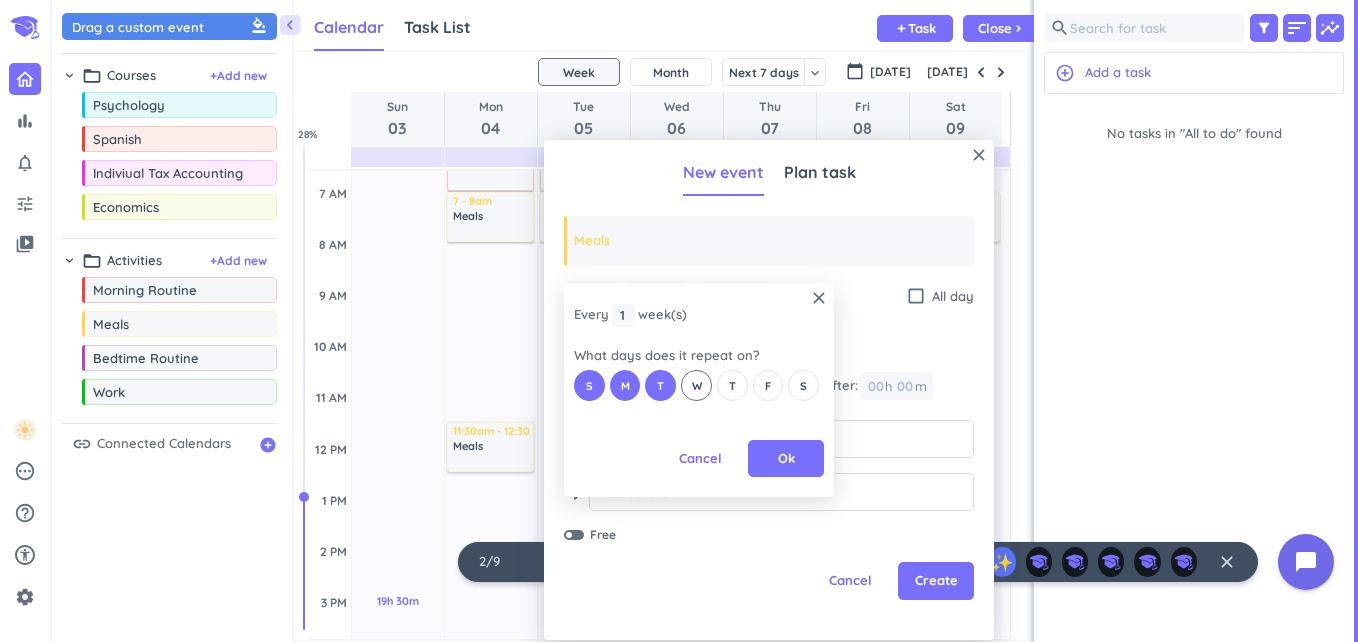 click on "W" at bounding box center (696, 385) 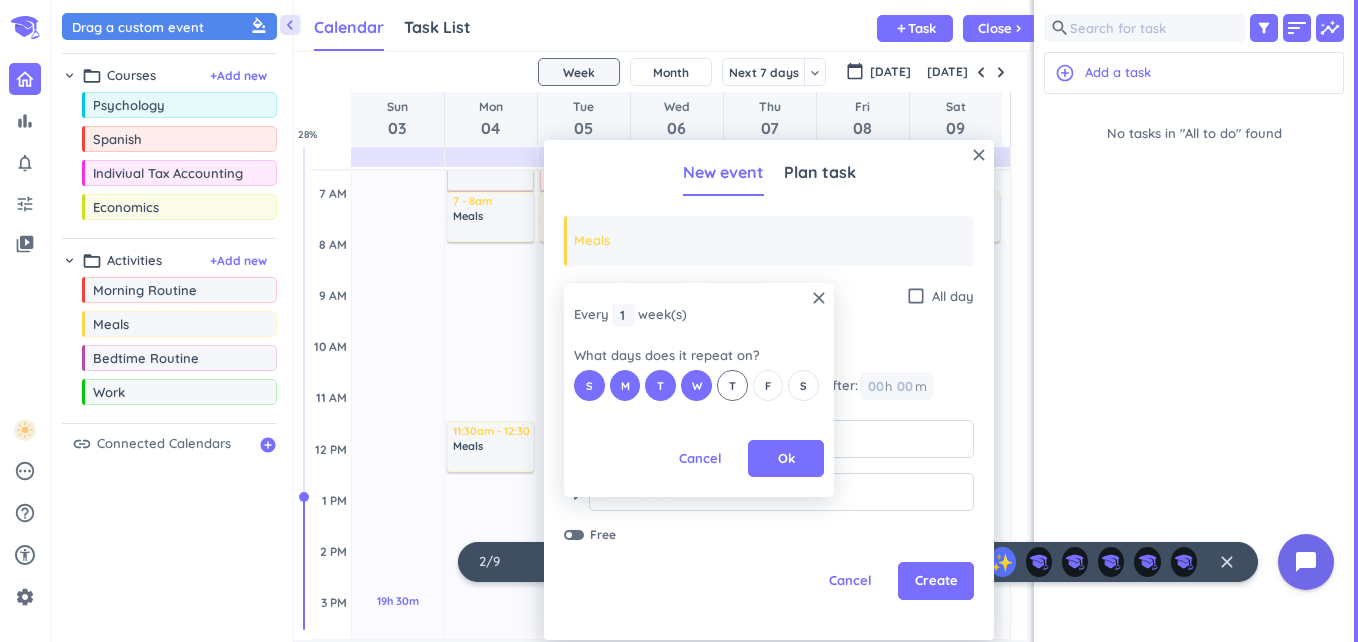 click on "T" at bounding box center [732, 385] 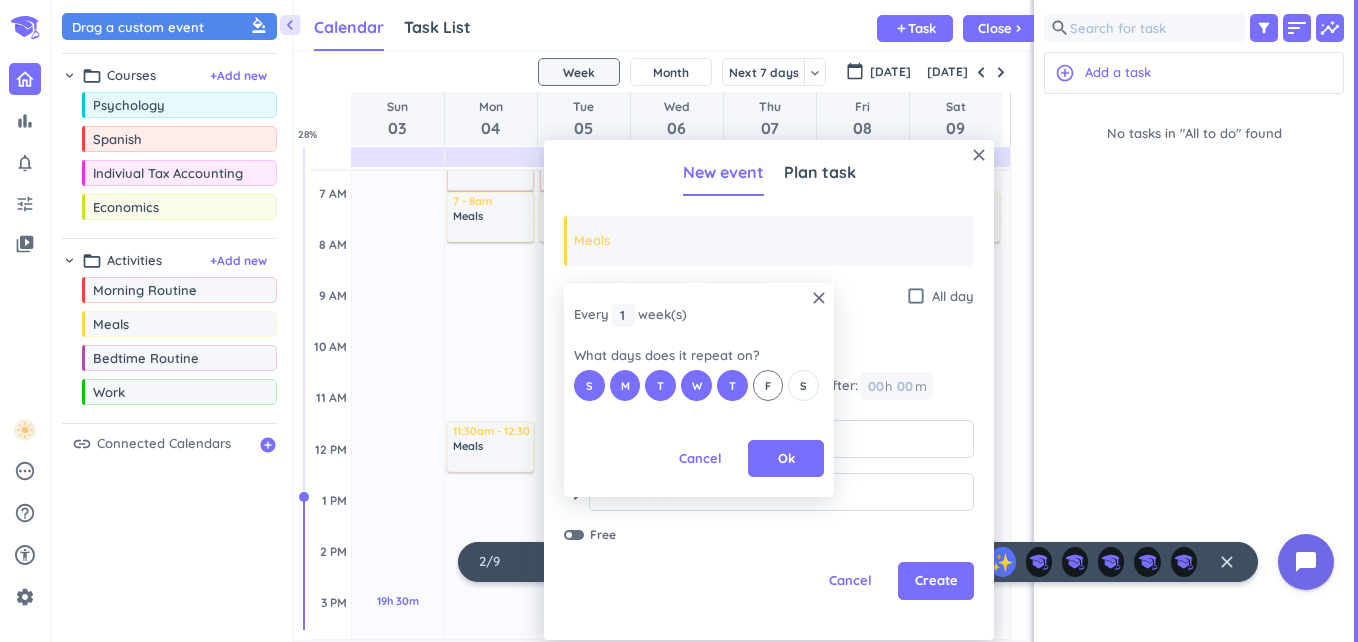 click on "F" at bounding box center (768, 386) 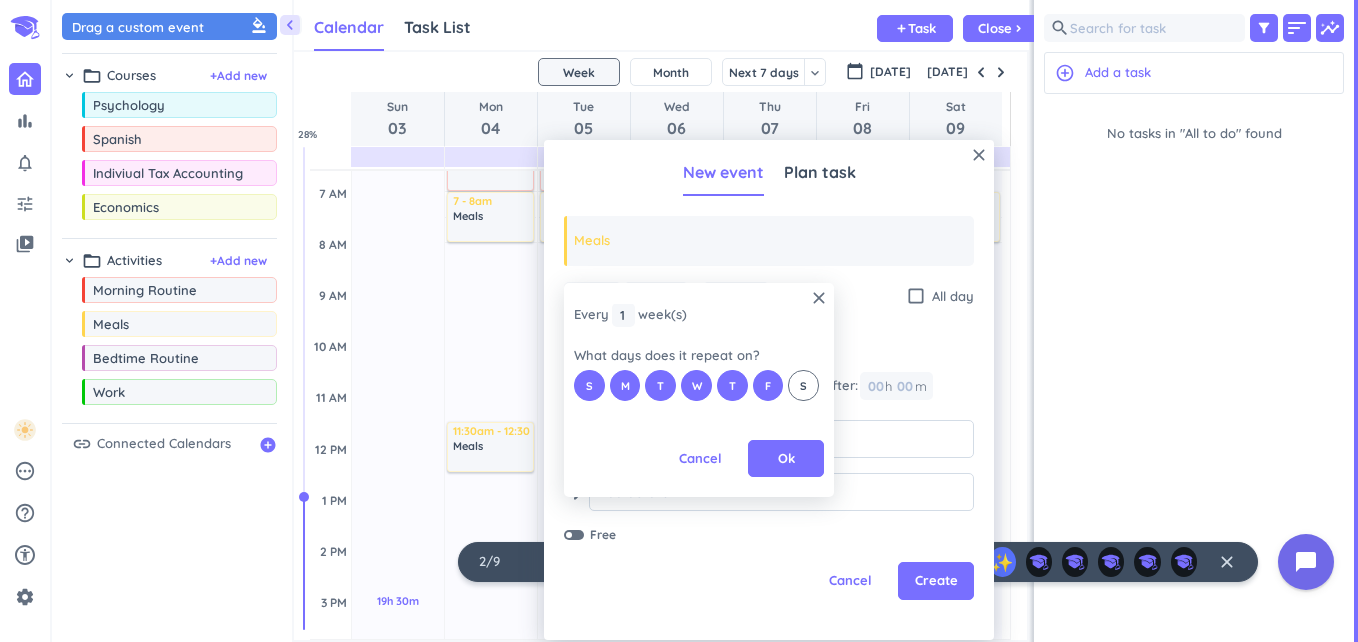 click on "S" at bounding box center [803, 385] 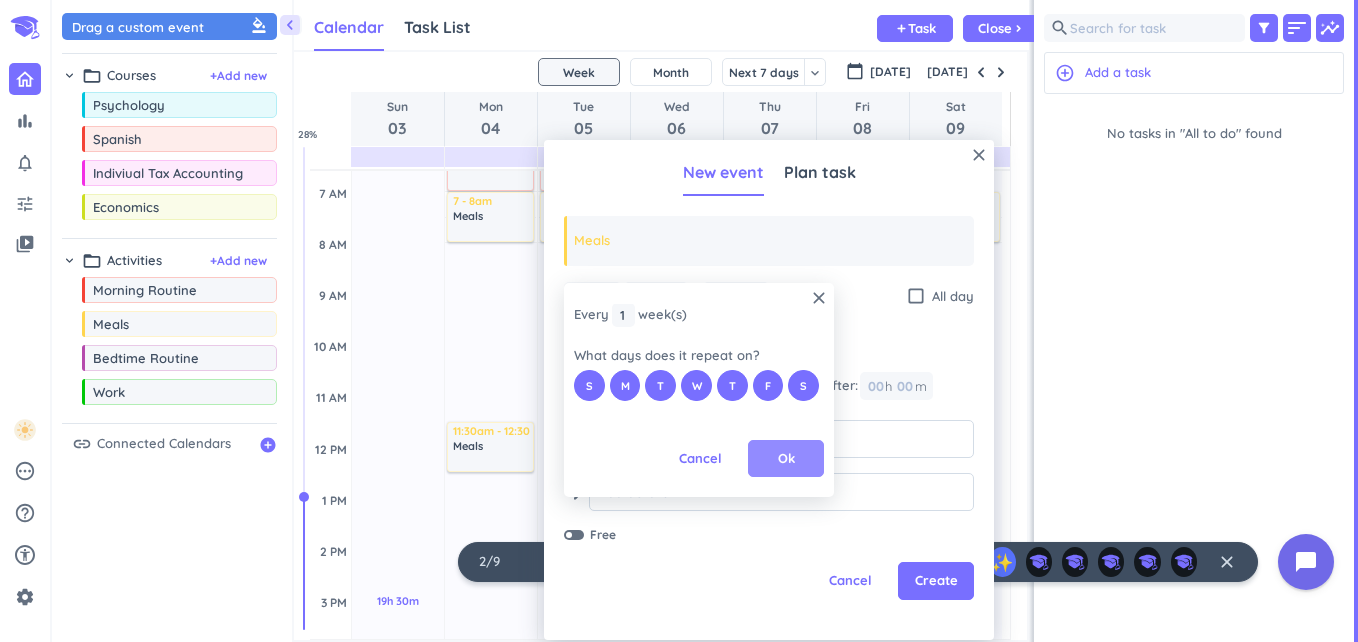 click on "Ok" at bounding box center [786, 459] 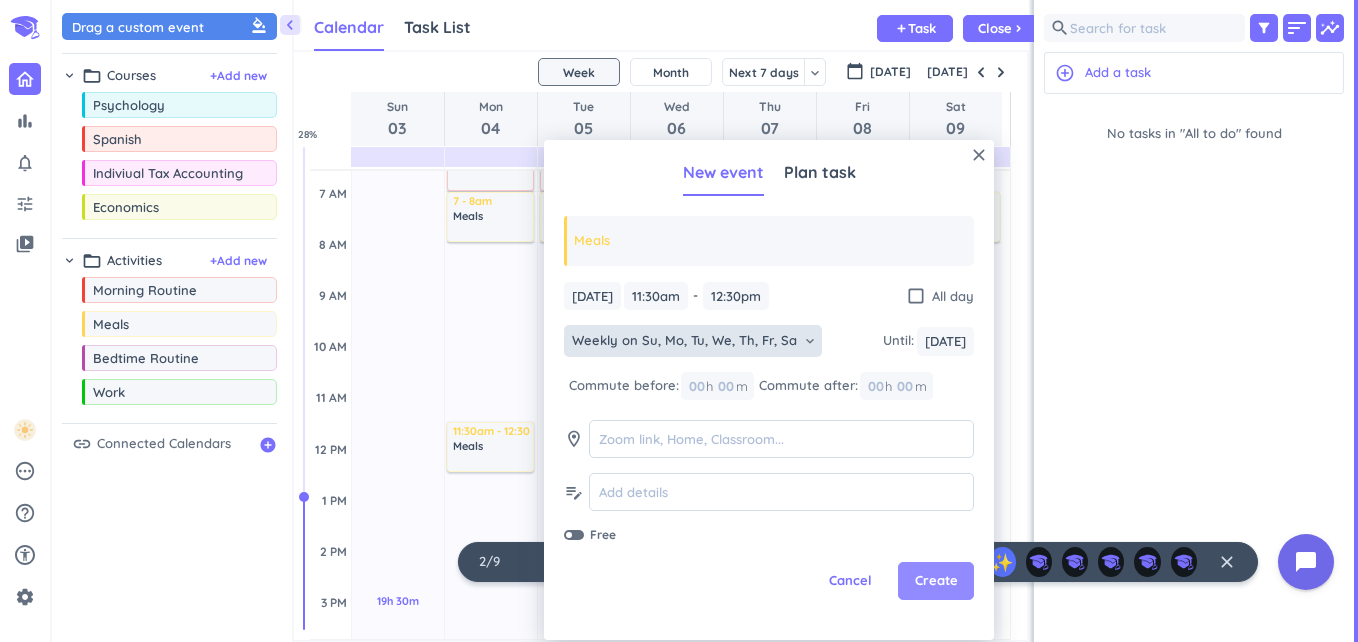 click on "Create" at bounding box center [936, 581] 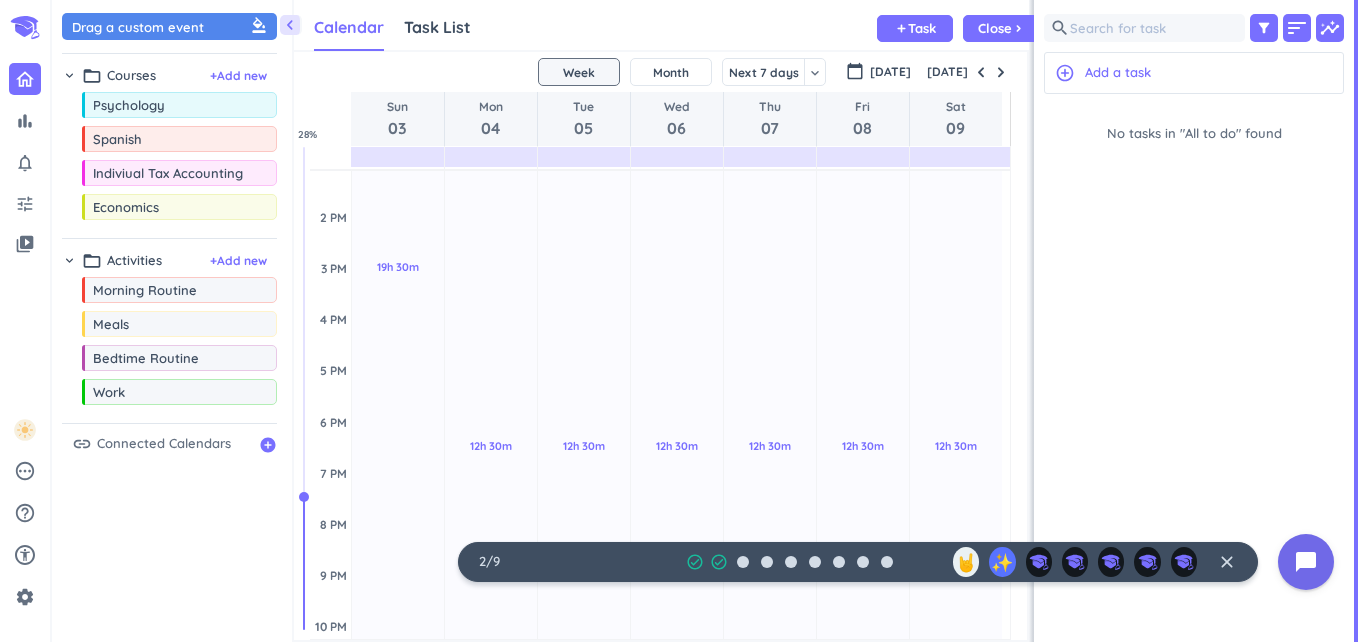 scroll, scrollTop: 489, scrollLeft: 0, axis: vertical 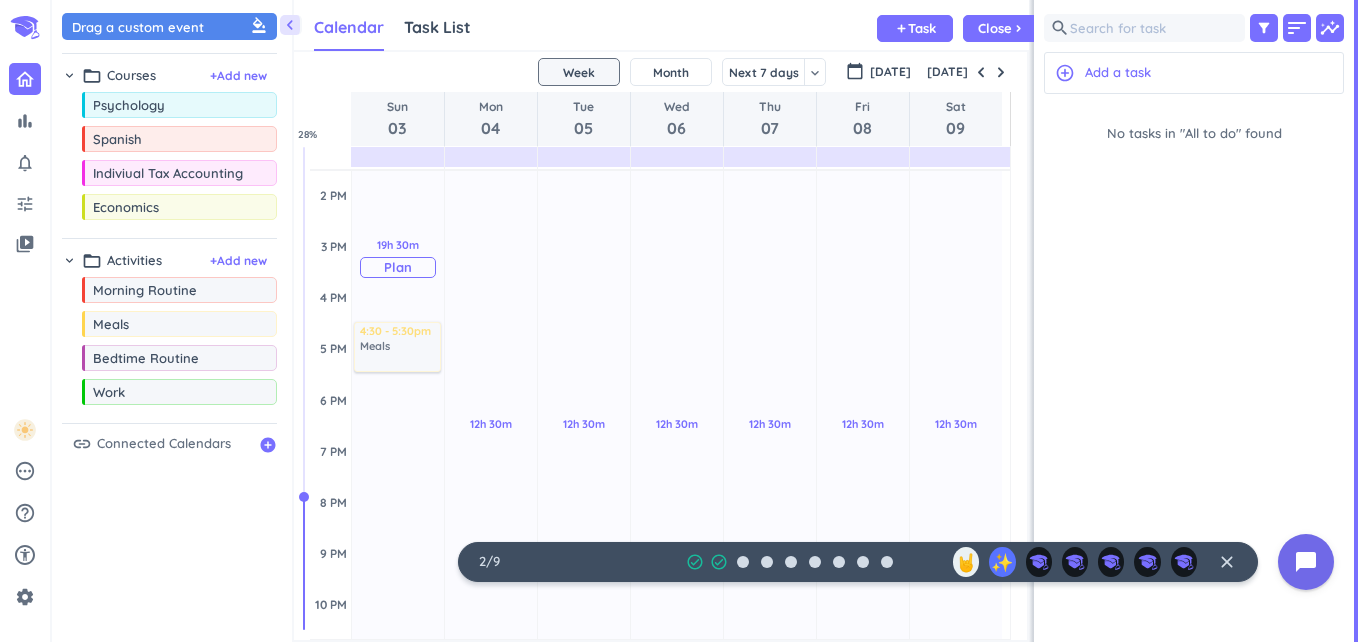drag, startPoint x: 248, startPoint y: 322, endPoint x: 388, endPoint y: 329, distance: 140.1749 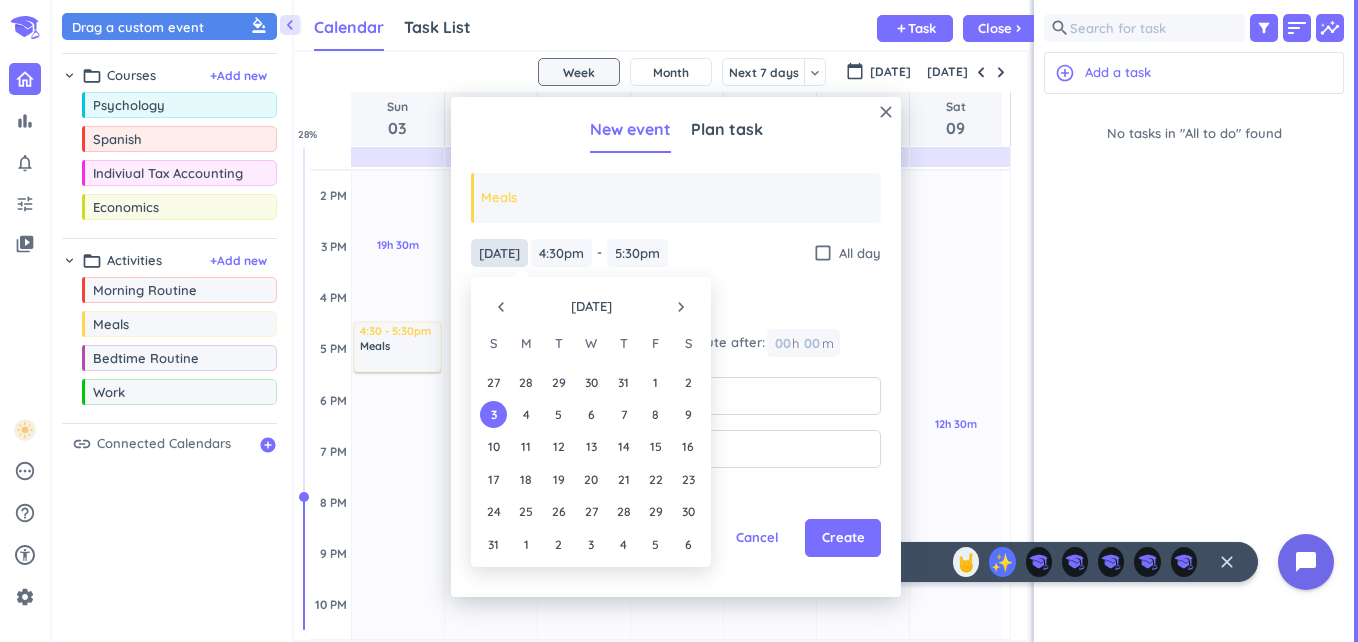 click on "[DATE]" at bounding box center [499, 253] 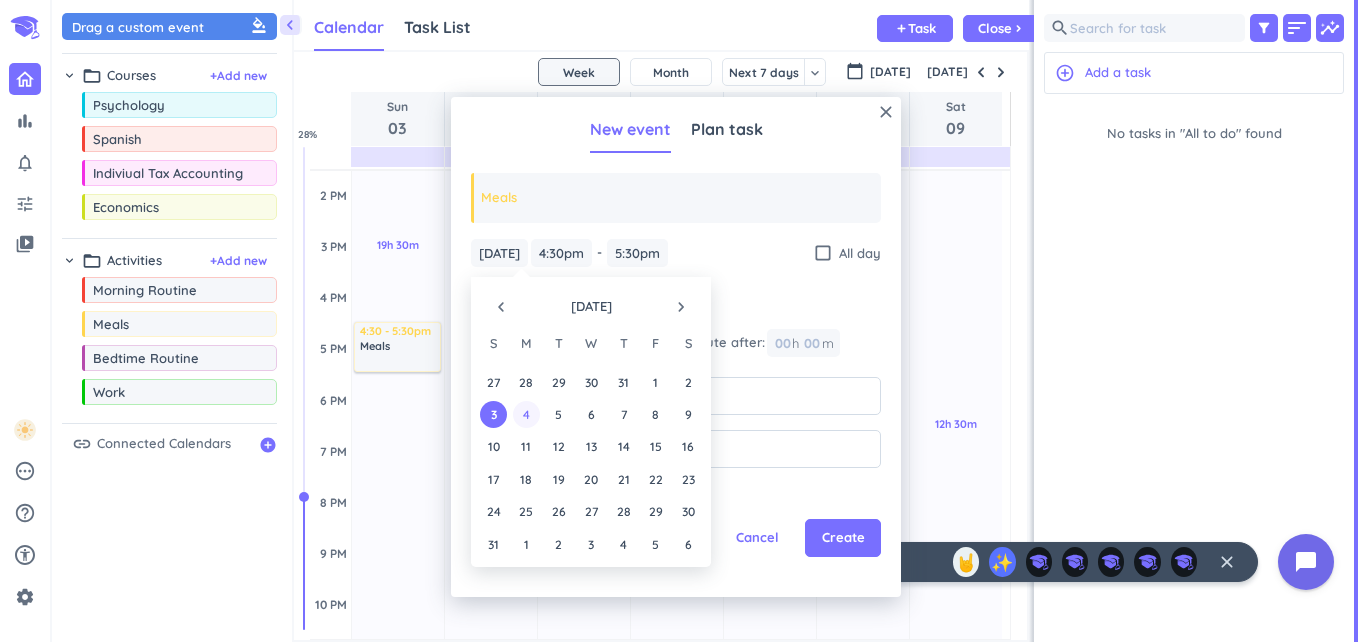 click on "4" at bounding box center [526, 414] 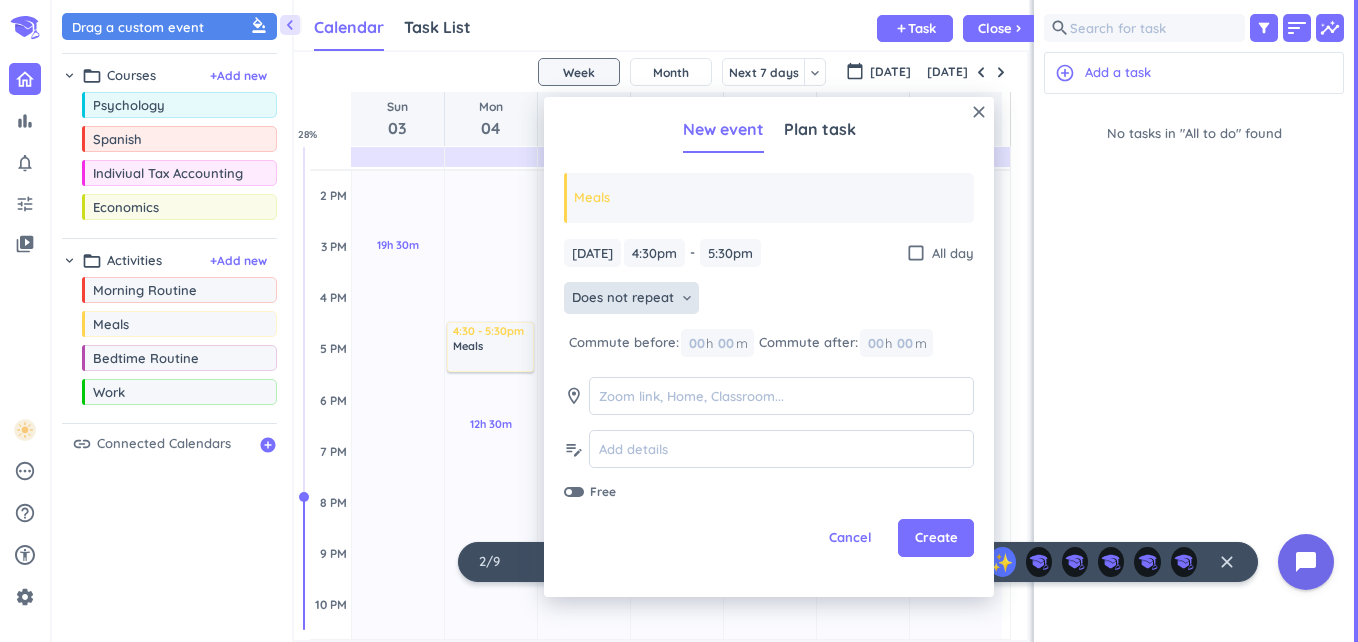 click on "Does not repeat" at bounding box center [623, 298] 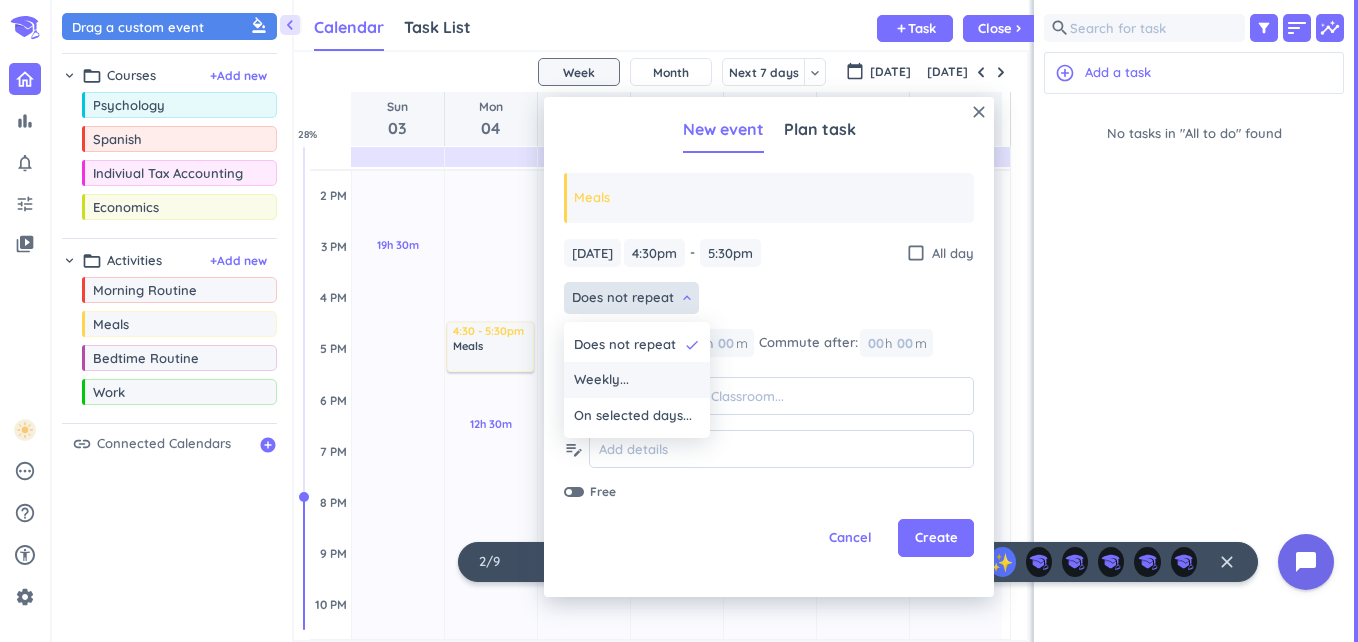 click on "Weekly..." at bounding box center (637, 380) 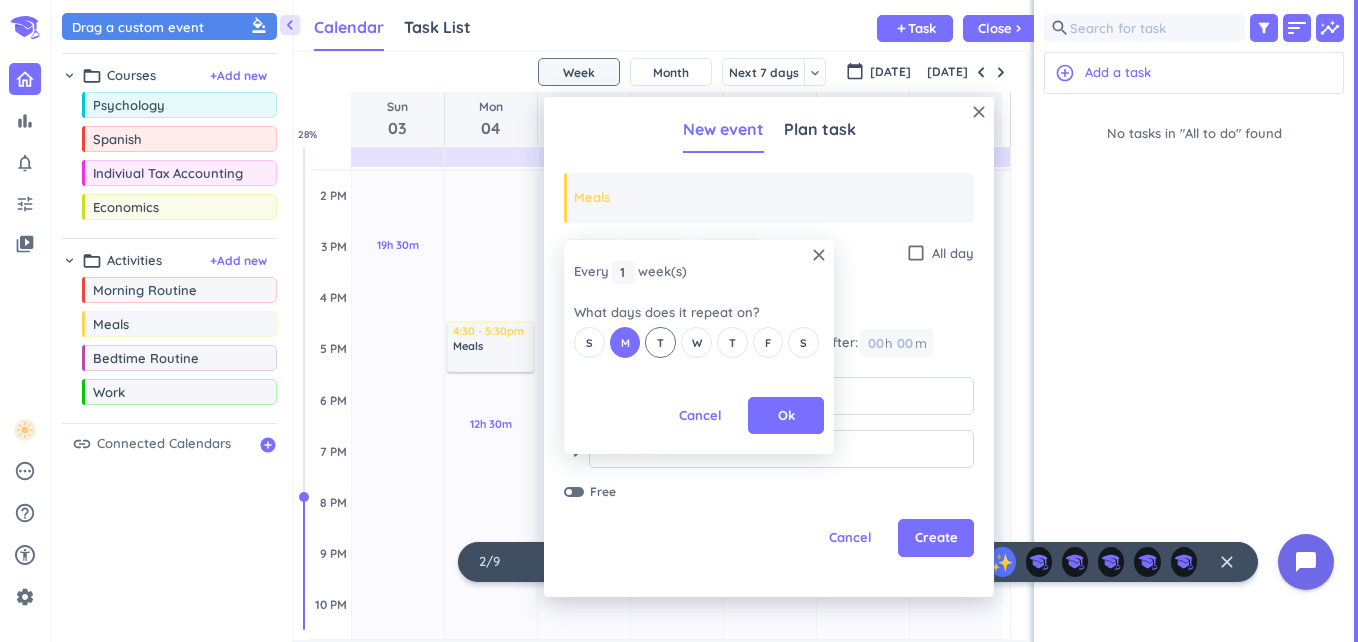 click on "T" at bounding box center [660, 343] 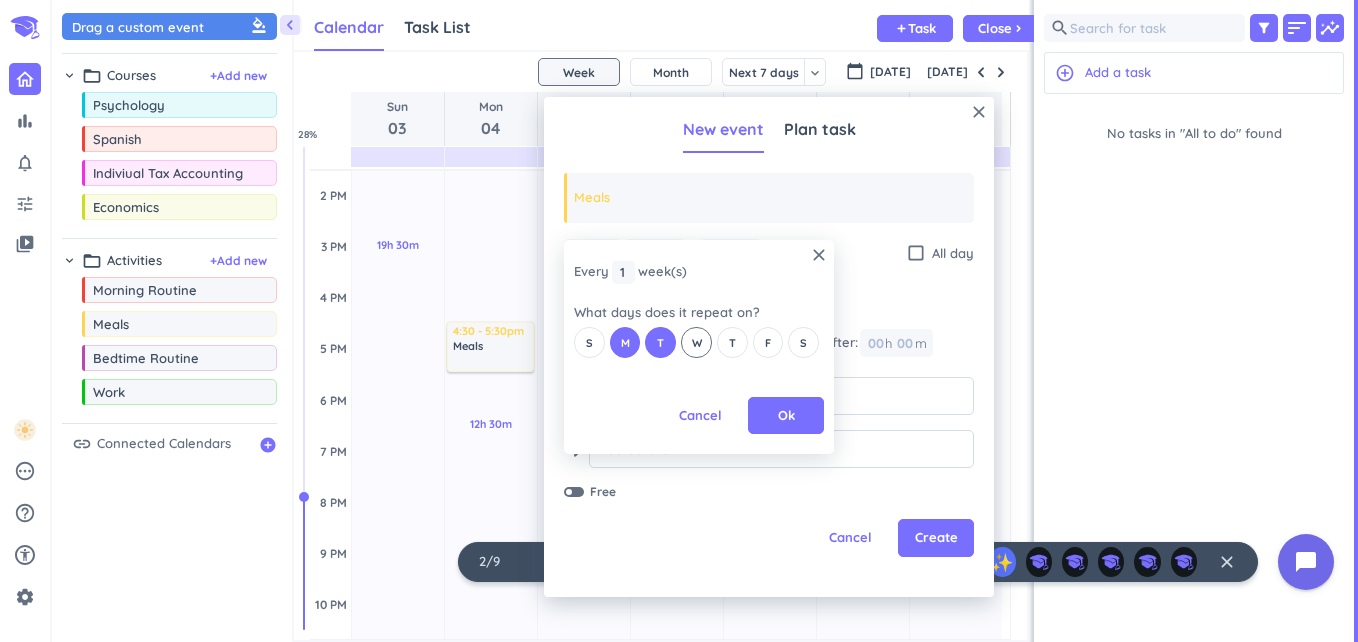 click on "W" at bounding box center [697, 343] 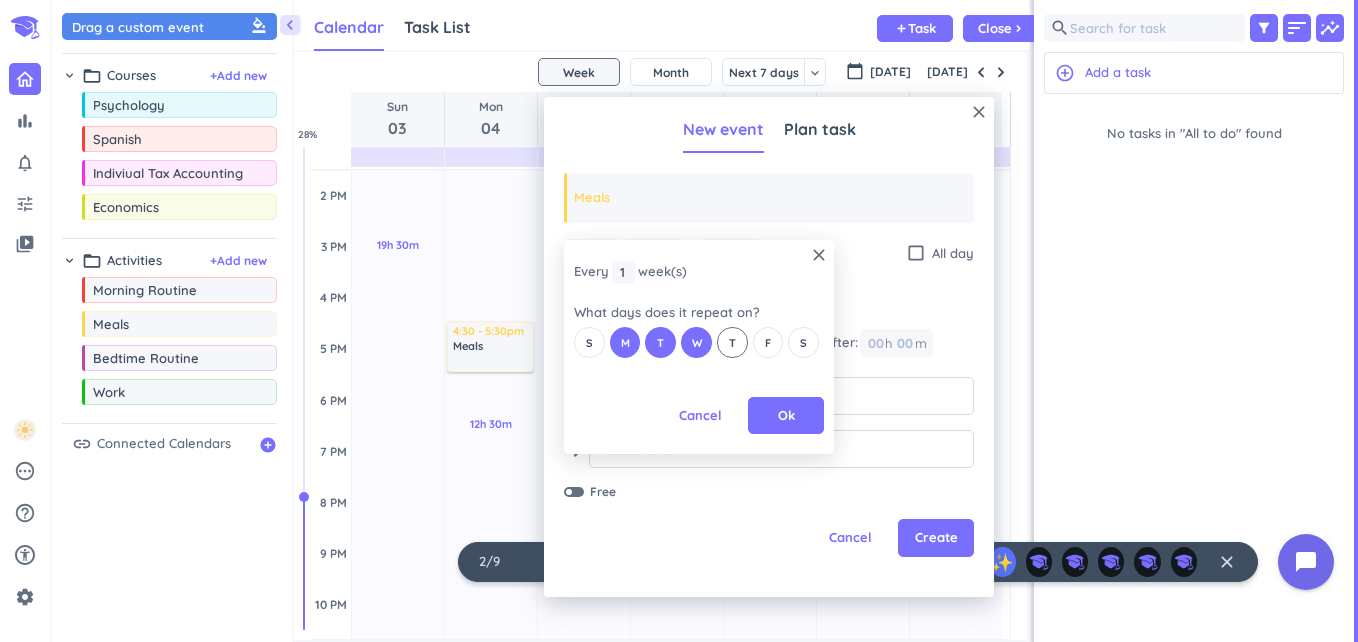 click on "T" at bounding box center [732, 342] 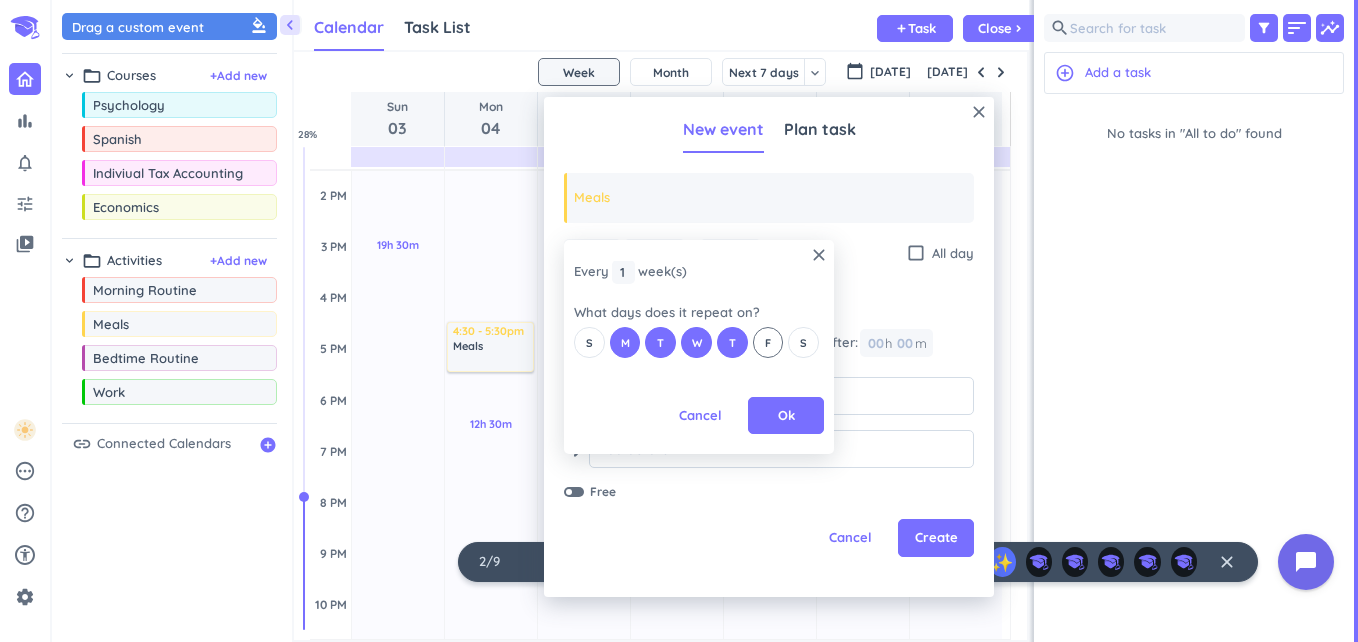 click on "F" at bounding box center (768, 343) 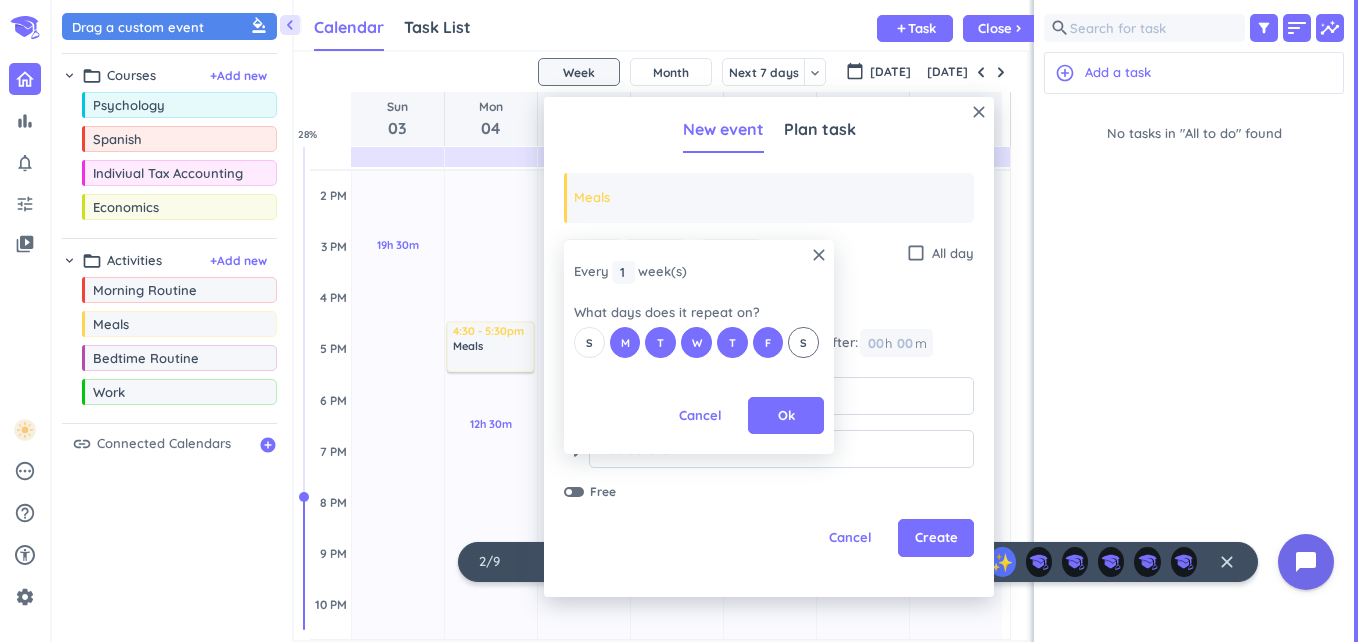 click on "S" at bounding box center (803, 343) 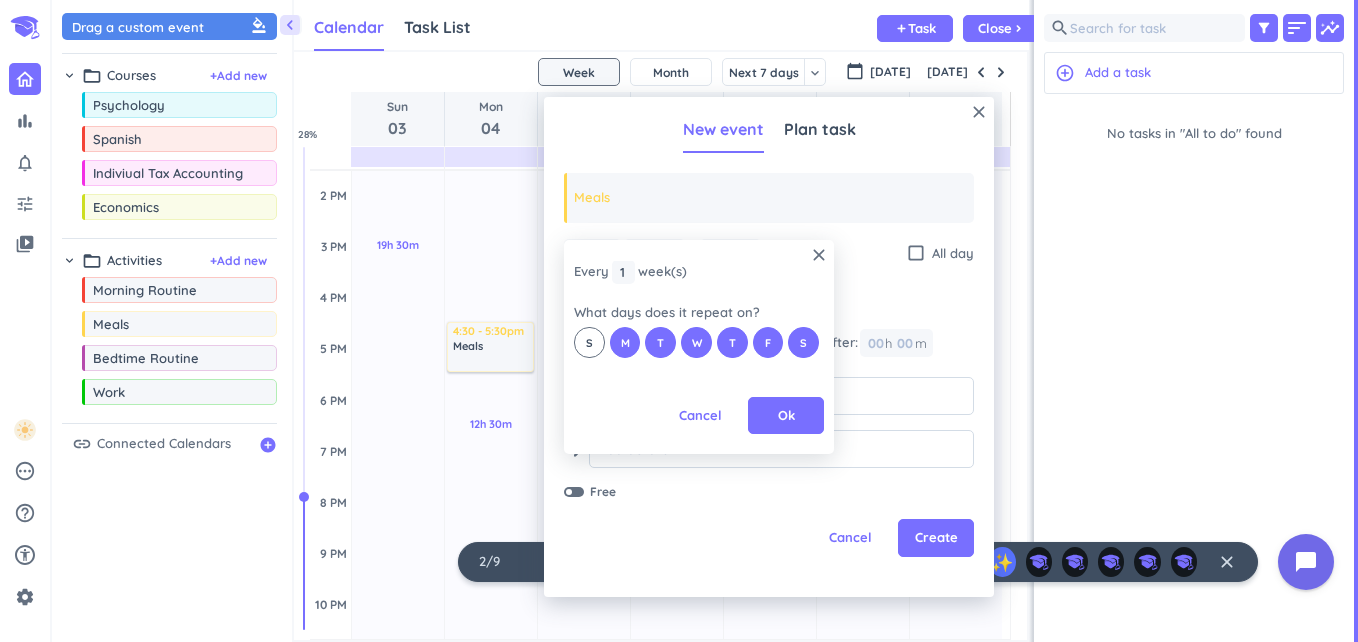 click on "S" at bounding box center (589, 342) 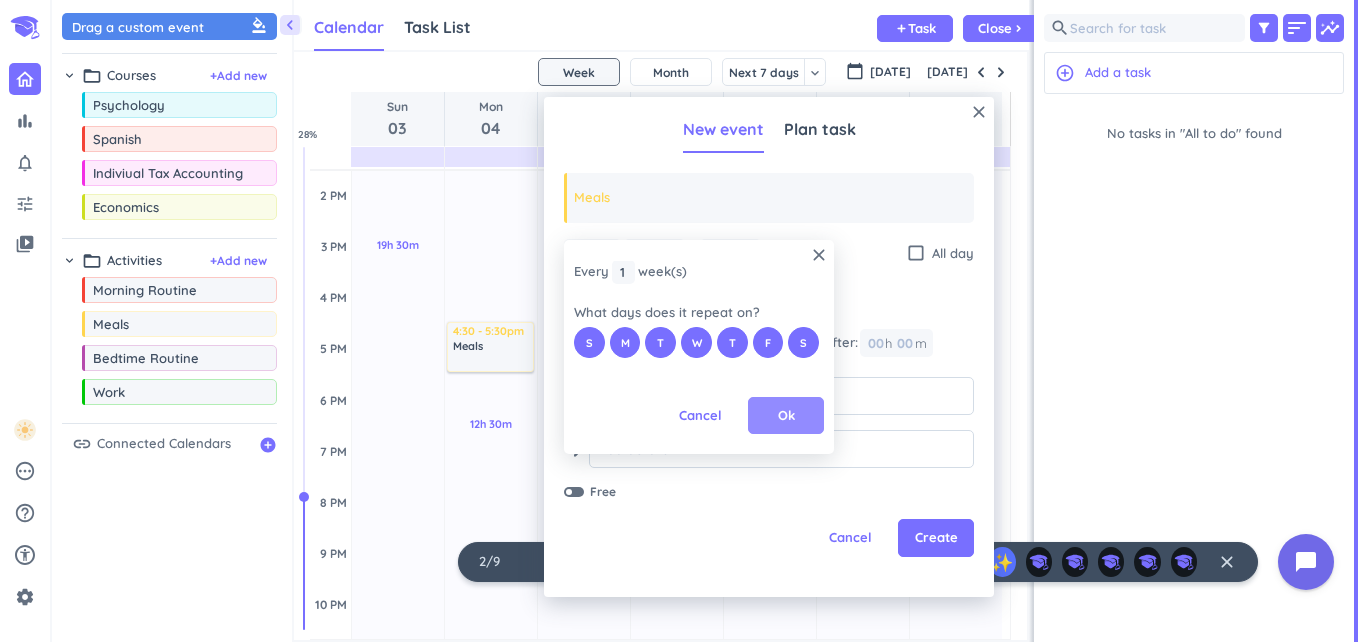 click on "Ok" at bounding box center [786, 416] 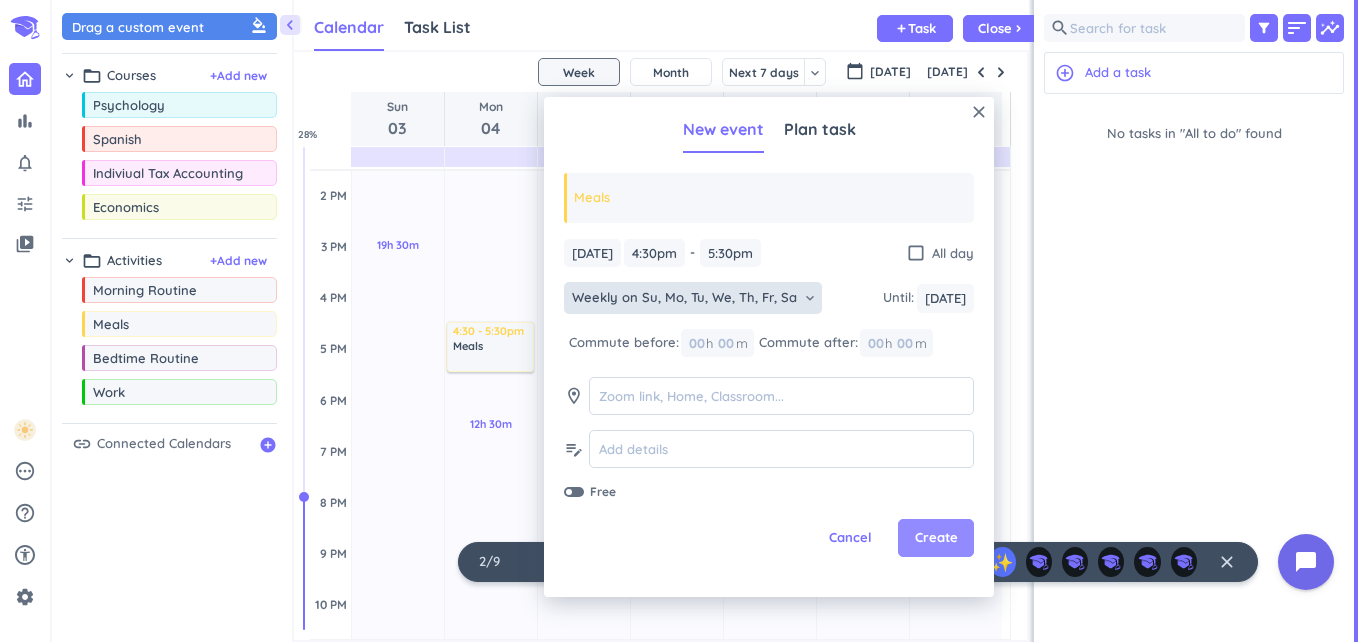 click on "Create" at bounding box center (936, 538) 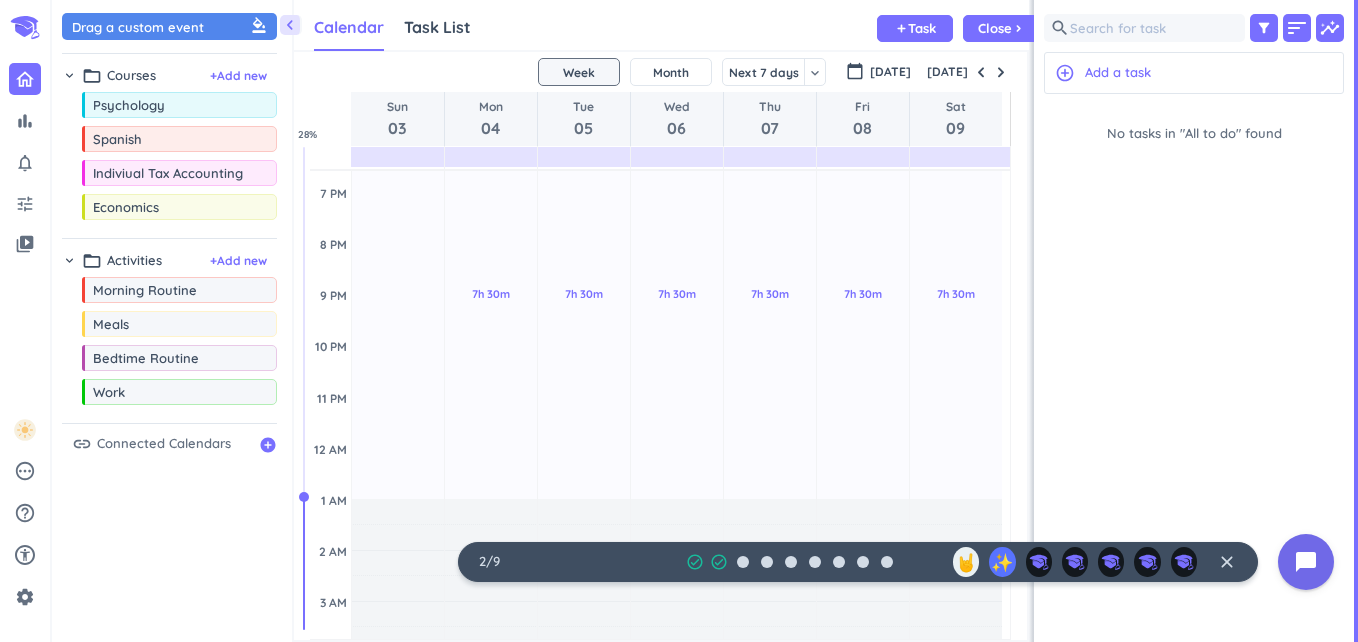 scroll, scrollTop: 761, scrollLeft: 0, axis: vertical 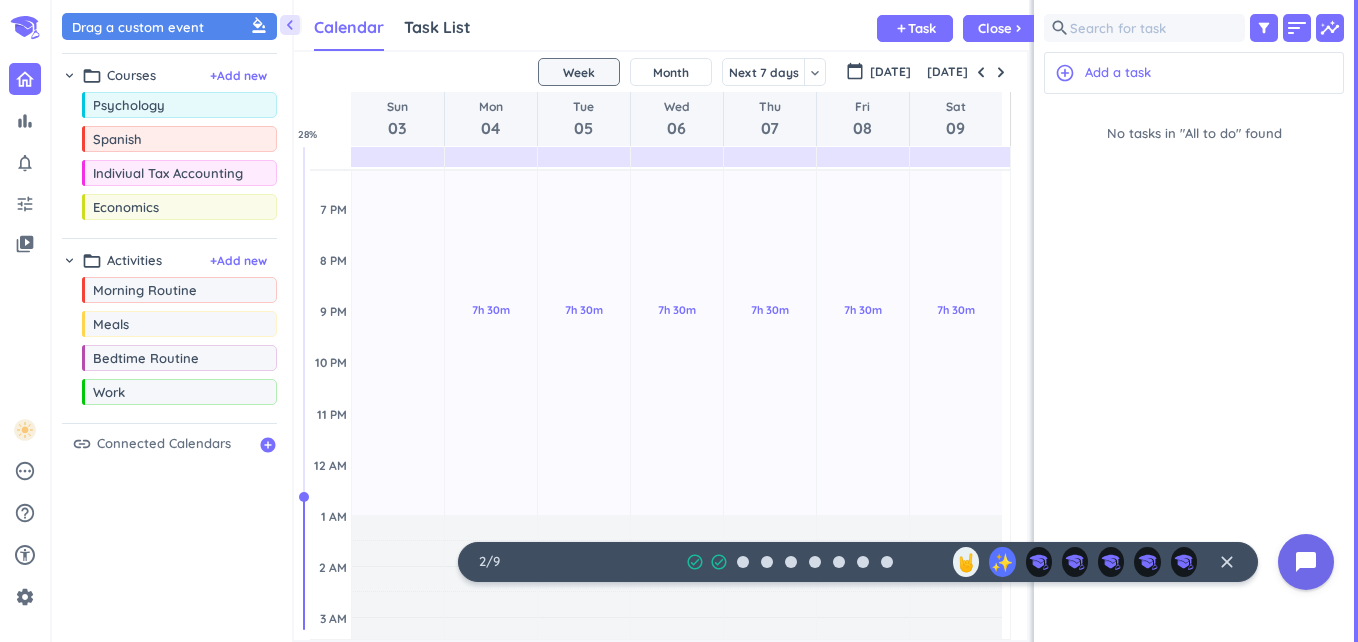 drag, startPoint x: 565, startPoint y: 528, endPoint x: 1098, endPoint y: 179, distance: 637.095 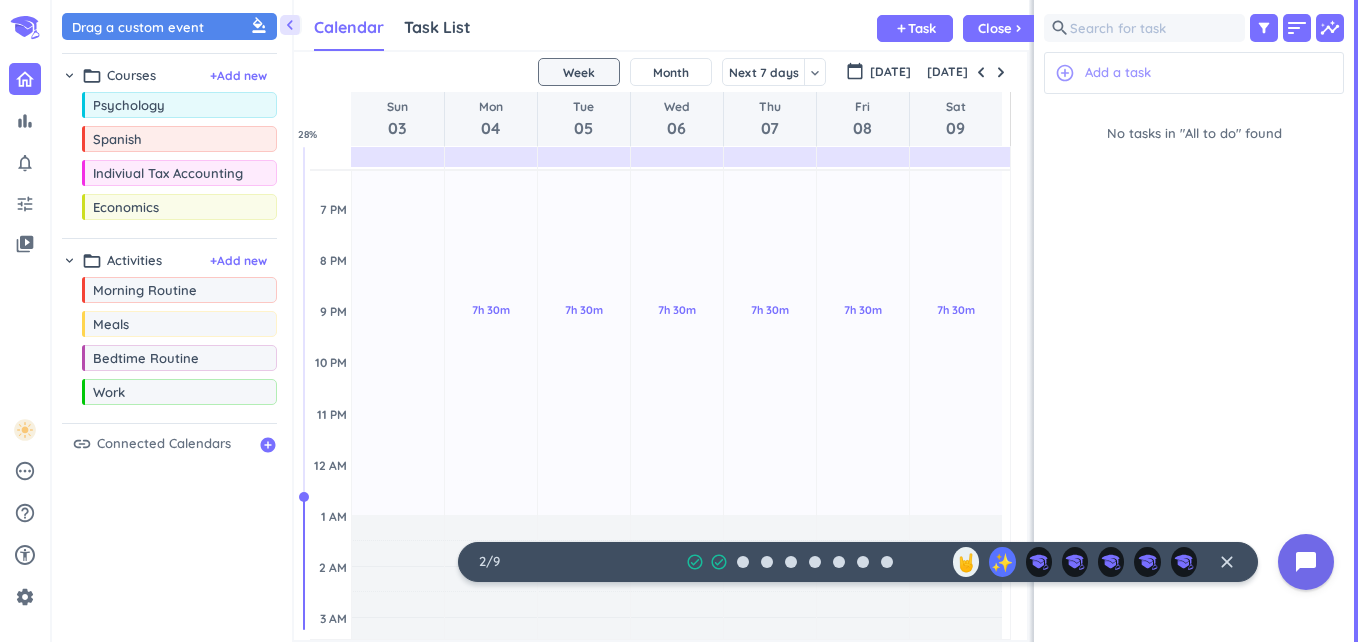click on "Add a task" at bounding box center (1118, 73) 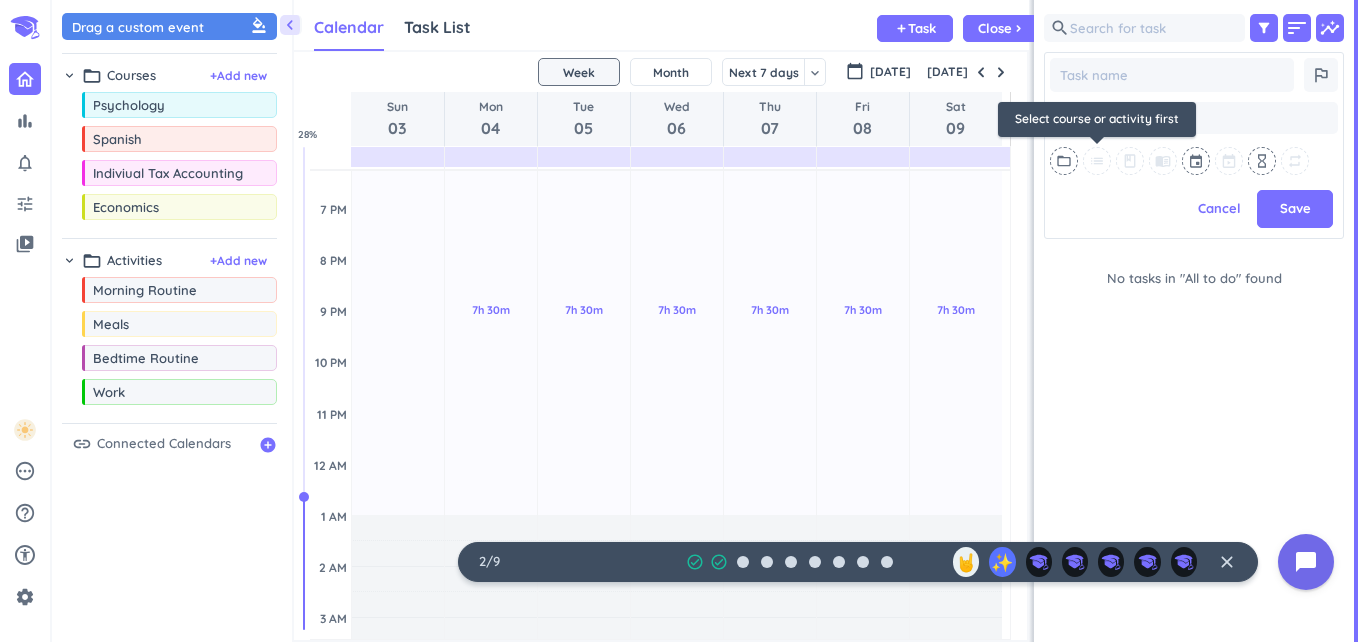 click on "list" at bounding box center [1097, 161] 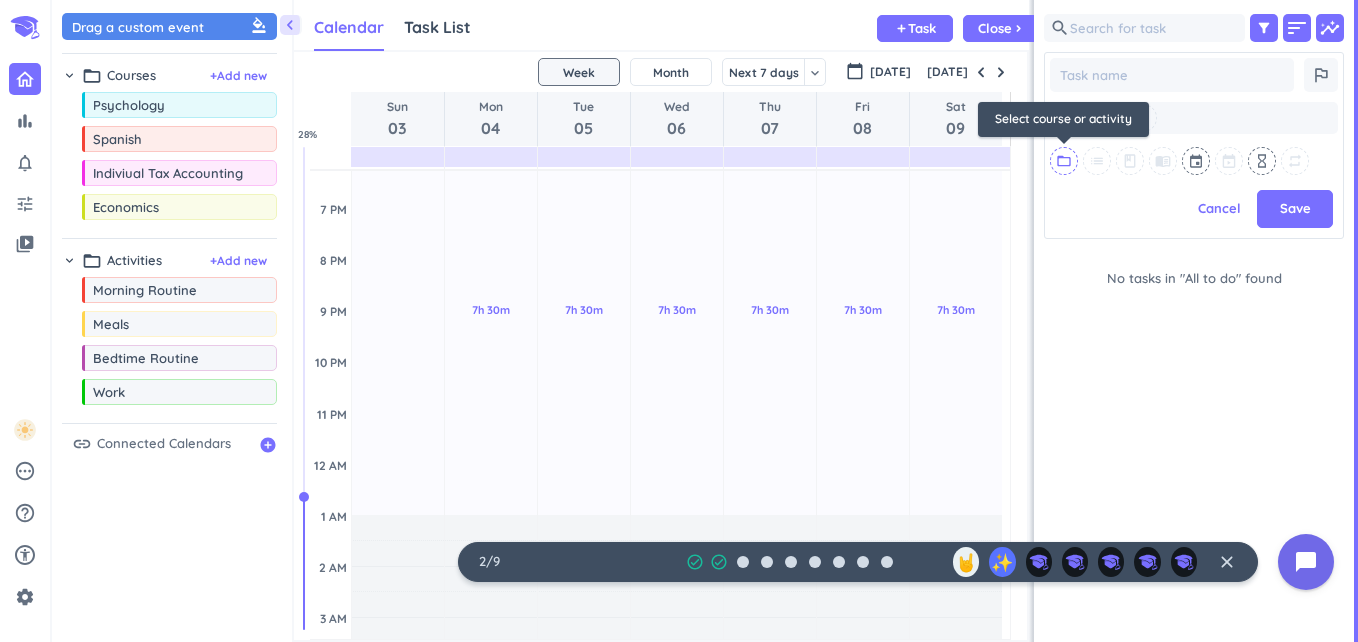 click on "folder_open" at bounding box center [1064, 161] 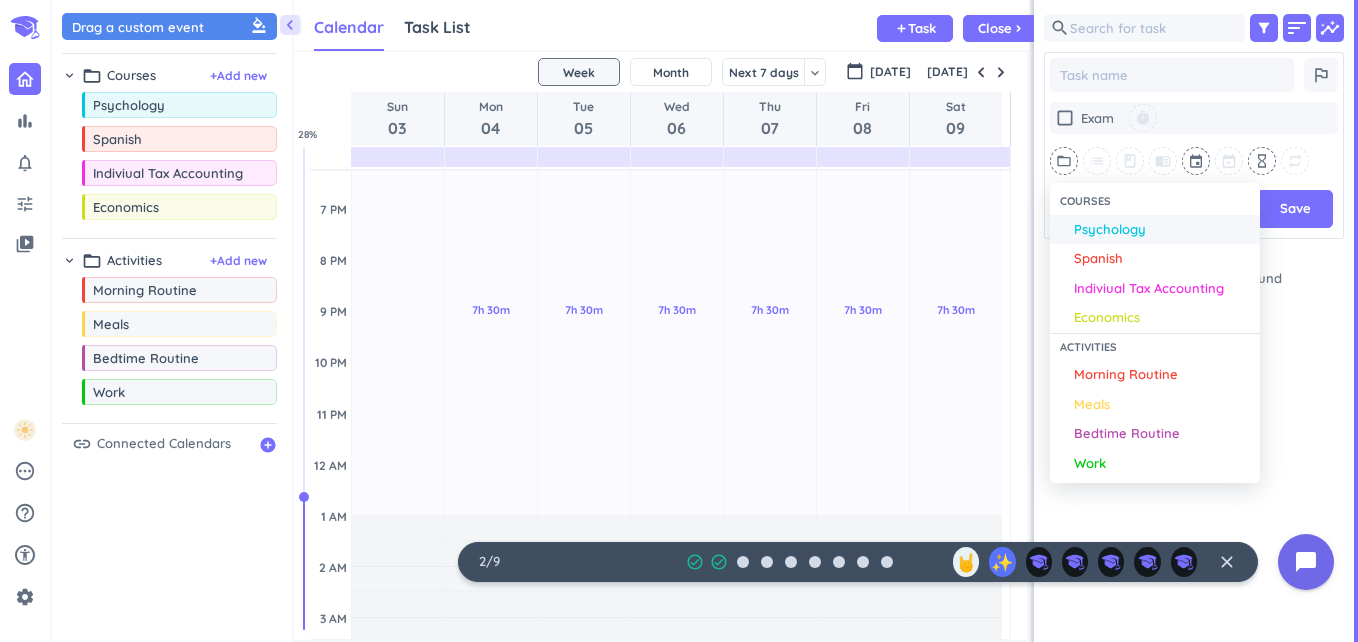 click on "Psychology" at bounding box center [1110, 230] 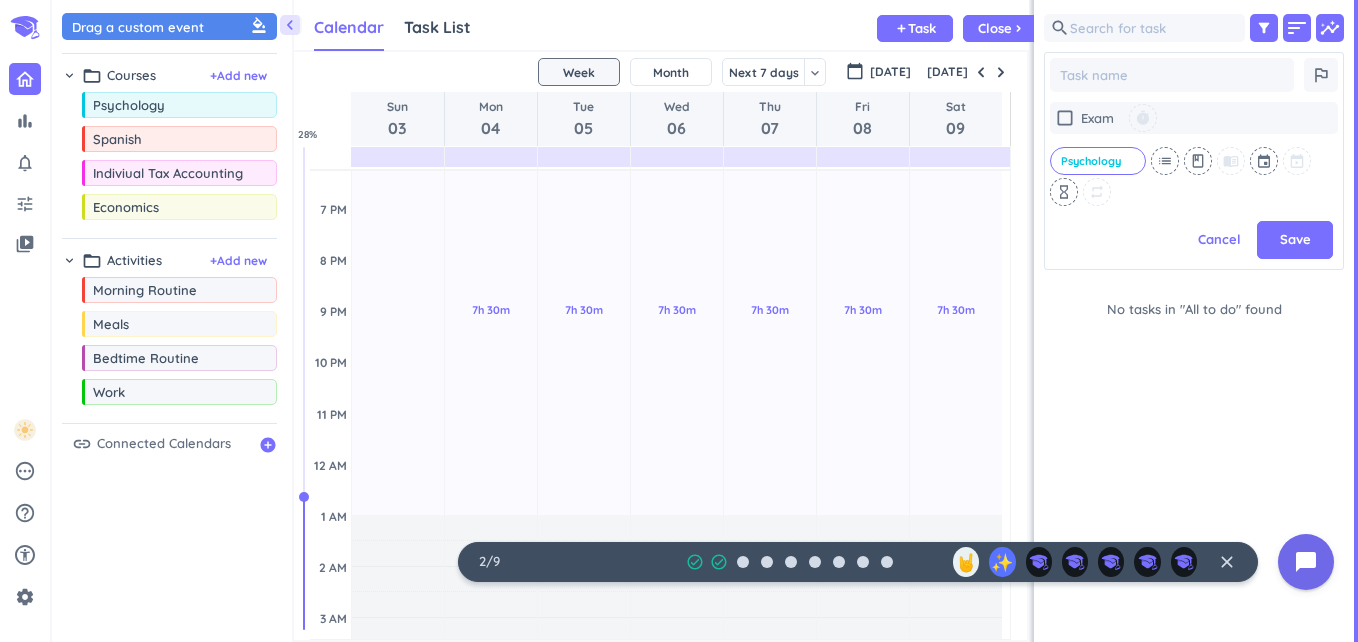type on "x" 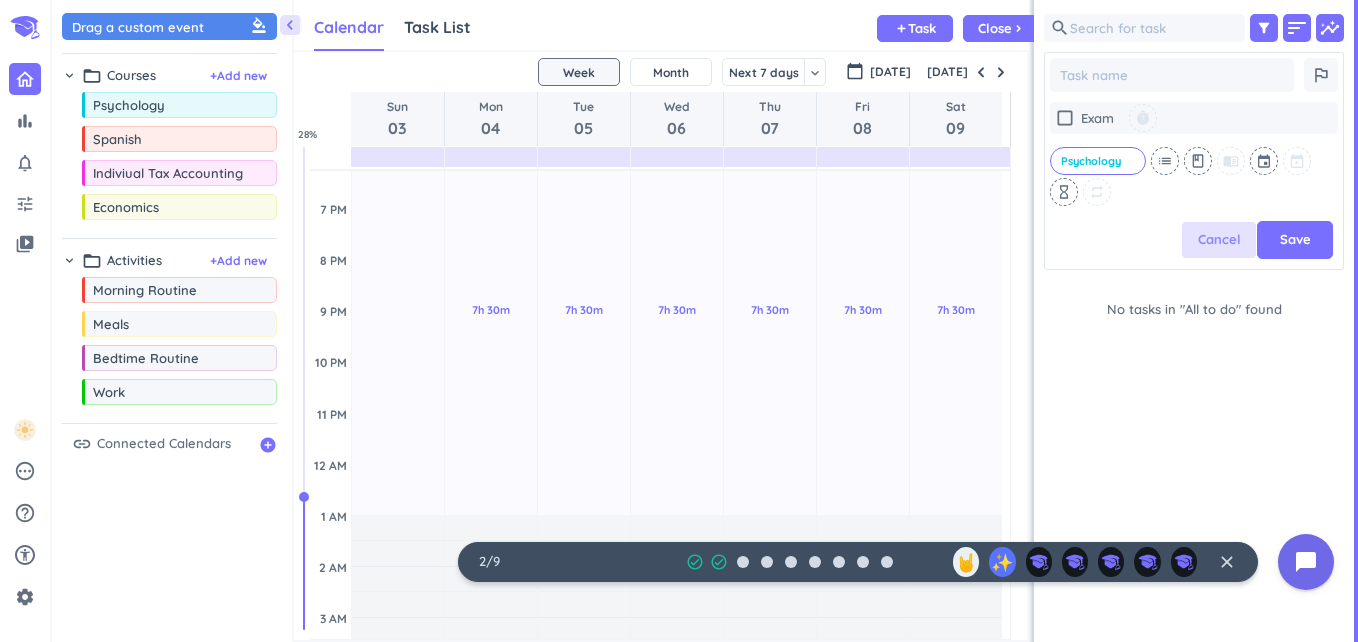 click on "Cancel" at bounding box center [1219, 240] 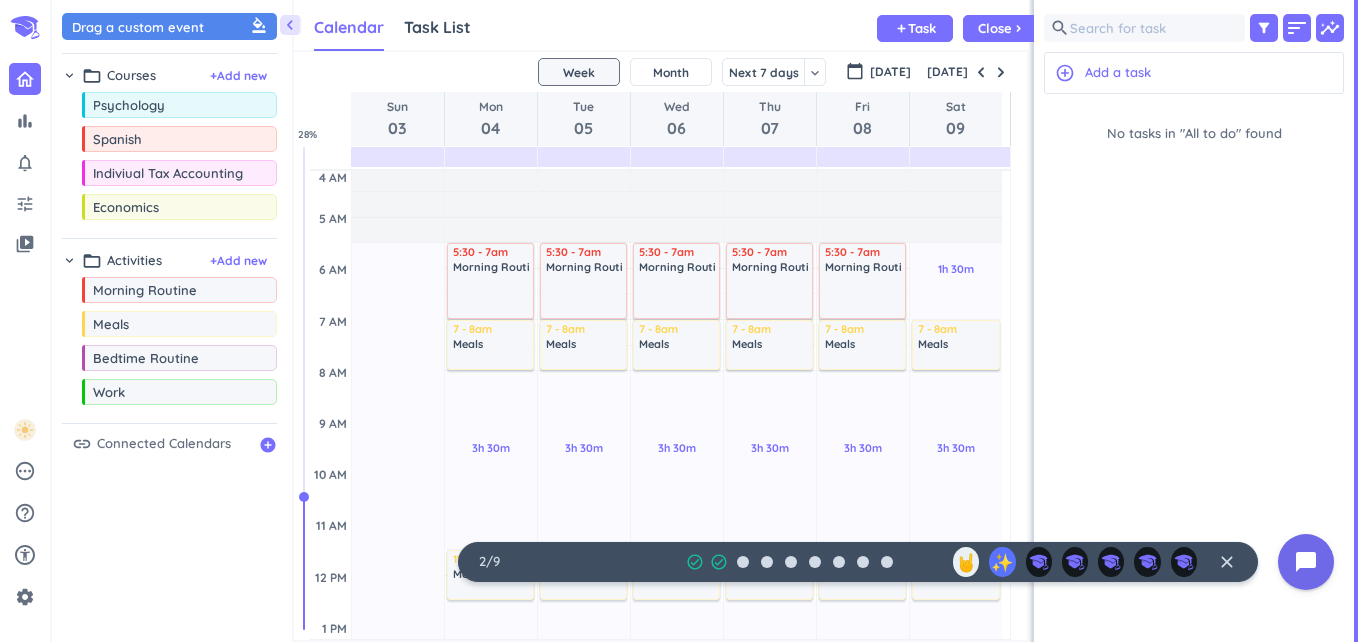scroll, scrollTop: 29, scrollLeft: 0, axis: vertical 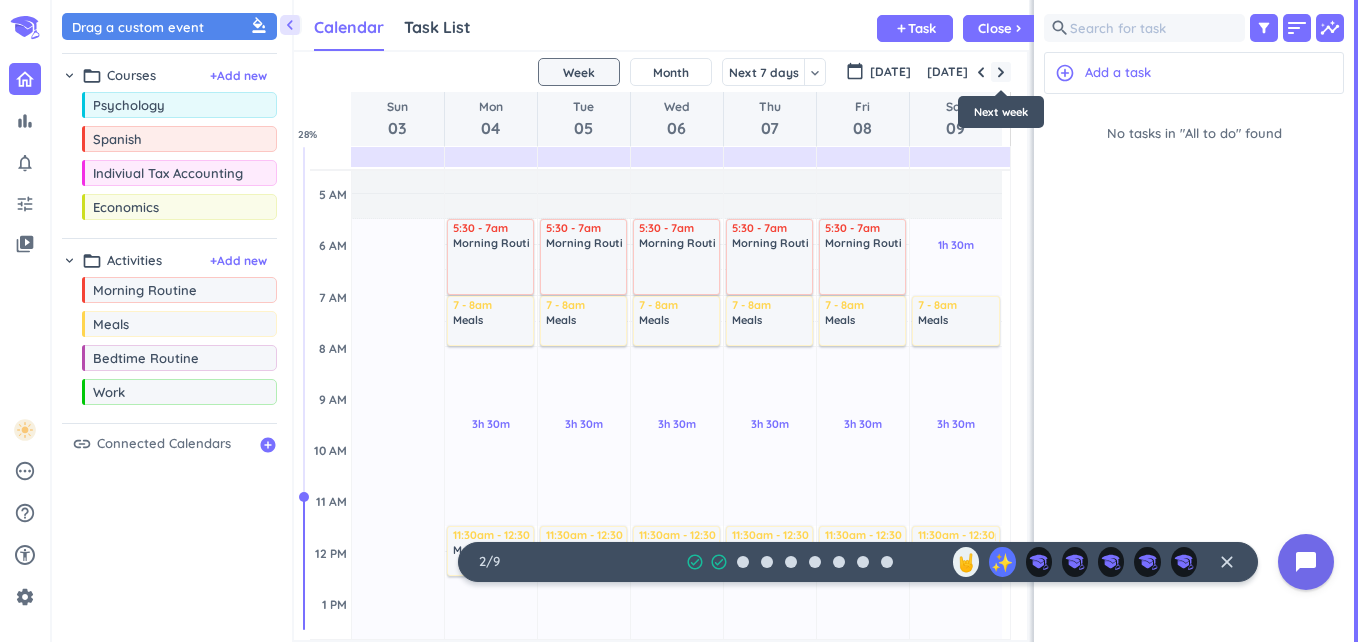 click at bounding box center [1001, 72] 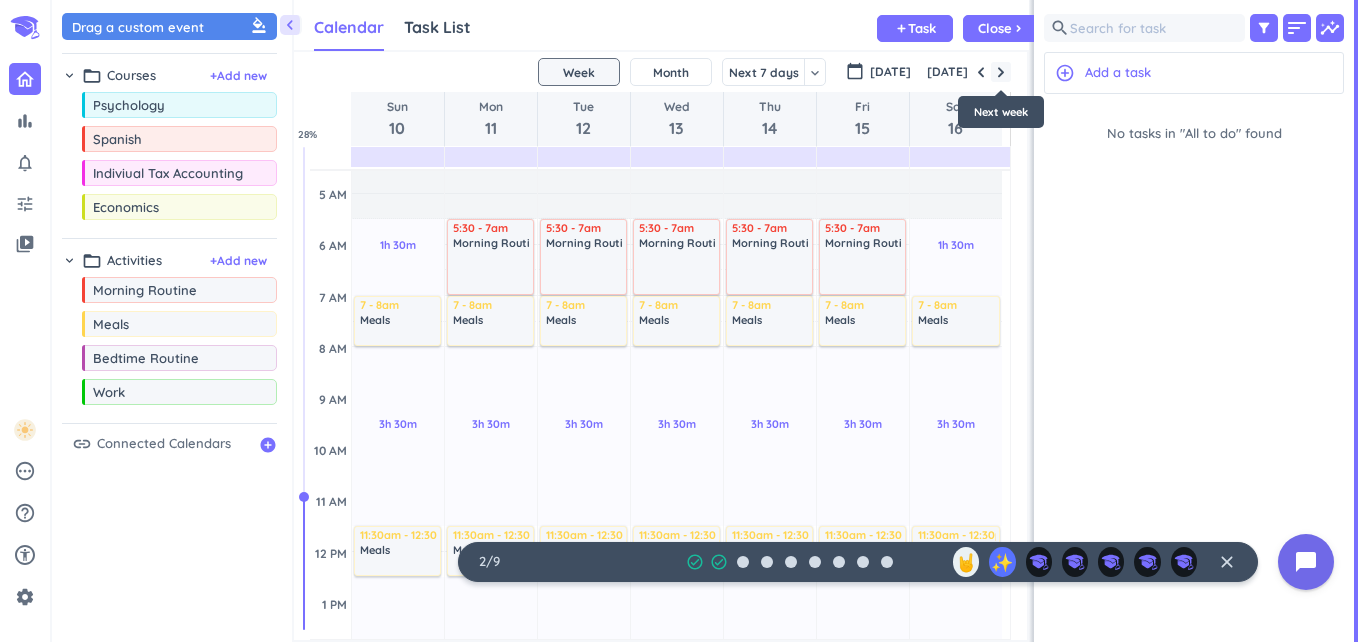 scroll, scrollTop: 104, scrollLeft: 0, axis: vertical 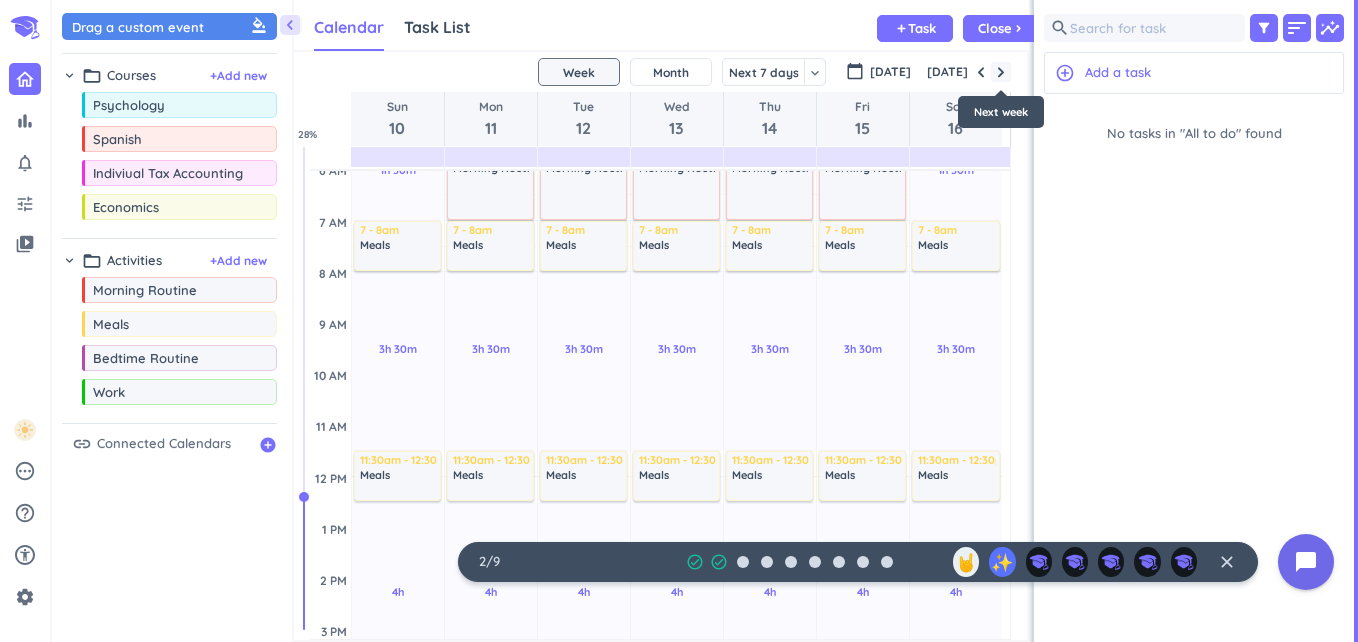 click at bounding box center [1001, 72] 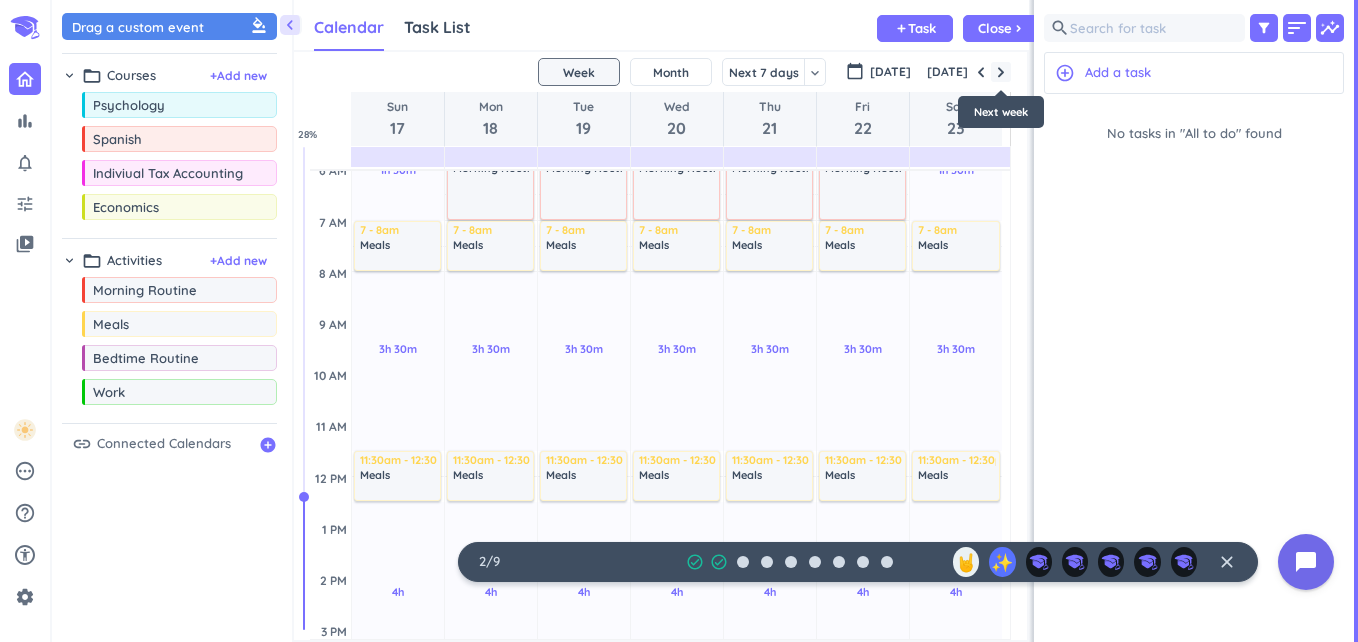 click at bounding box center [1001, 72] 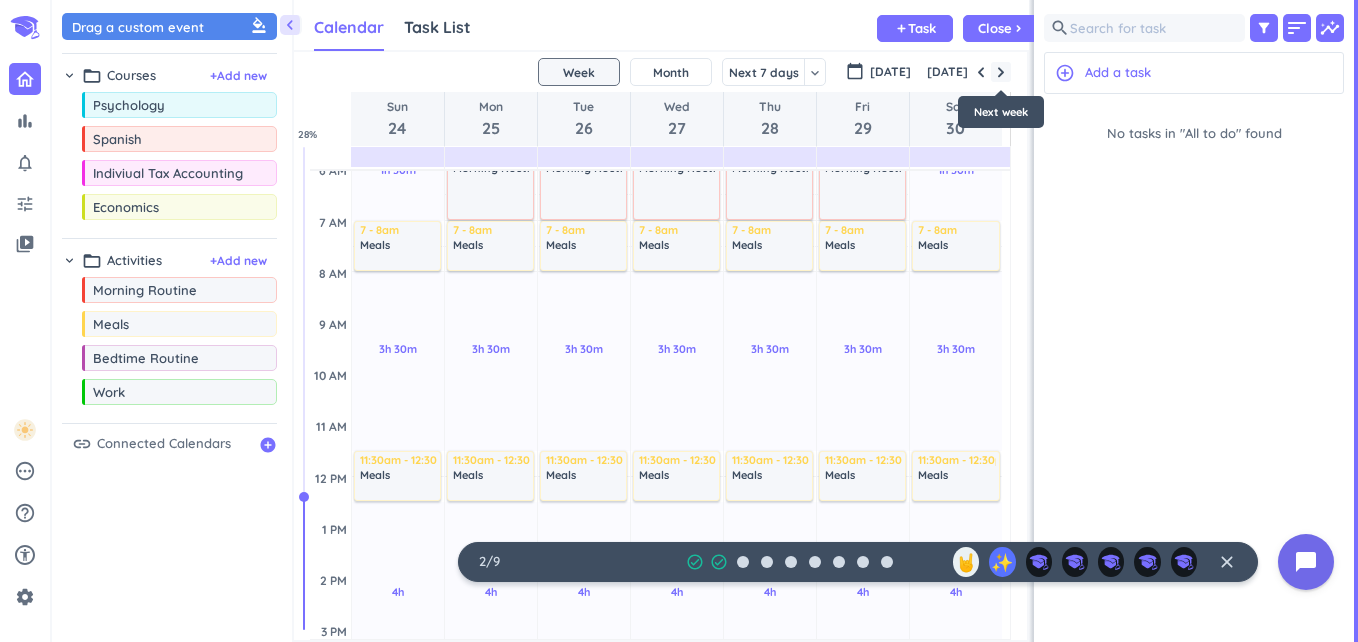 click at bounding box center (1001, 72) 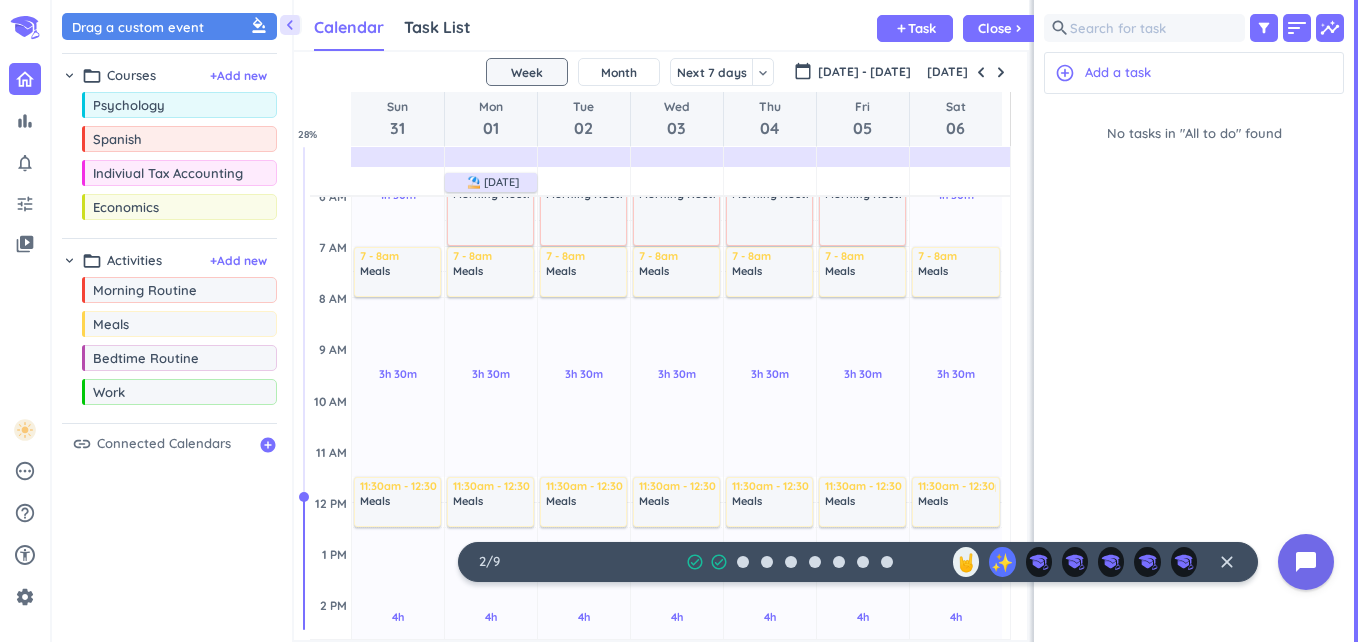 click at bounding box center (963, 157) 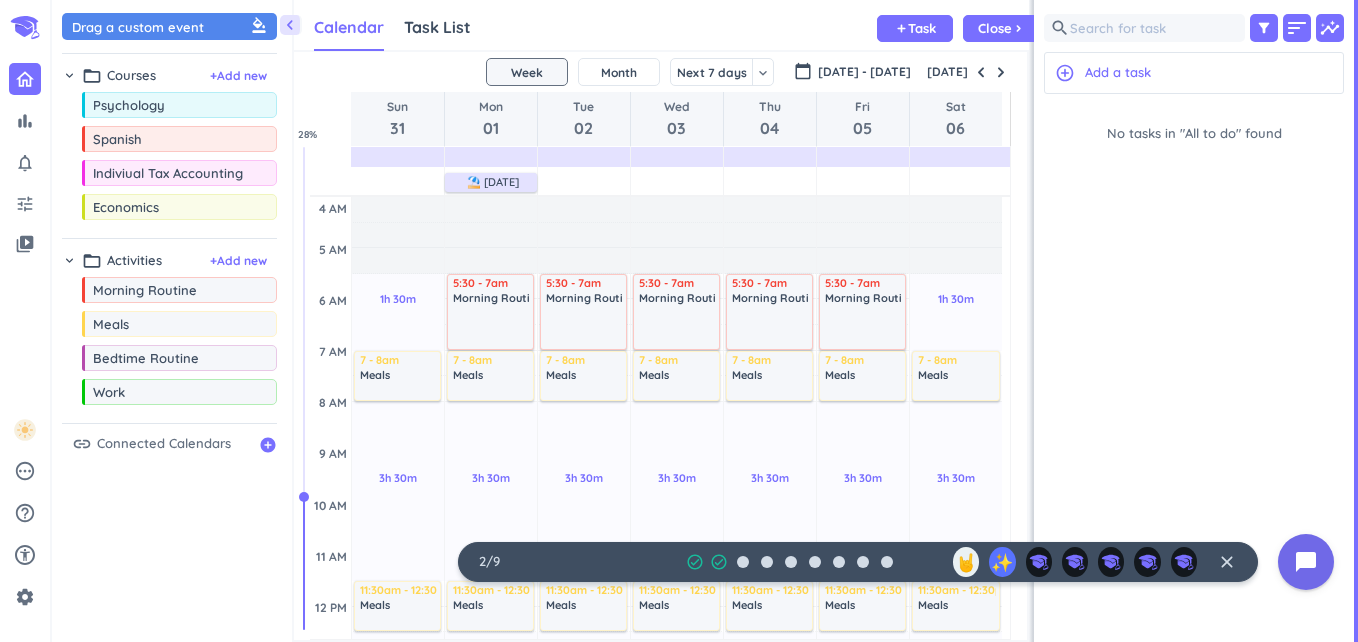 drag, startPoint x: 940, startPoint y: 210, endPoint x: 589, endPoint y: 271, distance: 356.26114 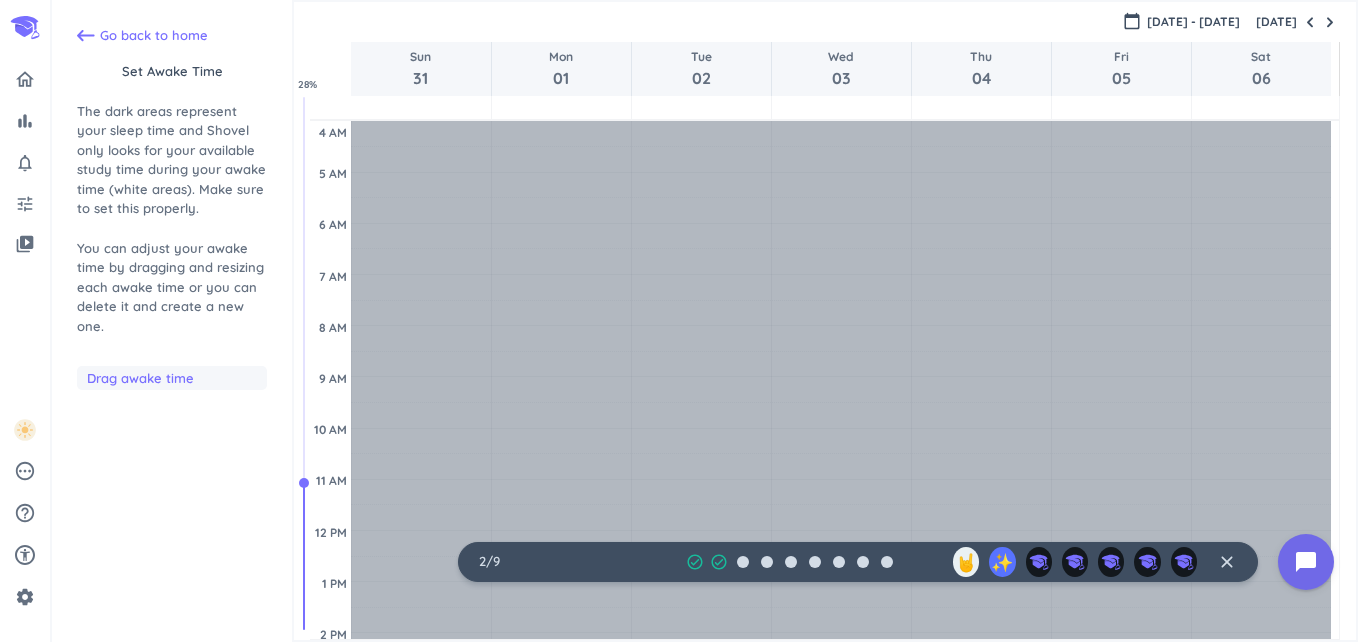 scroll, scrollTop: 104, scrollLeft: 0, axis: vertical 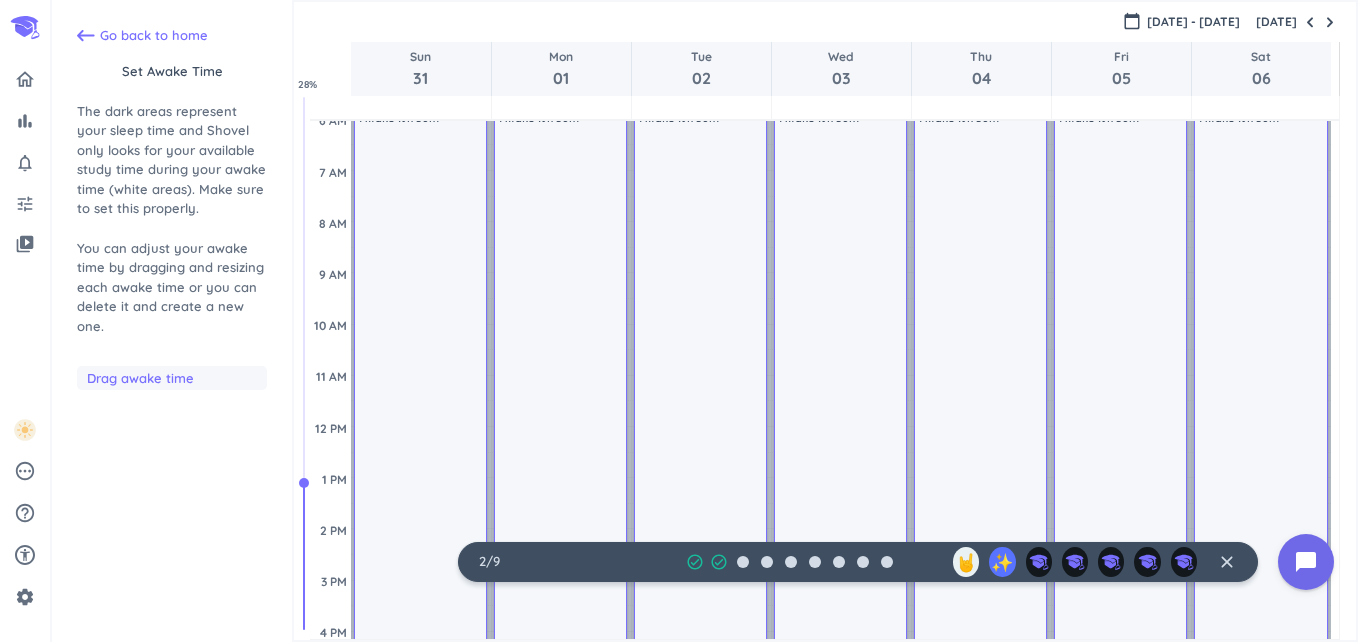 click on "Awake   19h 30m" at bounding box center (562, 599) 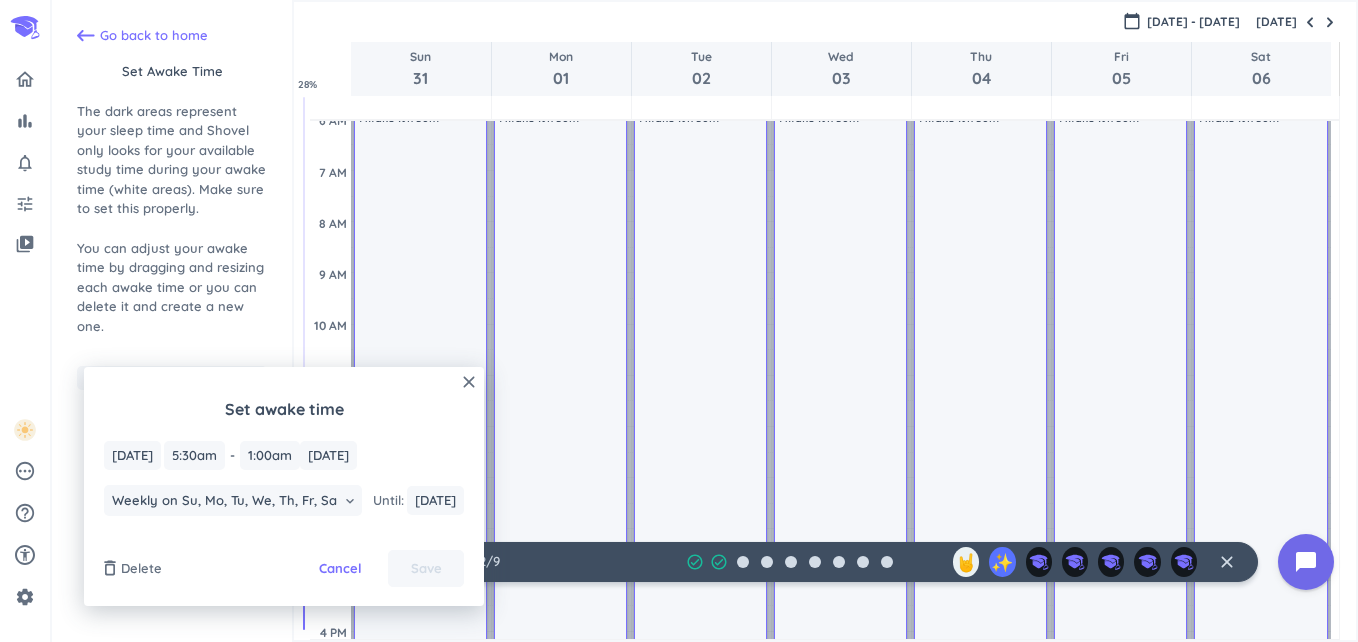 click on "Awake   19h 30m" at bounding box center (562, 599) 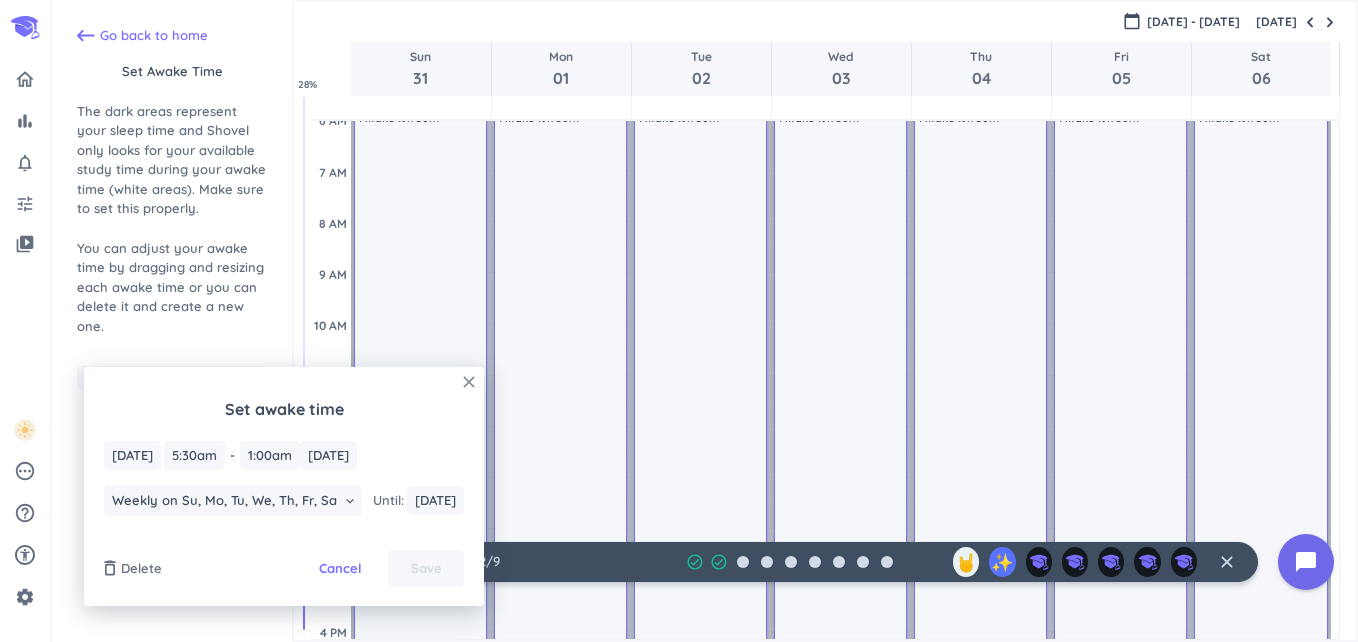 click on "close" at bounding box center [469, 382] 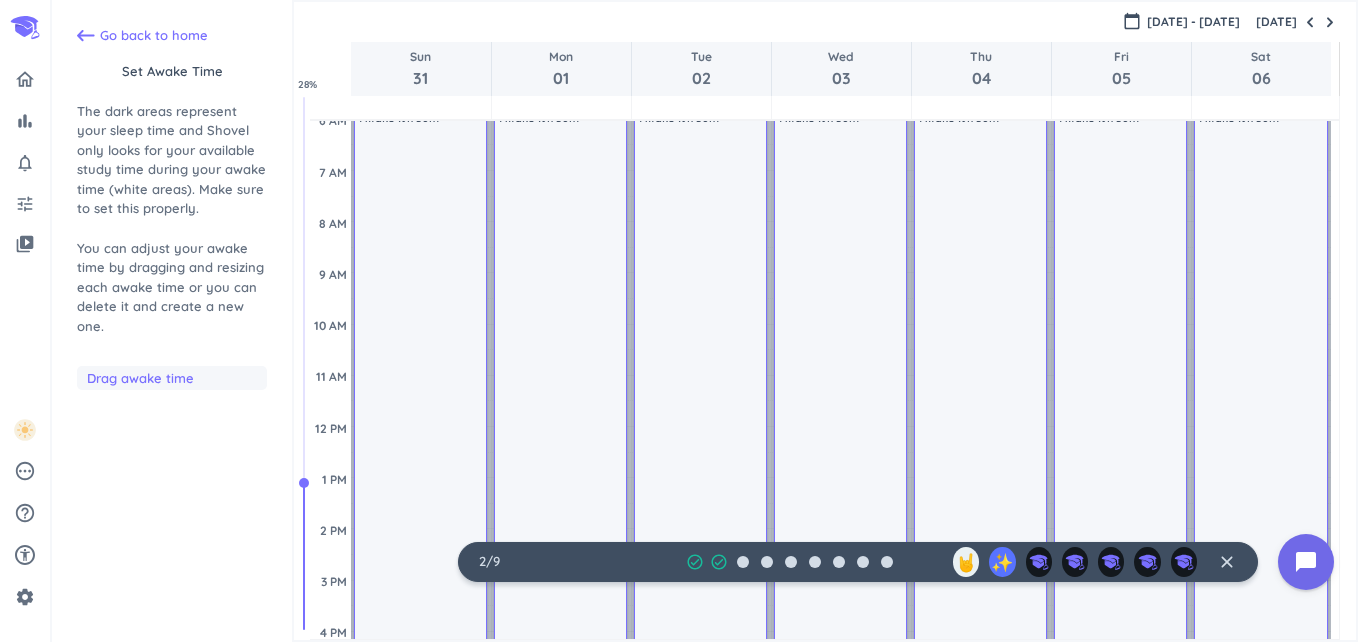 scroll, scrollTop: 0, scrollLeft: 0, axis: both 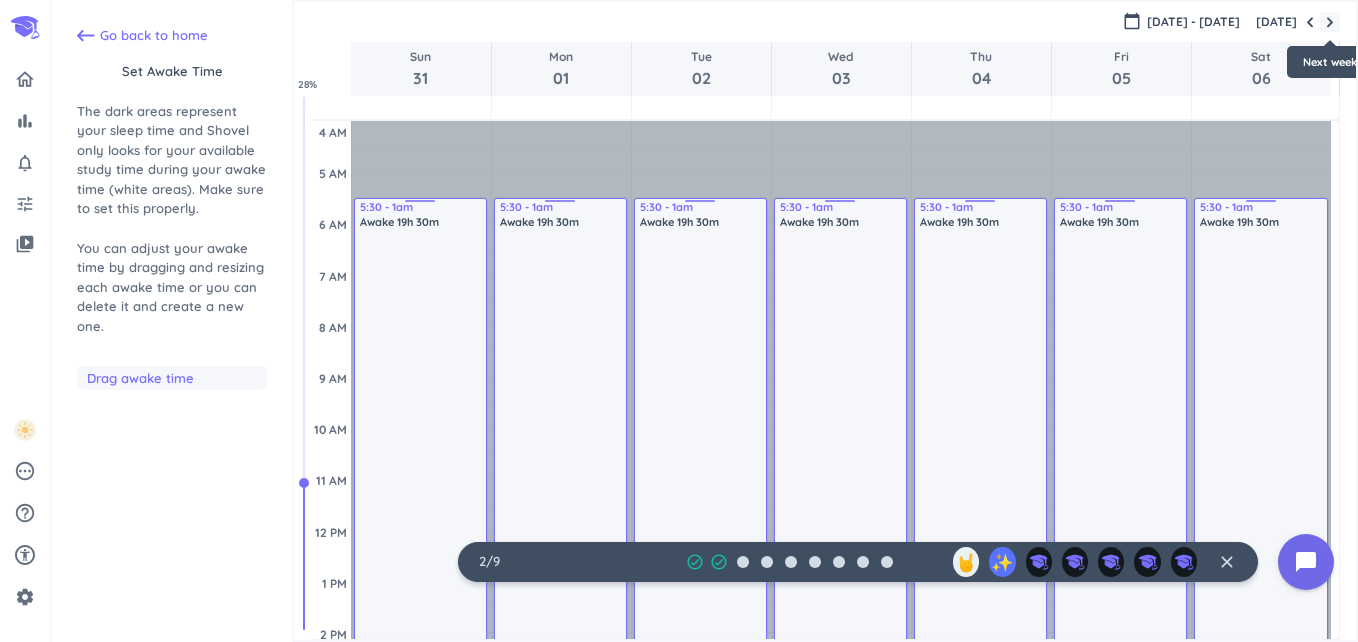 click at bounding box center (1330, 22) 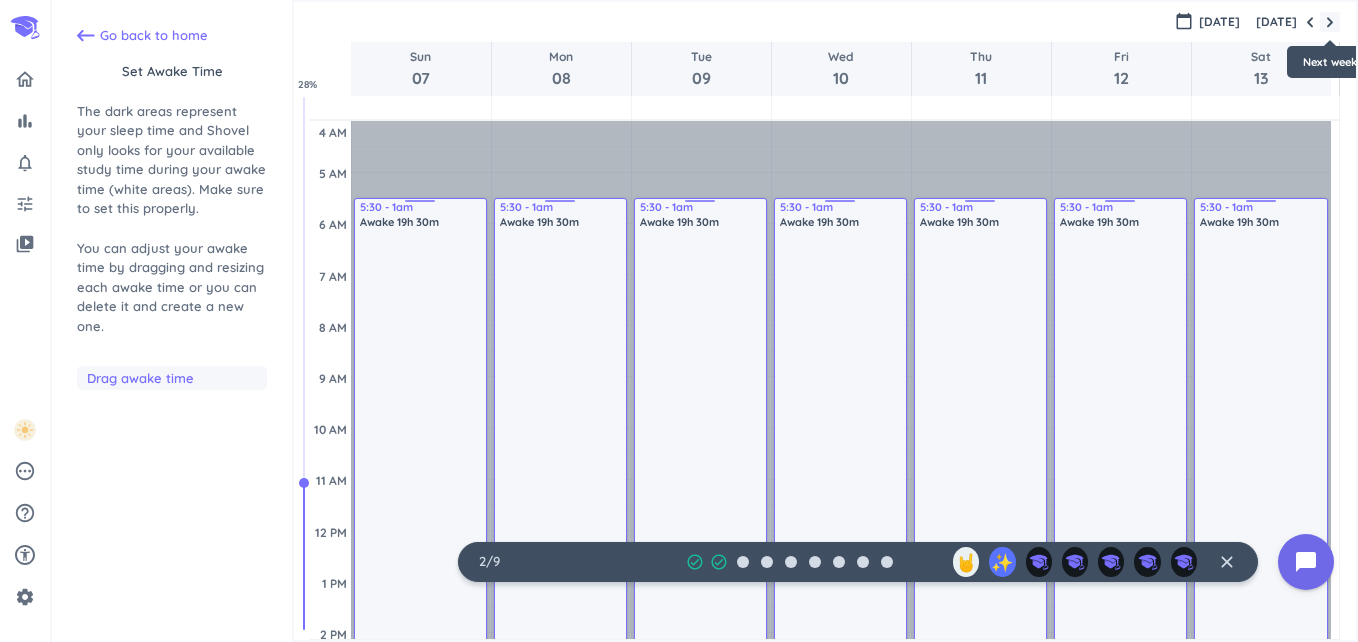 scroll, scrollTop: 104, scrollLeft: 0, axis: vertical 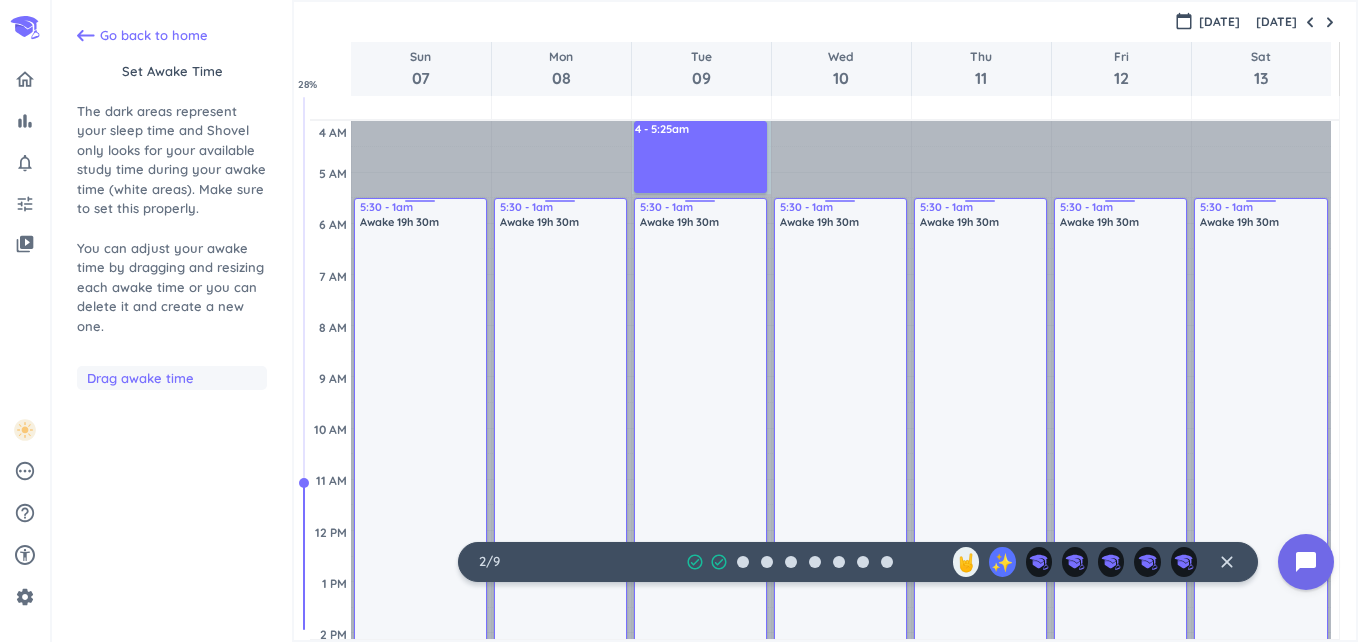 drag, startPoint x: 653, startPoint y: 125, endPoint x: 664, endPoint y: 190, distance: 65.9242 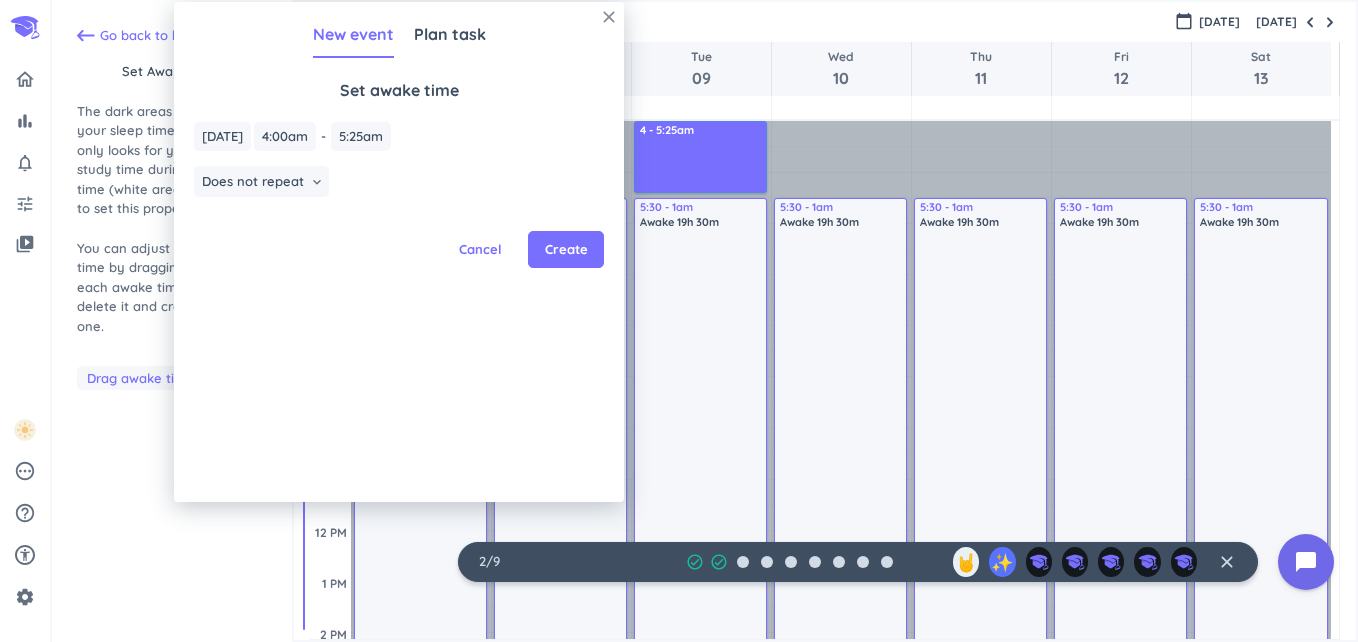 click on "close" at bounding box center [609, 17] 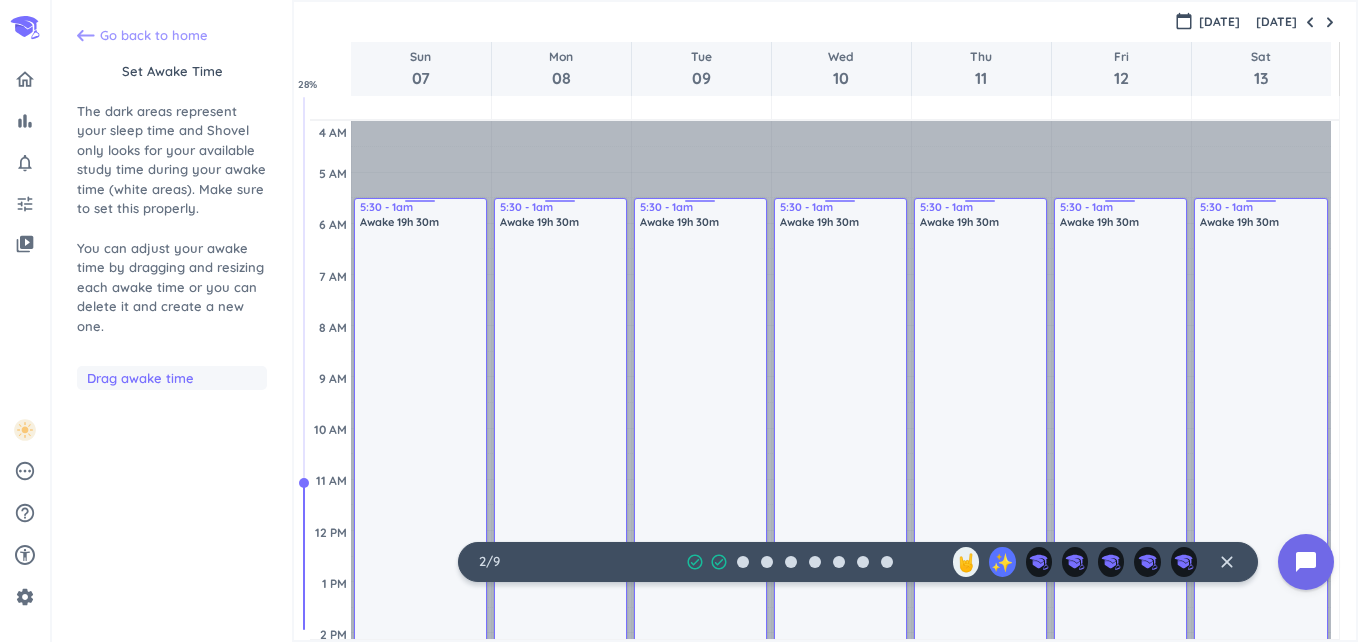 click on "Go back to home" at bounding box center (154, 36) 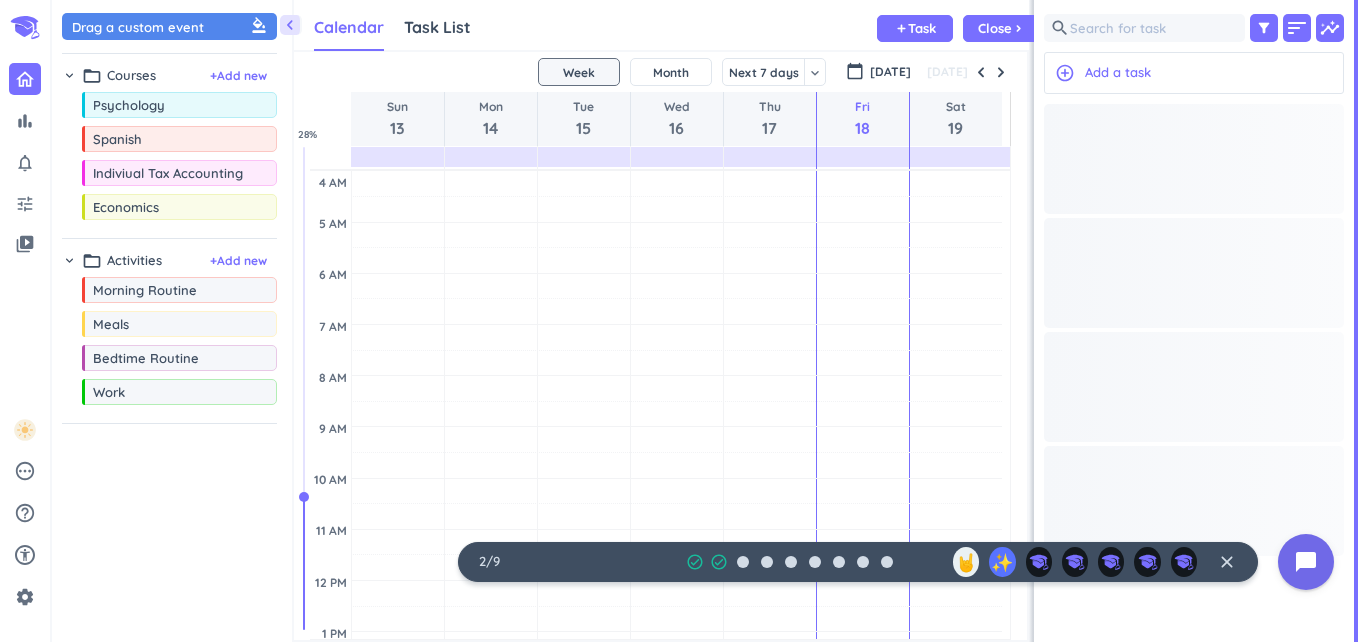 scroll, scrollTop: 9, scrollLeft: 9, axis: both 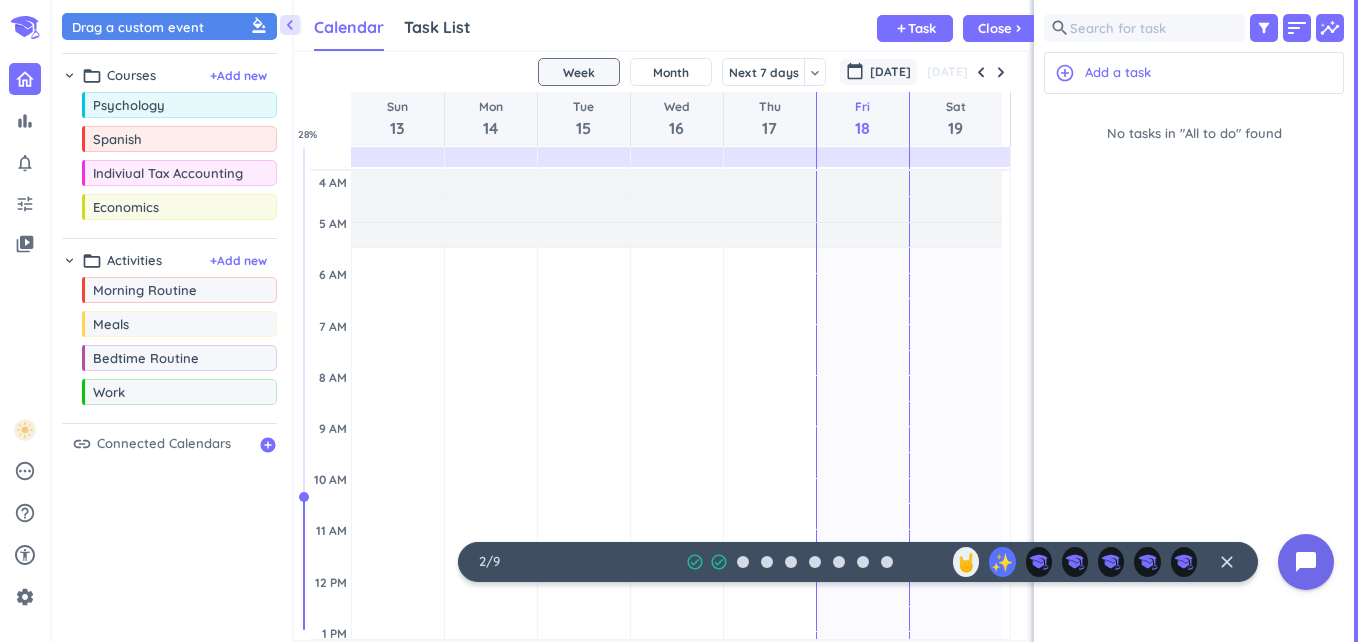click on "[DATE]" at bounding box center (890, 72) 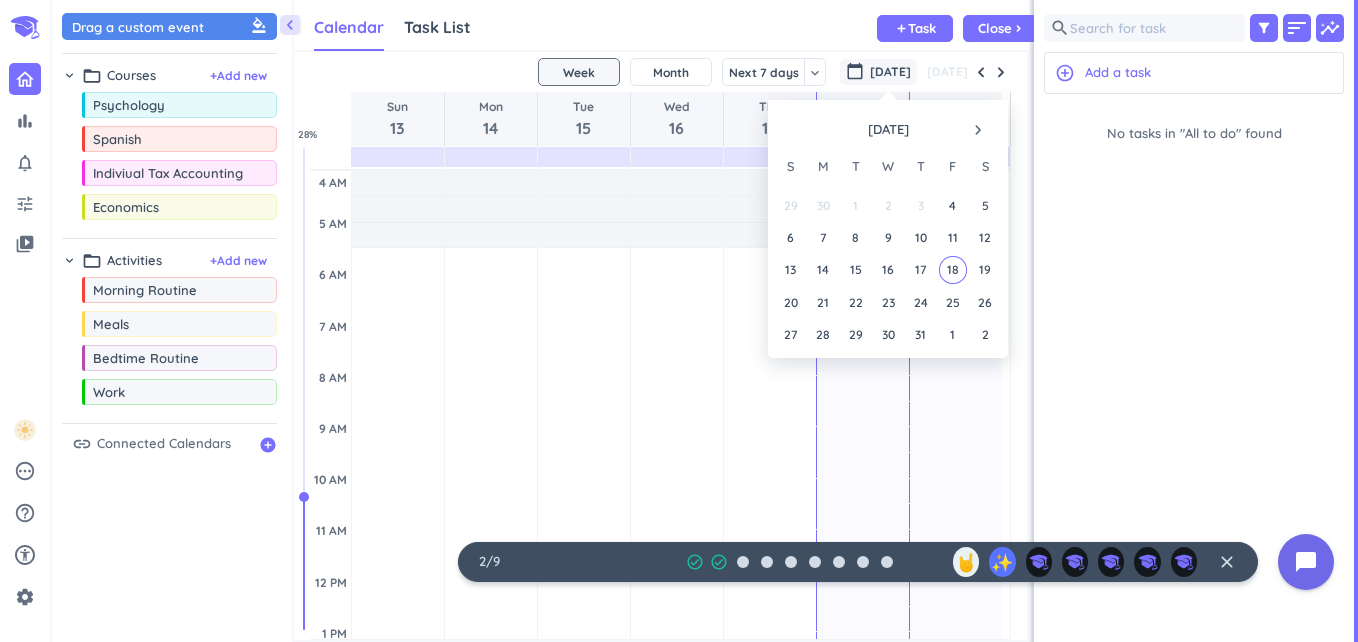 click on "navigate_next" at bounding box center [978, 130] 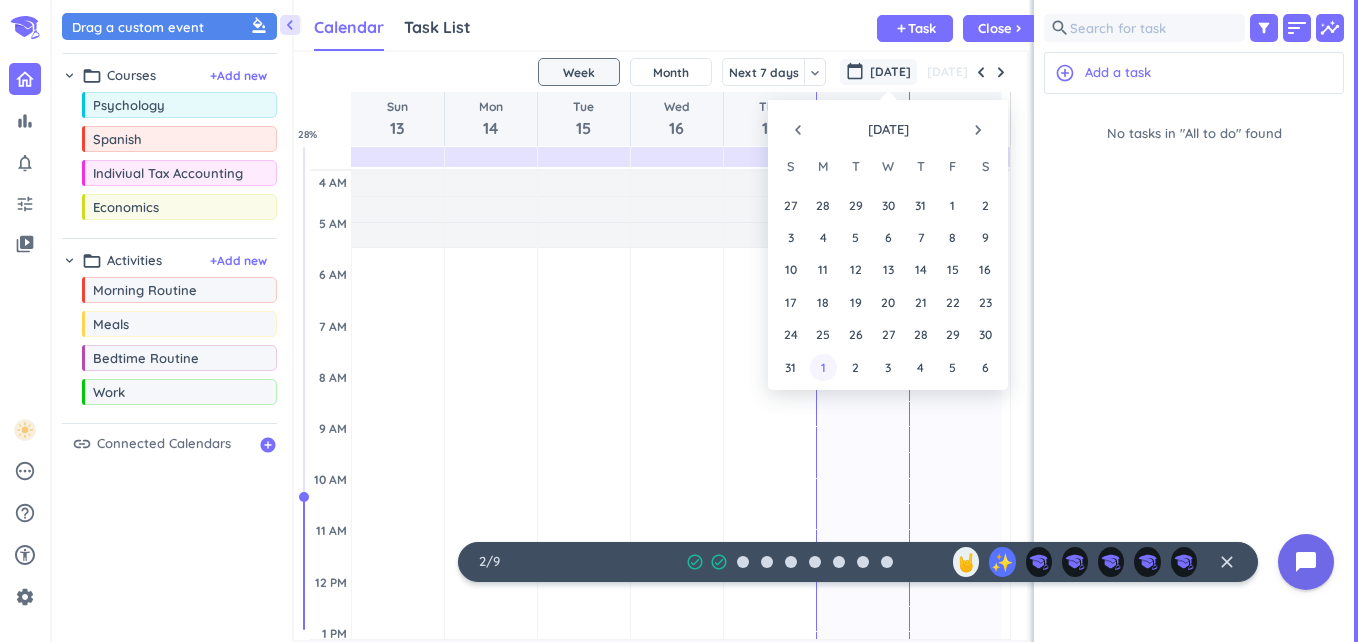 click on "1" at bounding box center [823, 366] 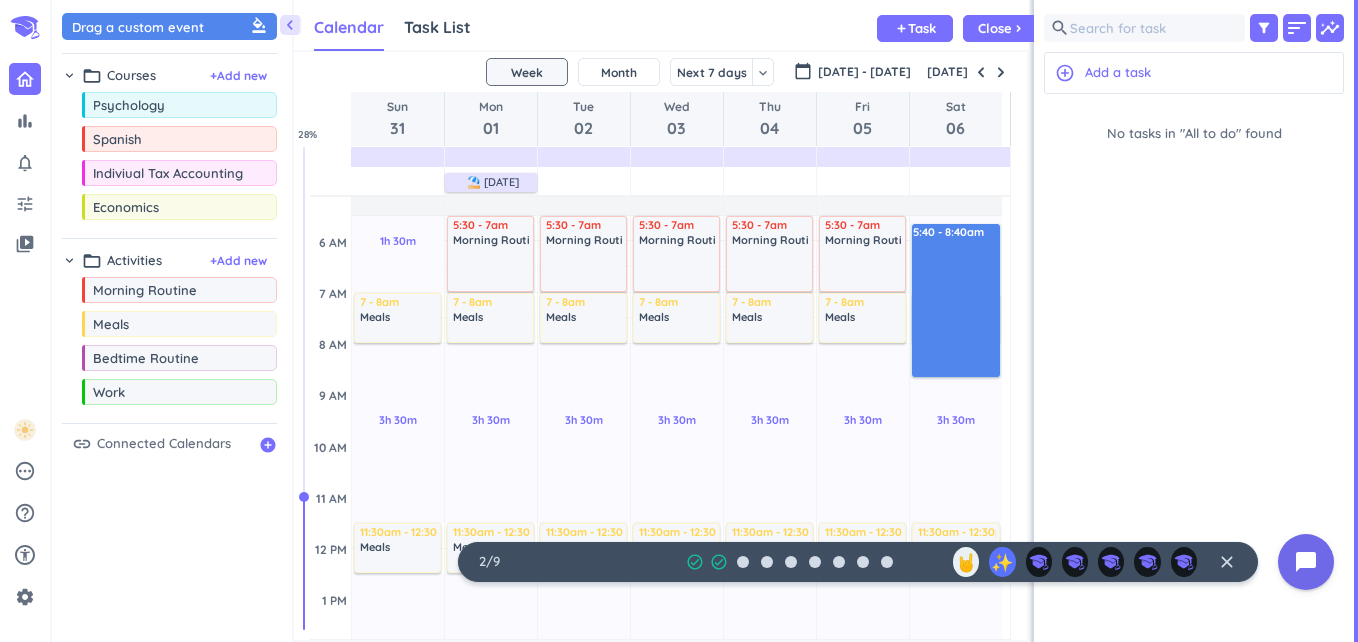 scroll, scrollTop: 0, scrollLeft: 0, axis: both 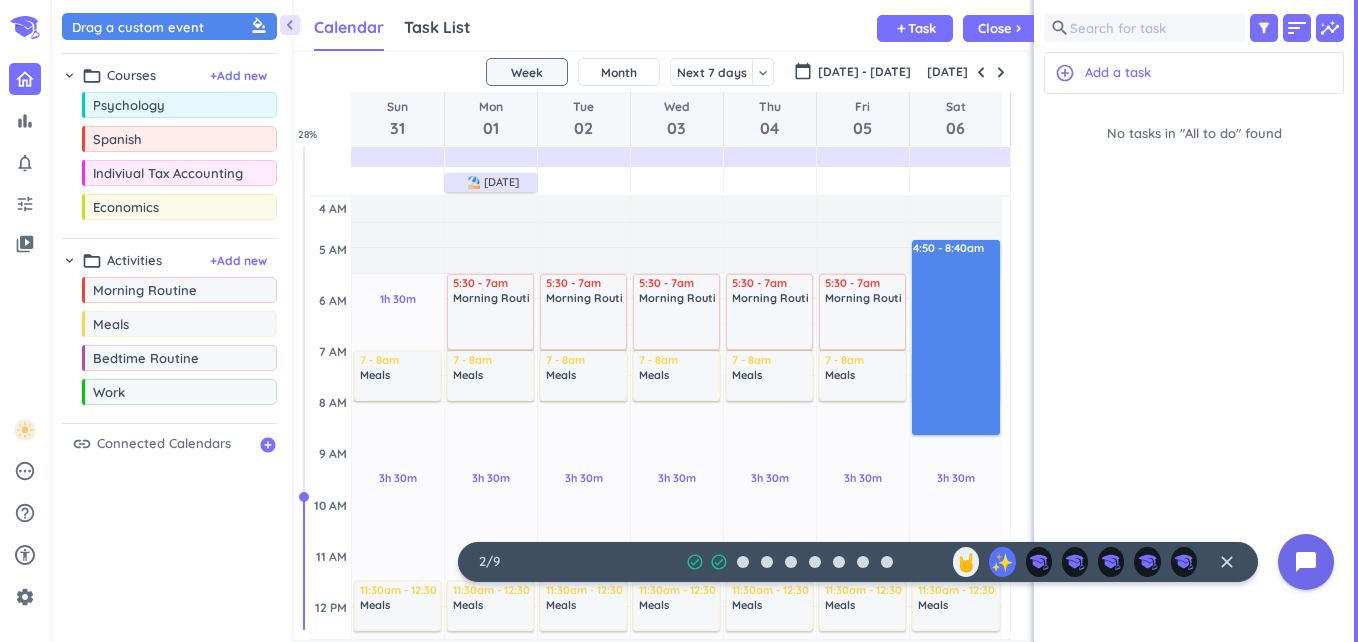 drag, startPoint x: 1000, startPoint y: 329, endPoint x: 999, endPoint y: 239, distance: 90.005554 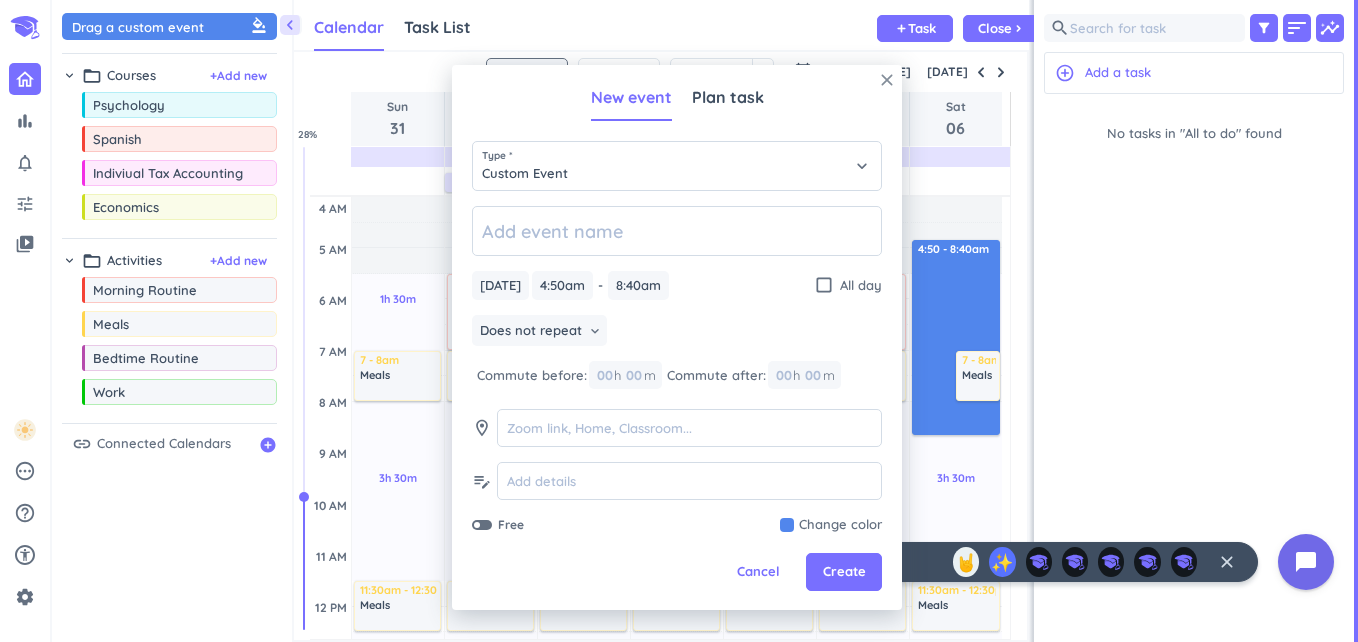 click on "close" at bounding box center (887, 80) 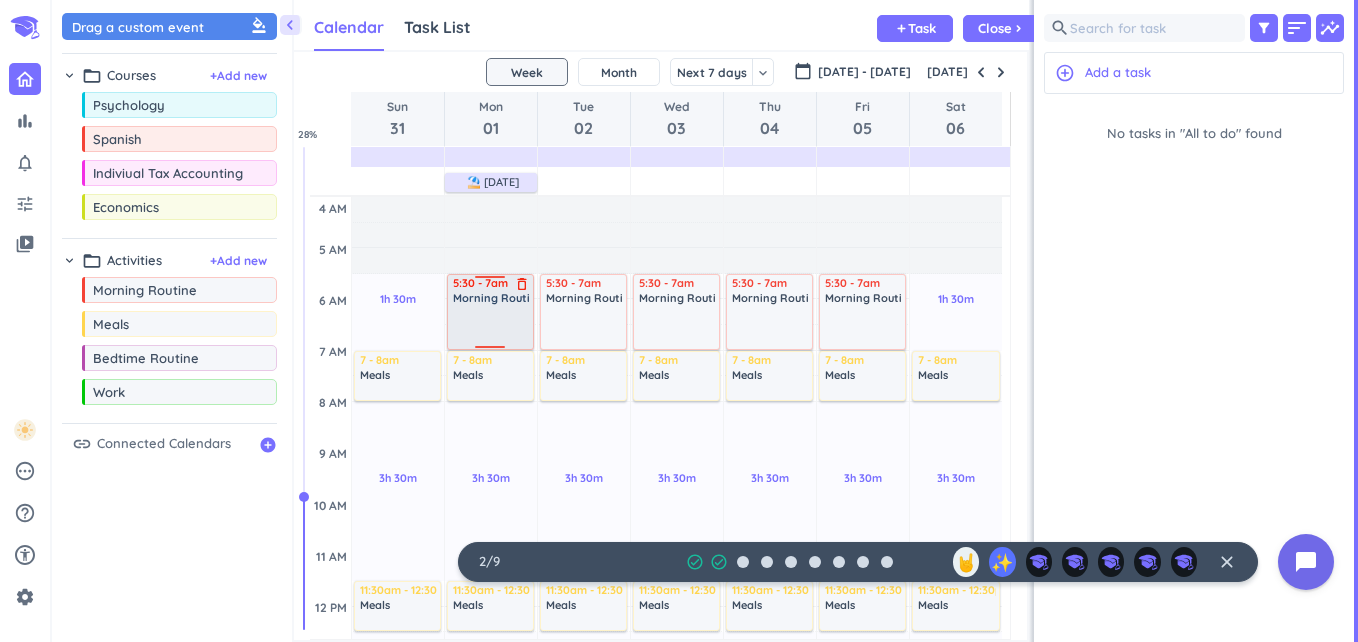 click on "delete_outline" at bounding box center (522, 284) 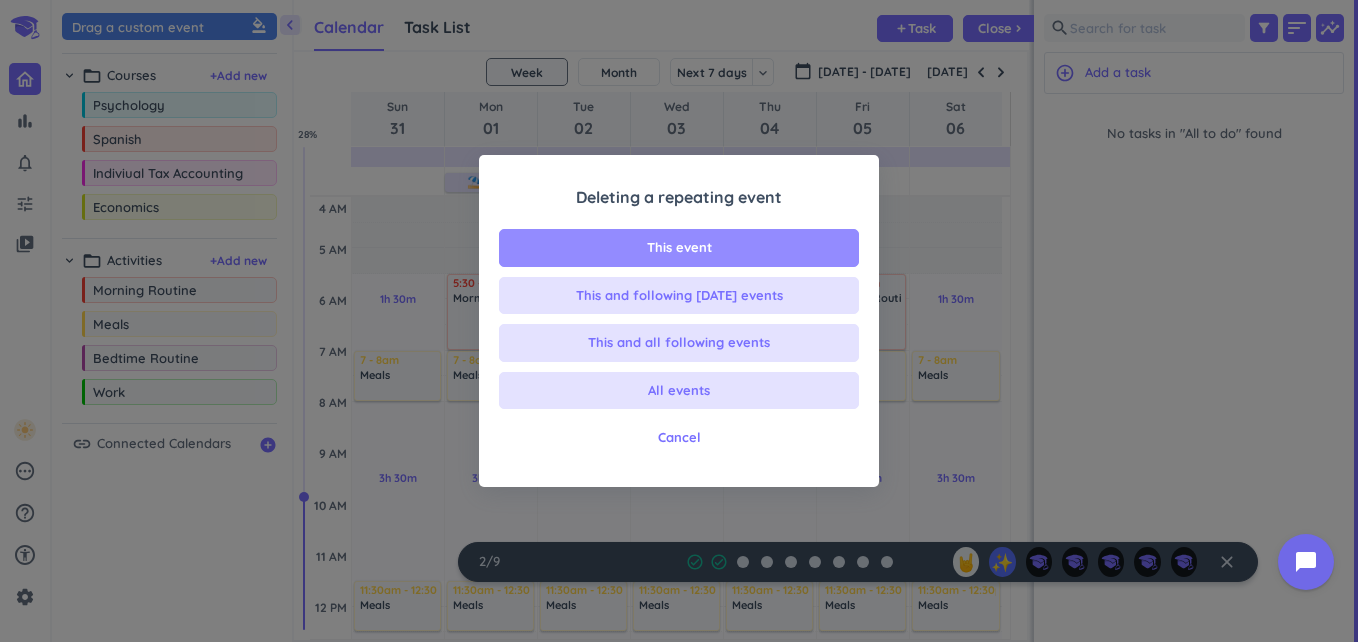 click on "This event" at bounding box center [679, 248] 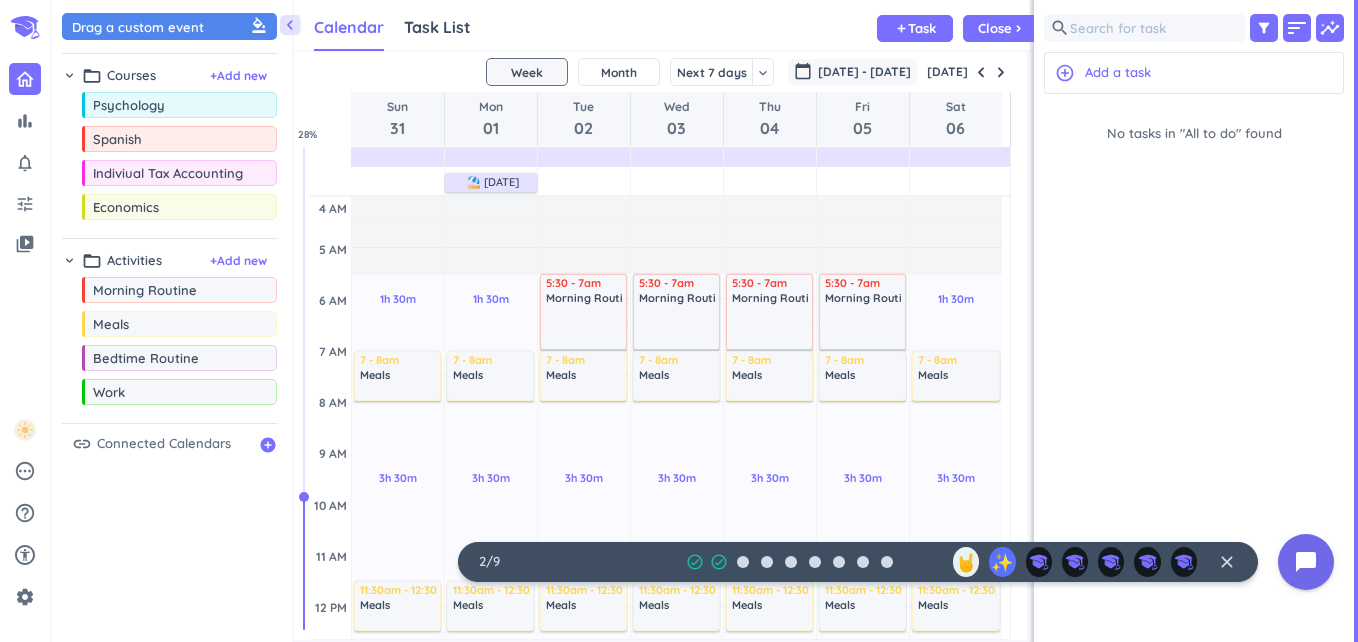 click on "[DATE] - [DATE]" at bounding box center (864, 72) 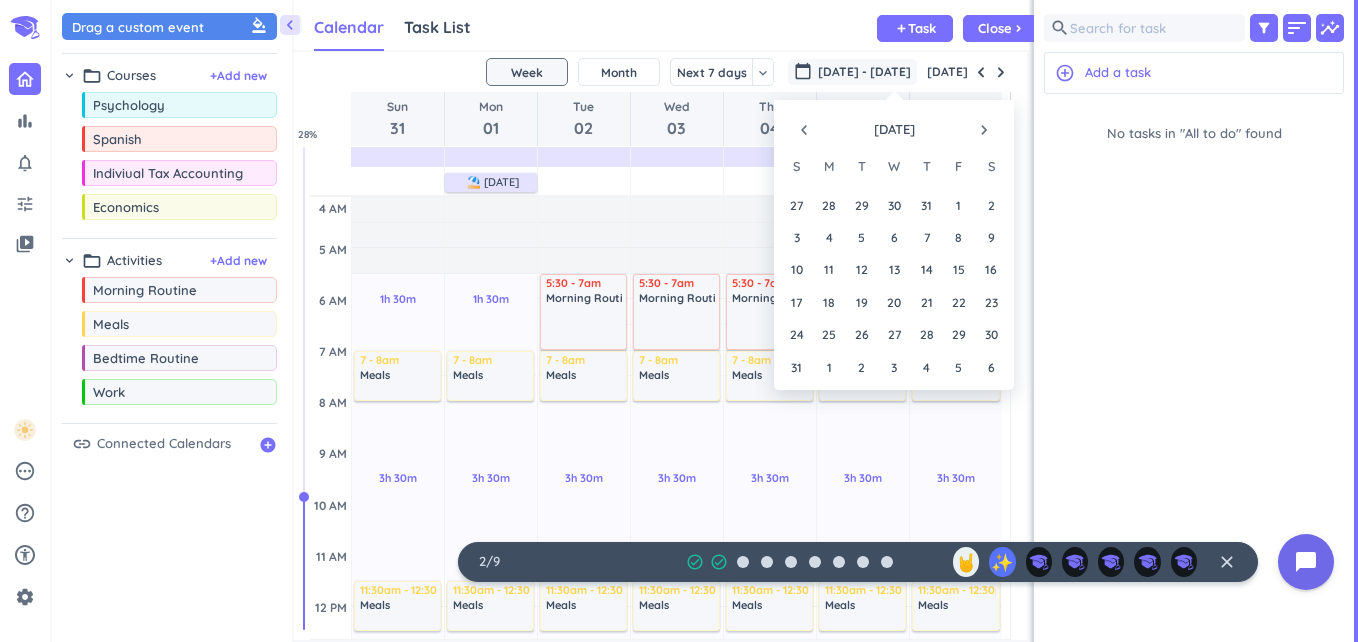 click on "navigate_next" at bounding box center (984, 130) 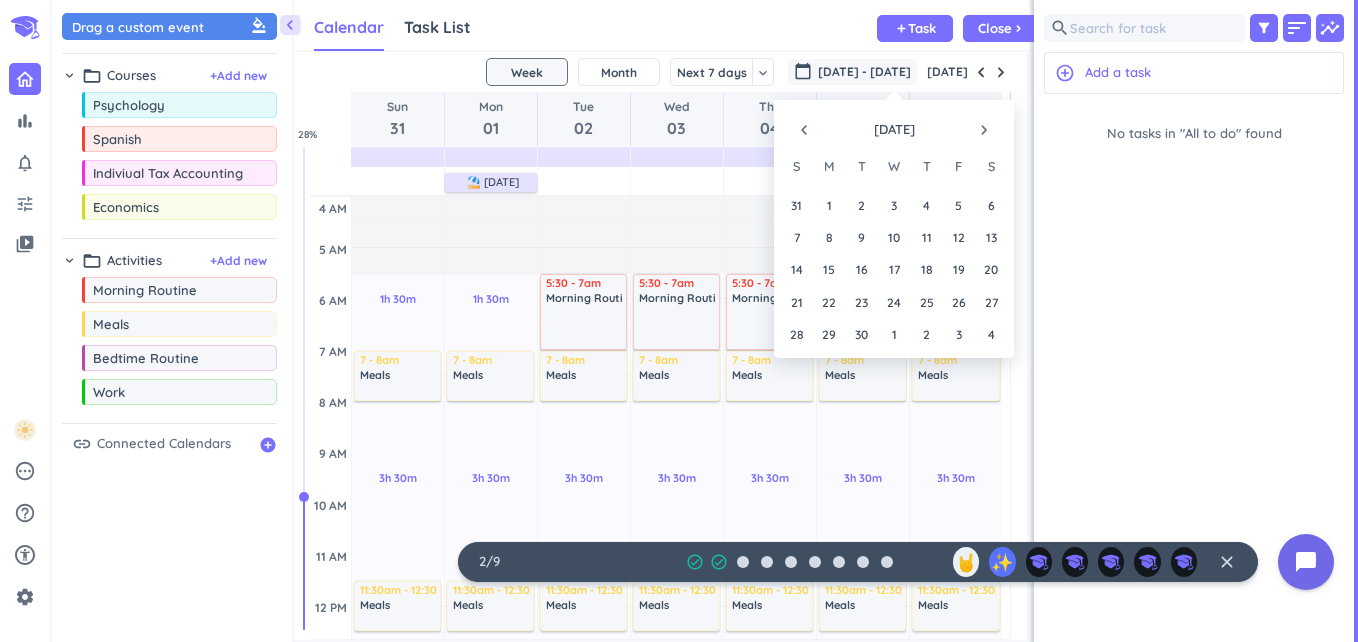 click on "navigate_next" at bounding box center [984, 130] 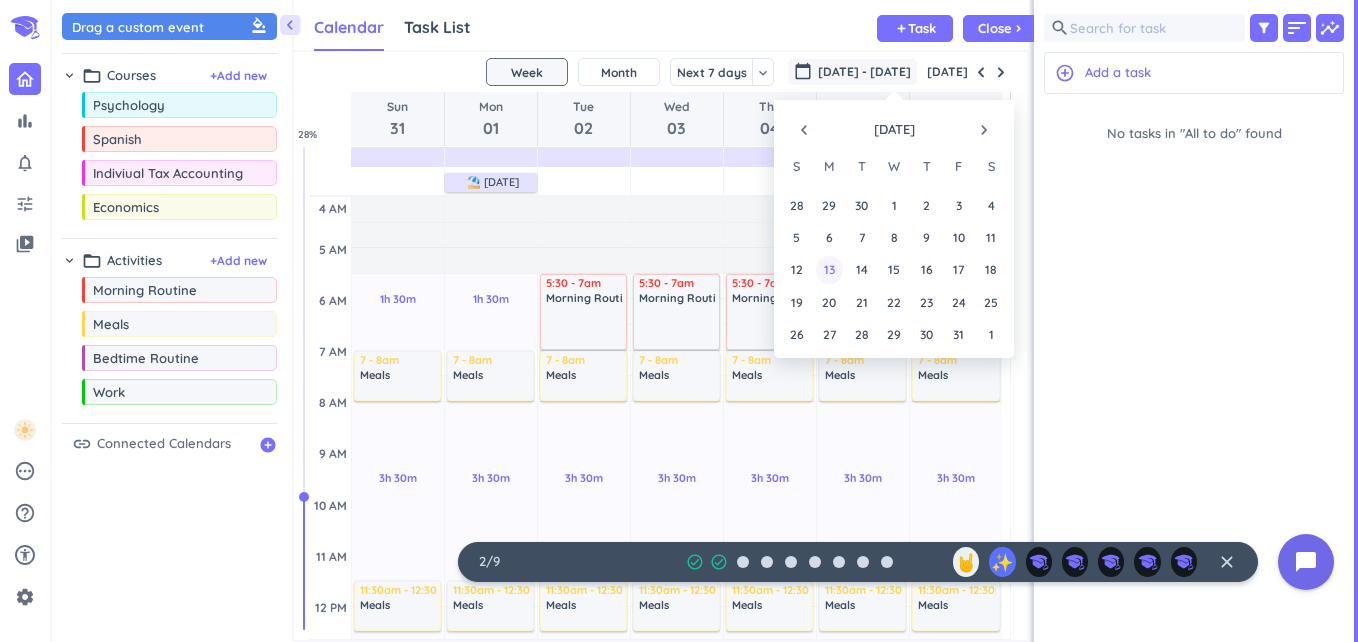 click on "13" at bounding box center (829, 269) 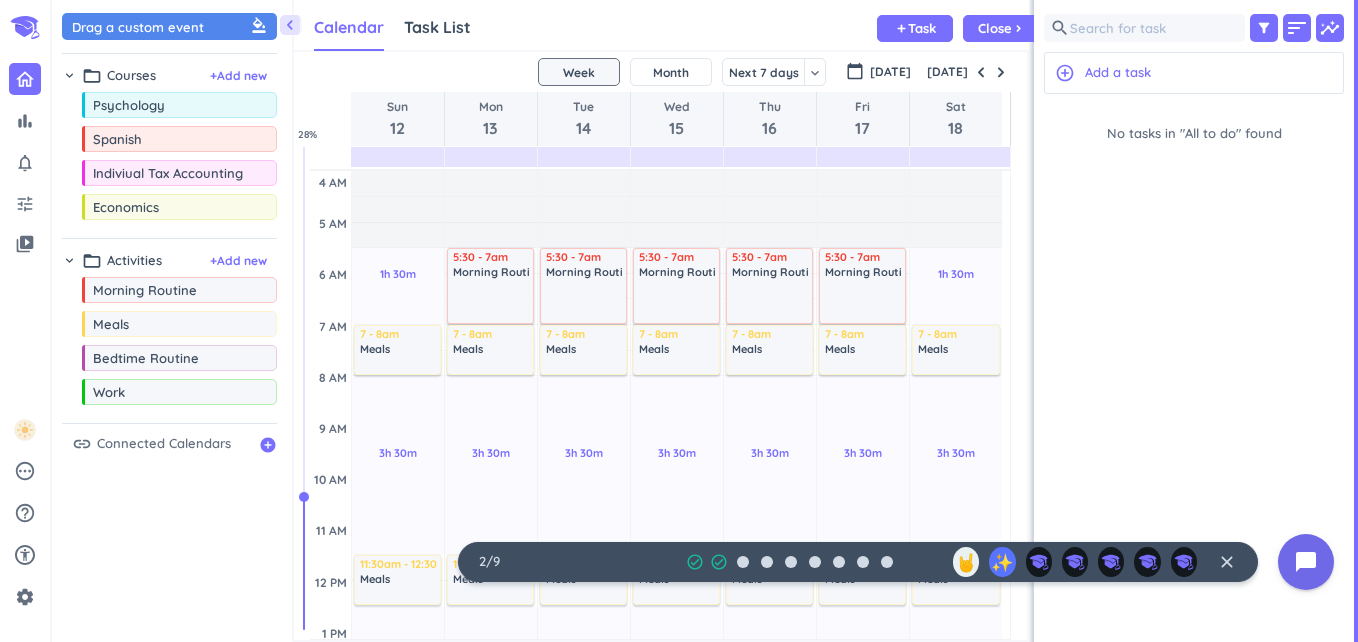scroll, scrollTop: 104, scrollLeft: 0, axis: vertical 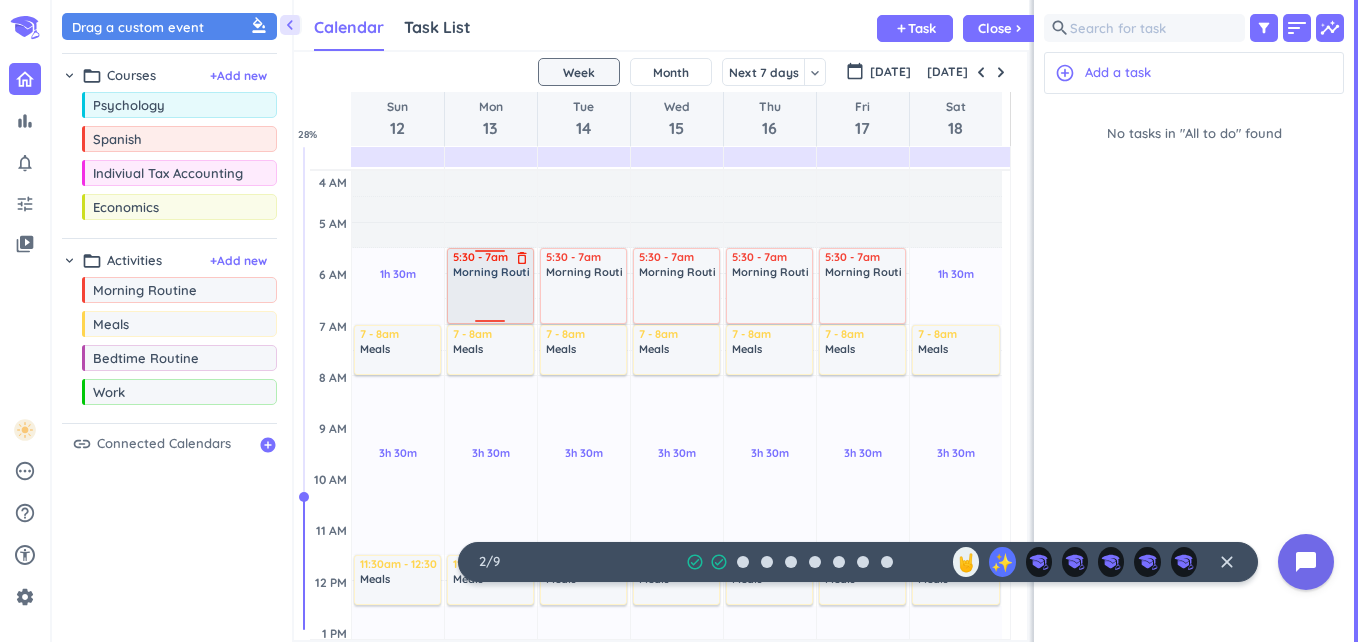 click at bounding box center [492, 300] 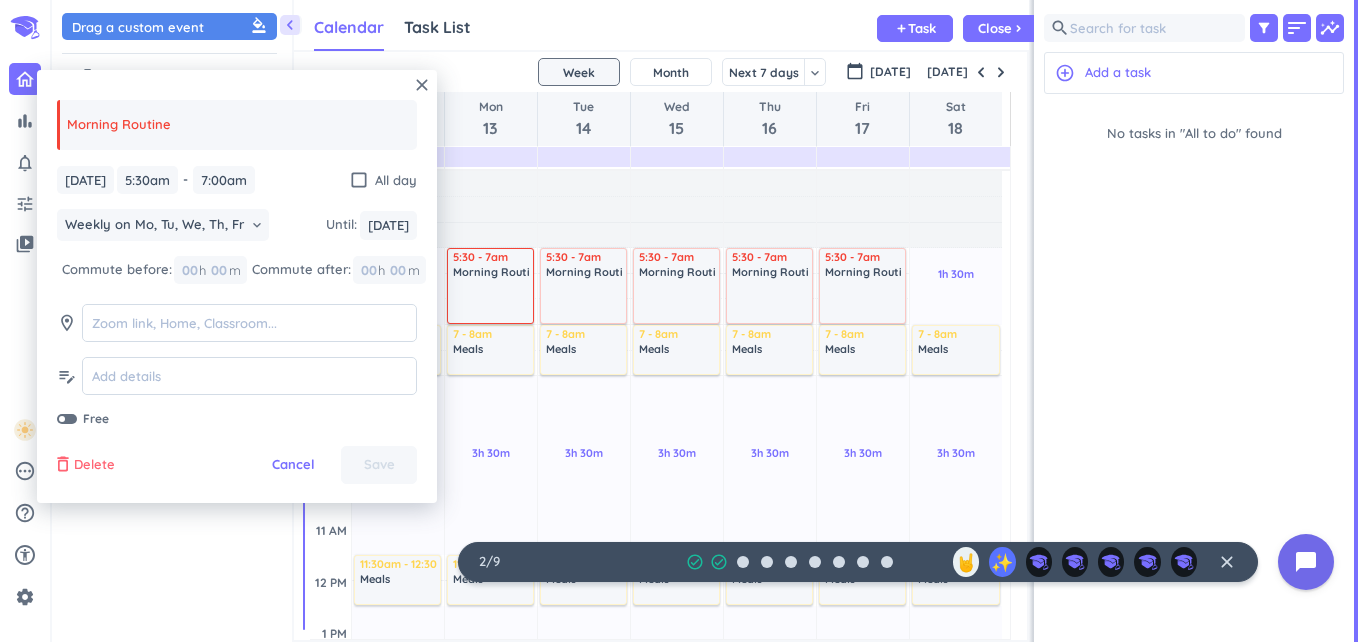 click on "Delete" at bounding box center [94, 465] 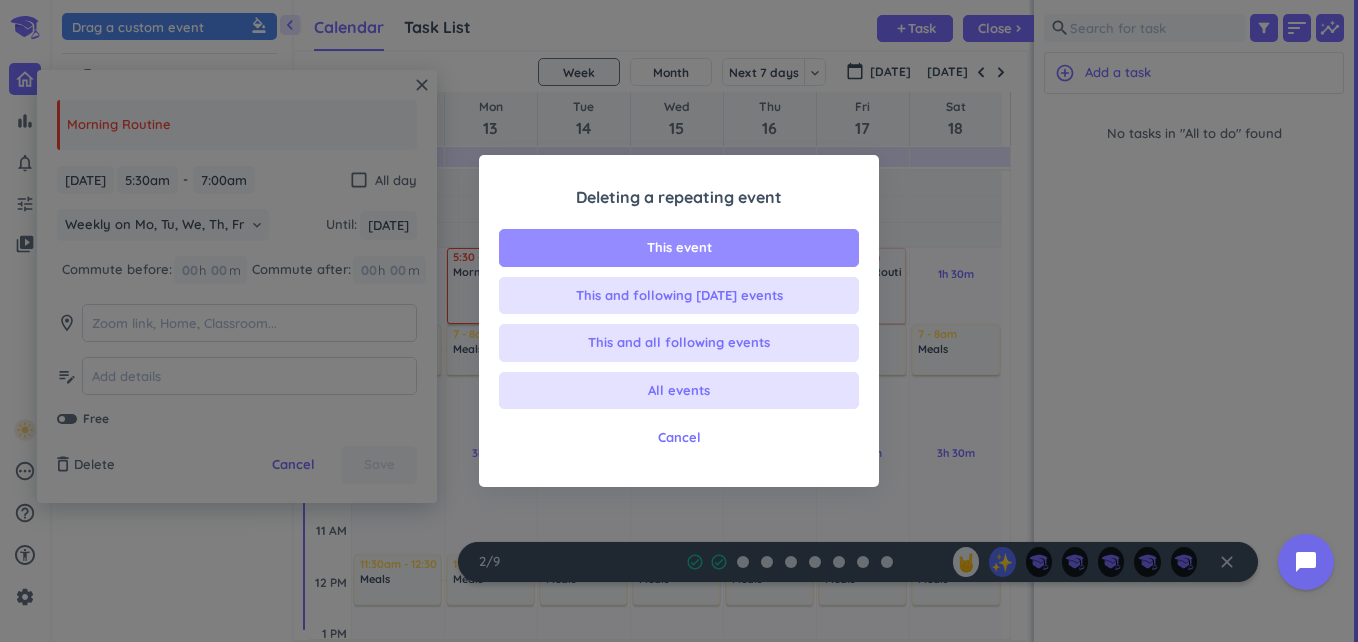 click on "This event" at bounding box center (679, 248) 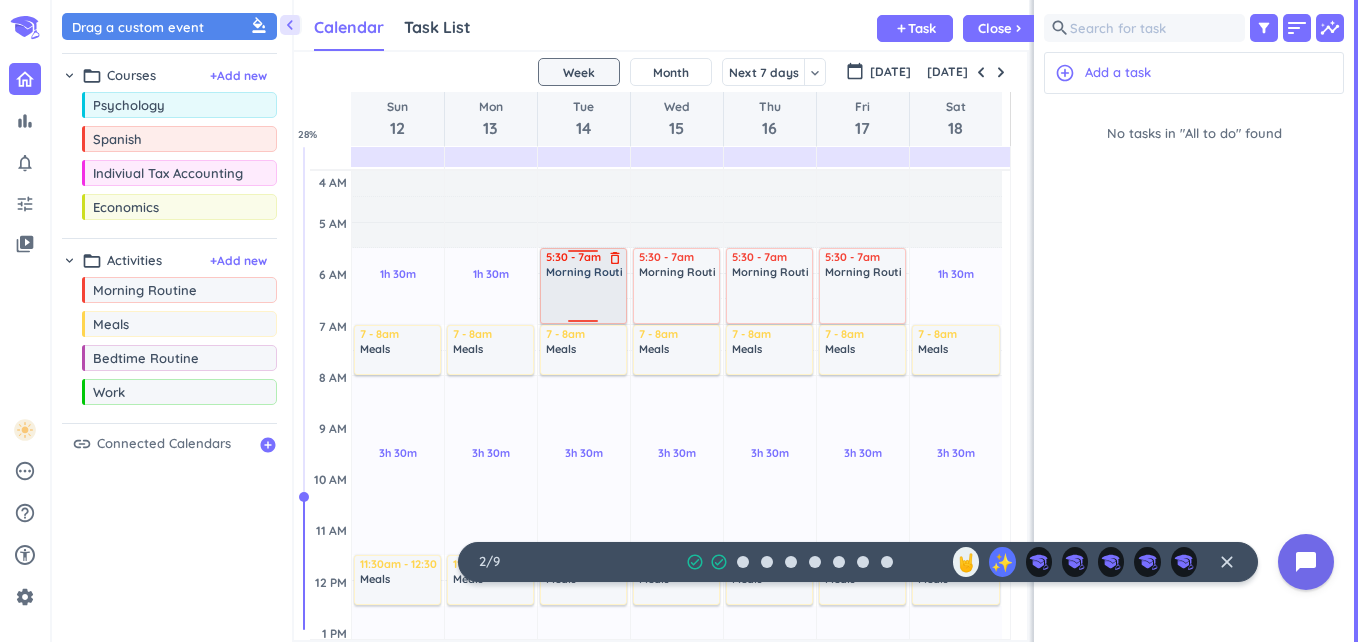 click at bounding box center (585, 300) 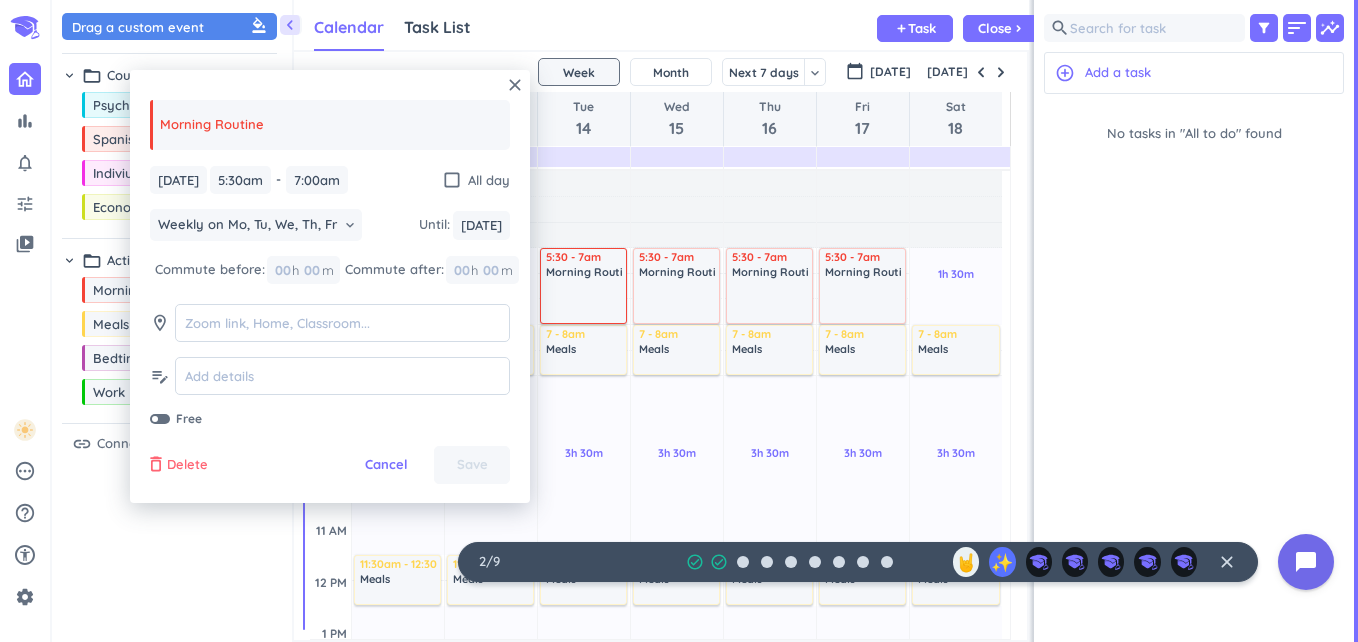 click on "Delete" at bounding box center (187, 465) 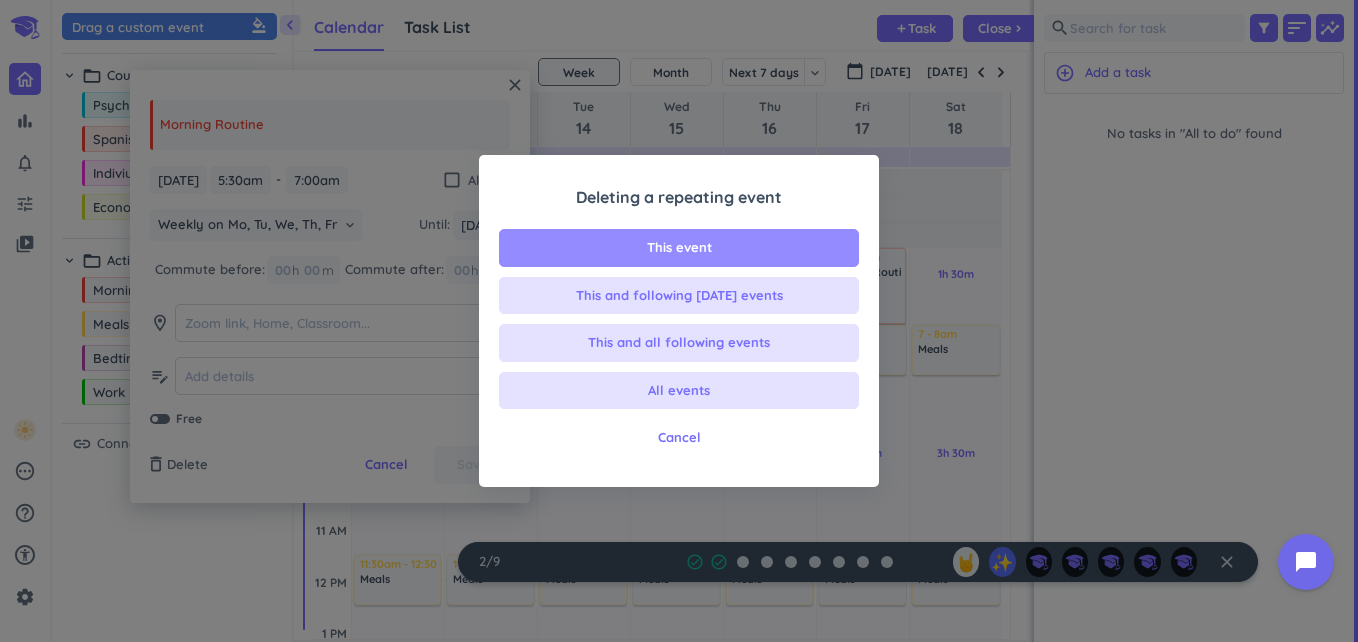 click on "This event" at bounding box center (679, 248) 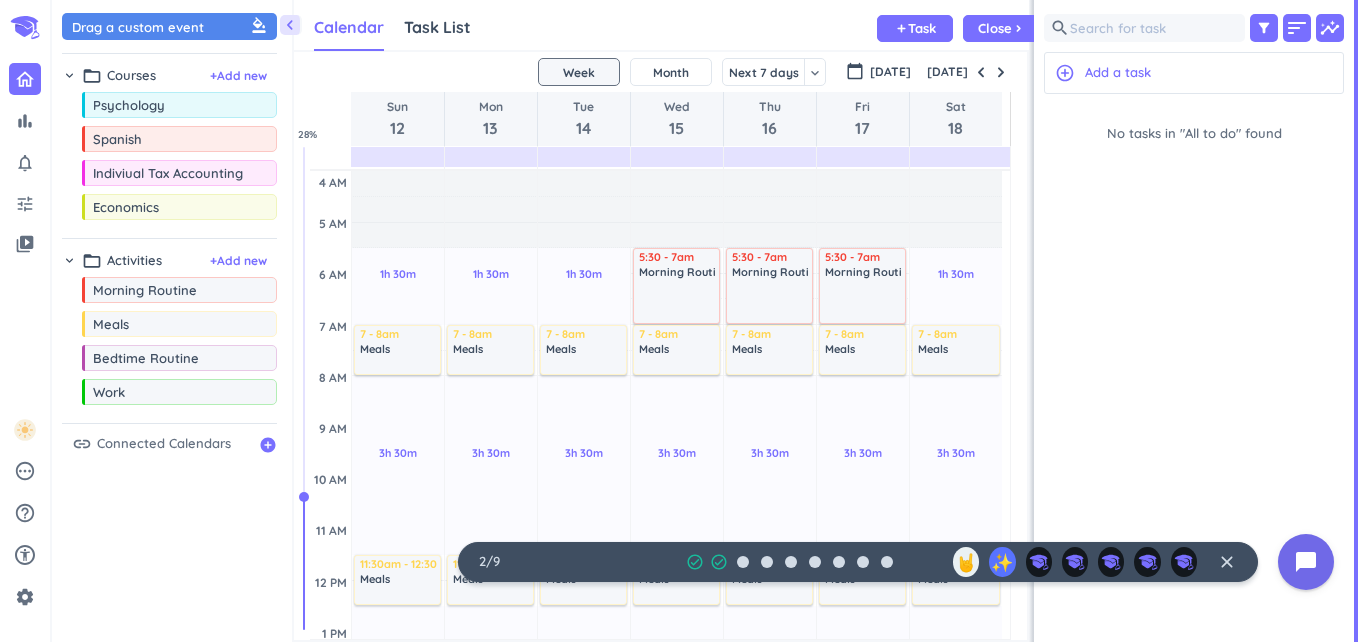 click at bounding box center (678, 300) 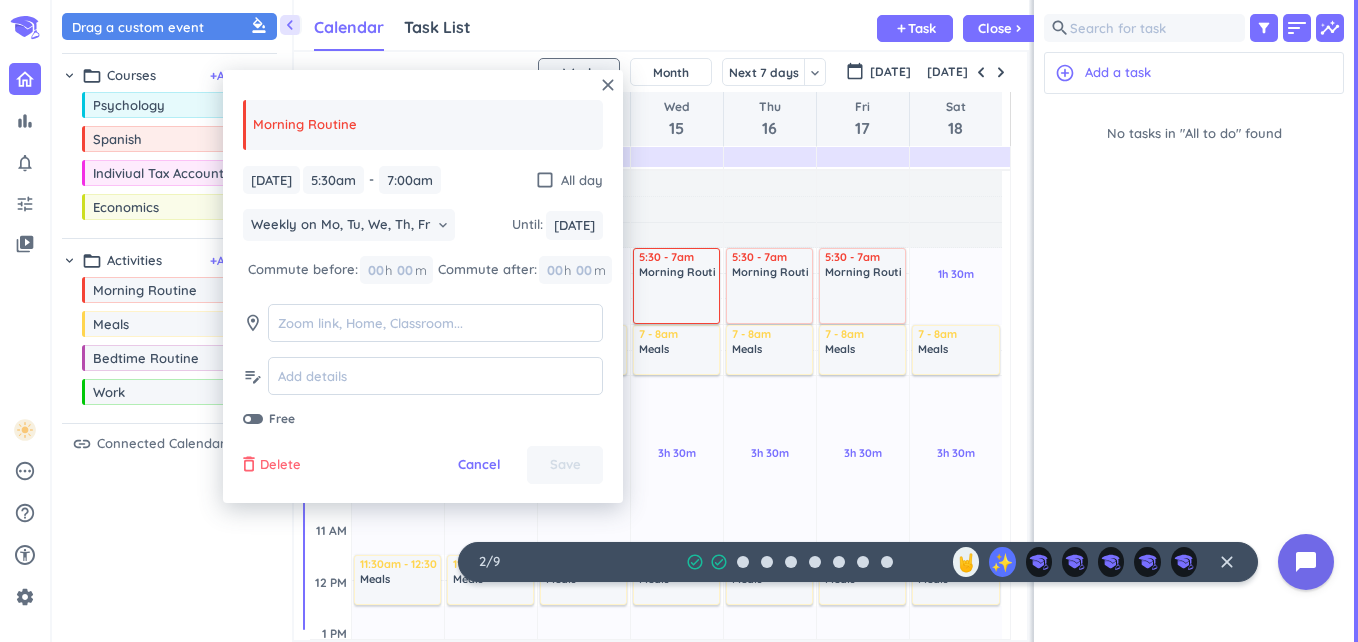 click on "Delete" at bounding box center (280, 465) 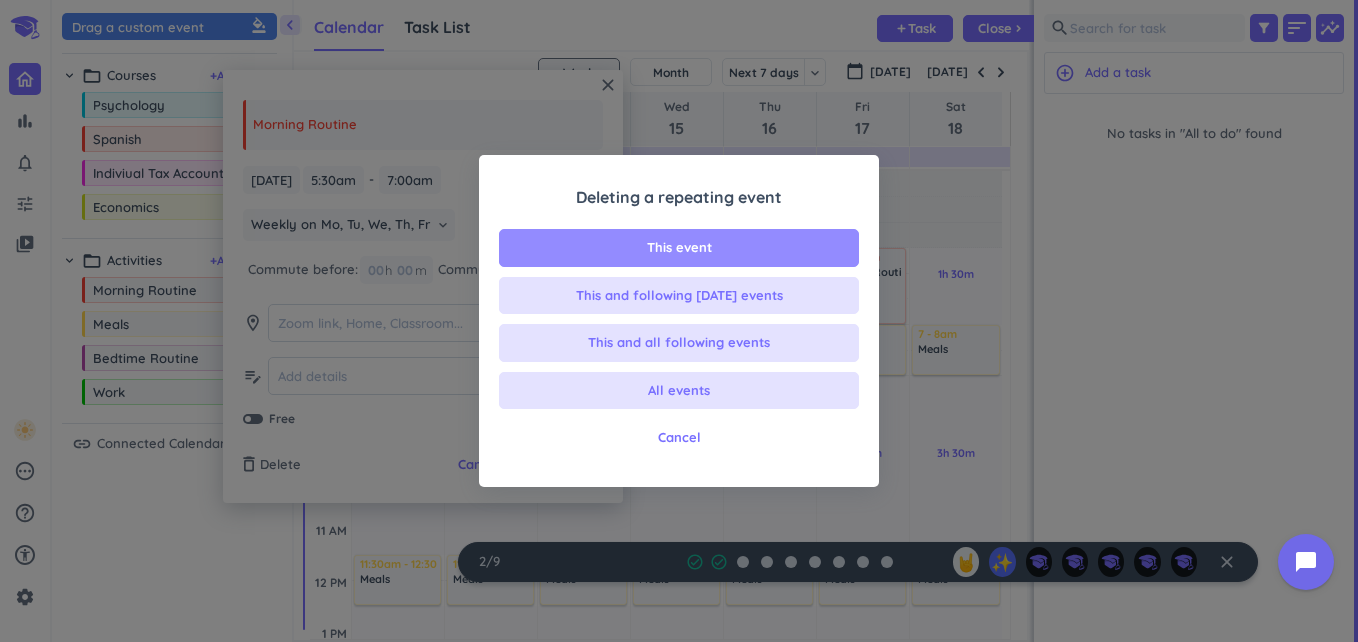 click on "This event" at bounding box center [679, 248] 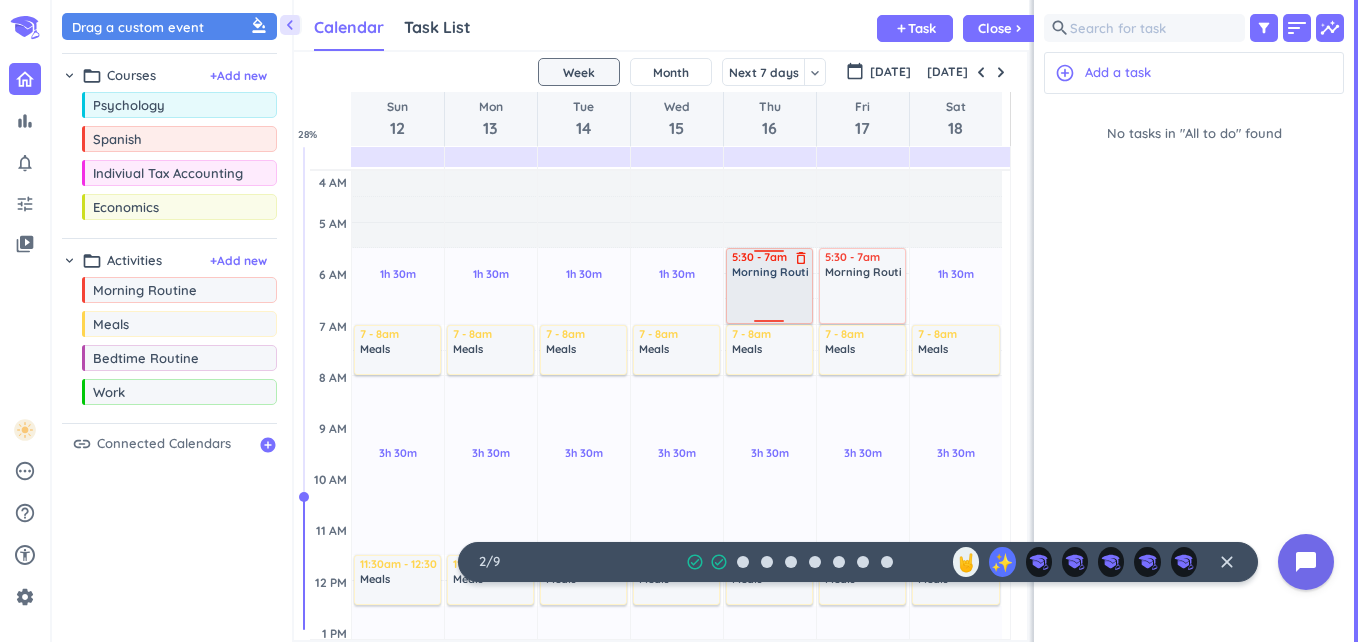 click at bounding box center (771, 300) 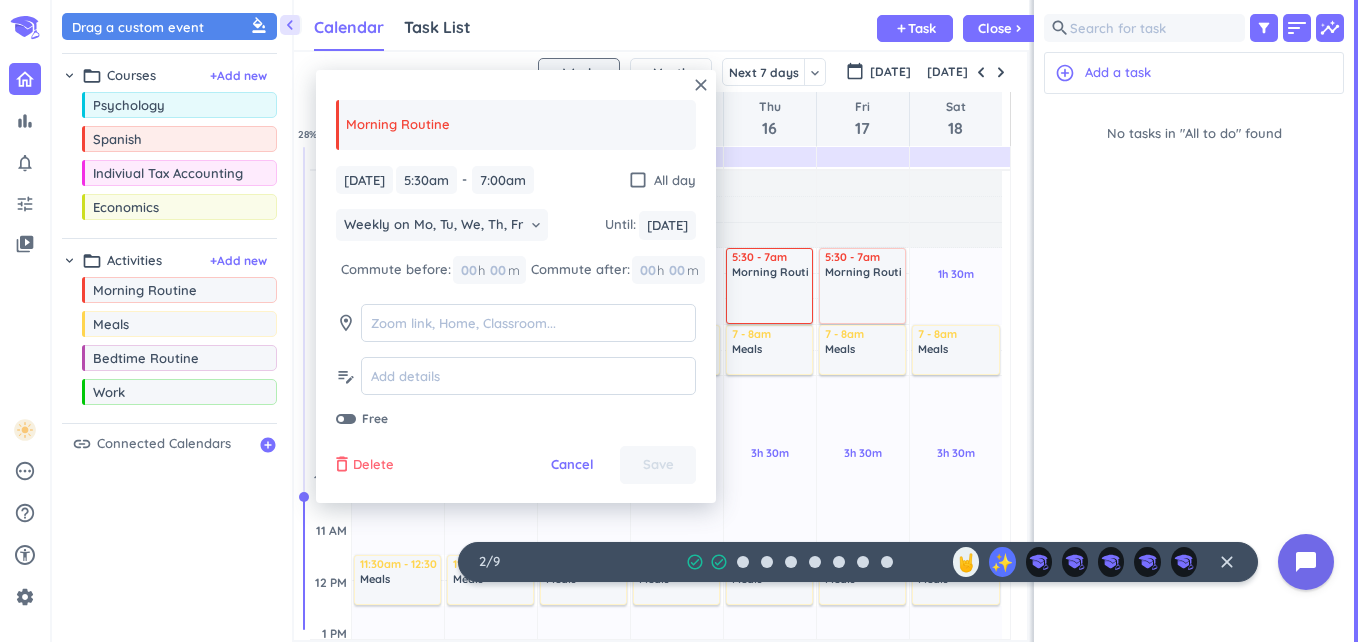 click on "Delete" at bounding box center [373, 465] 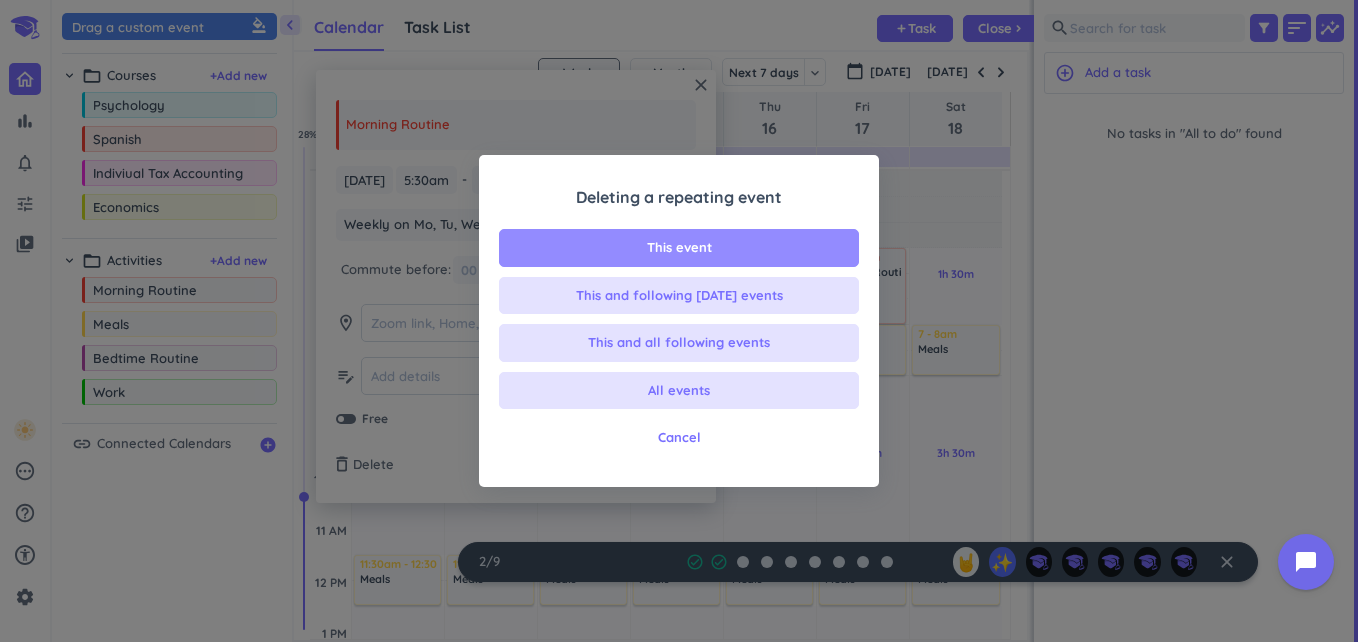 click on "This event" at bounding box center [679, 248] 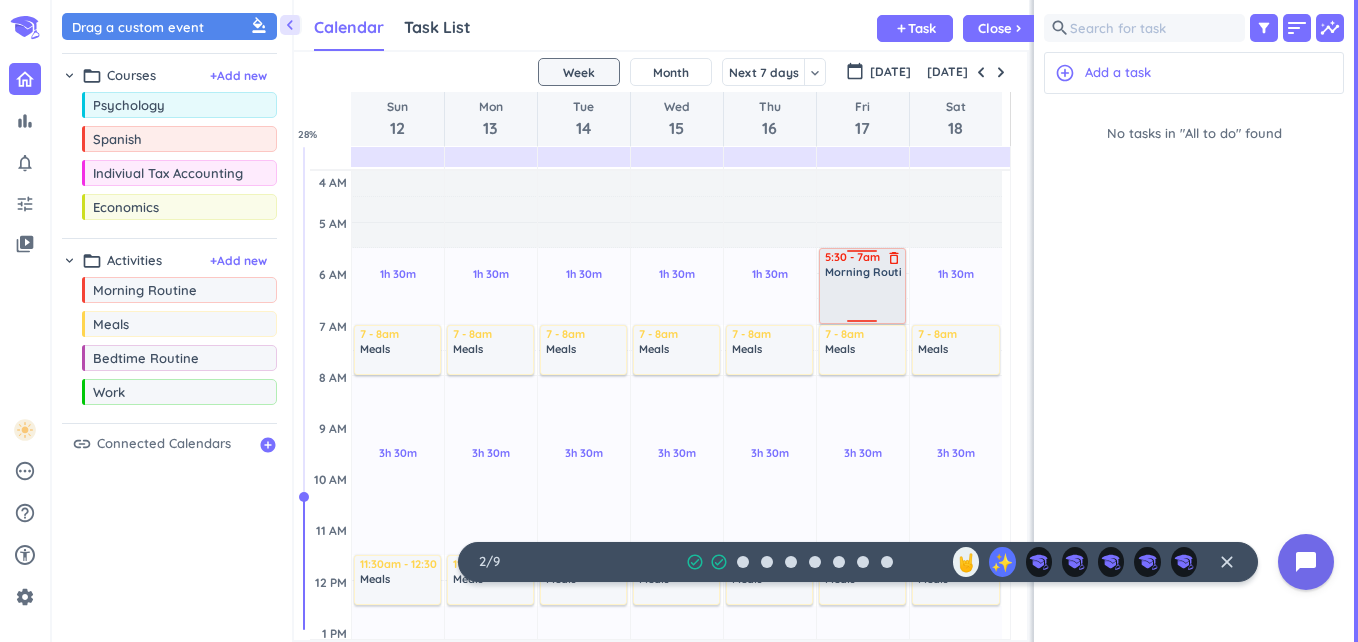 click at bounding box center [864, 300] 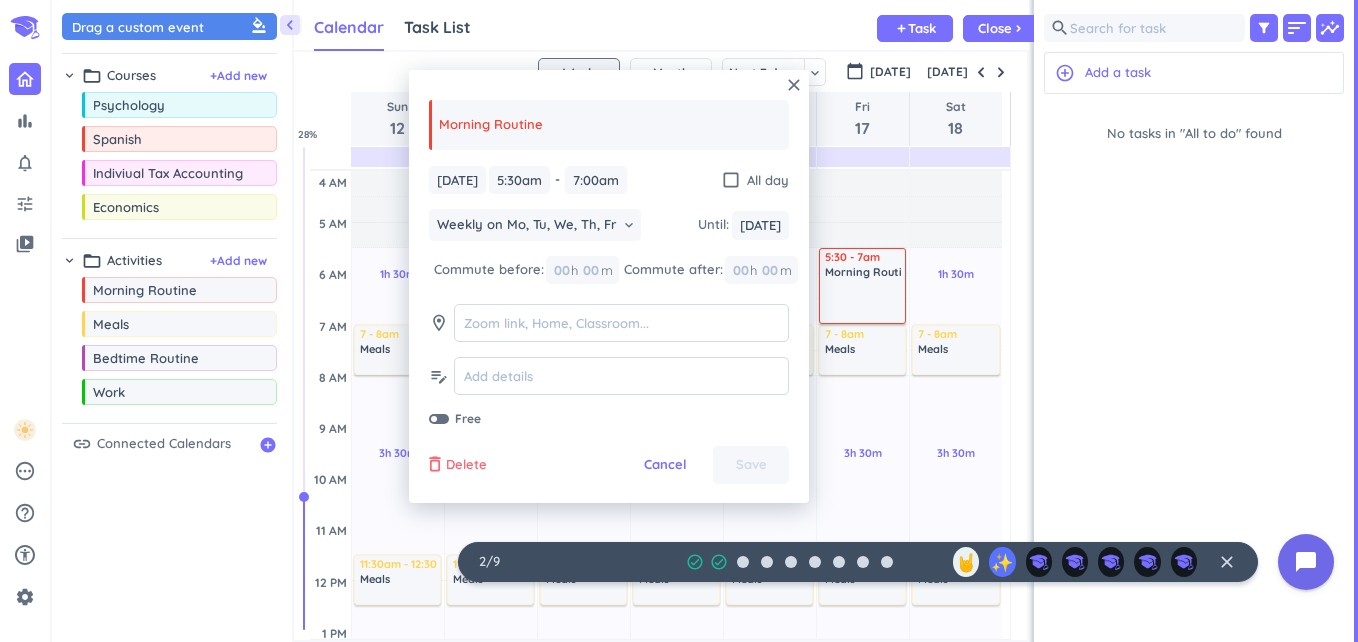 click on "Delete" at bounding box center [466, 465] 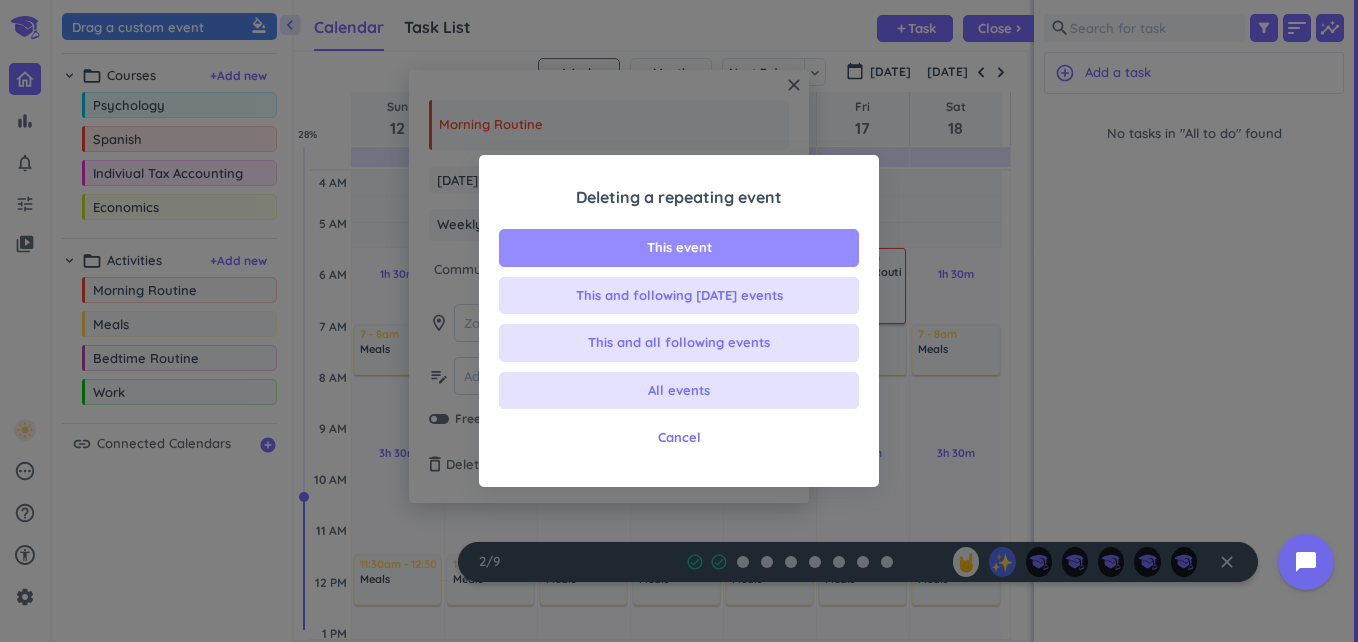 click on "This event" at bounding box center (679, 248) 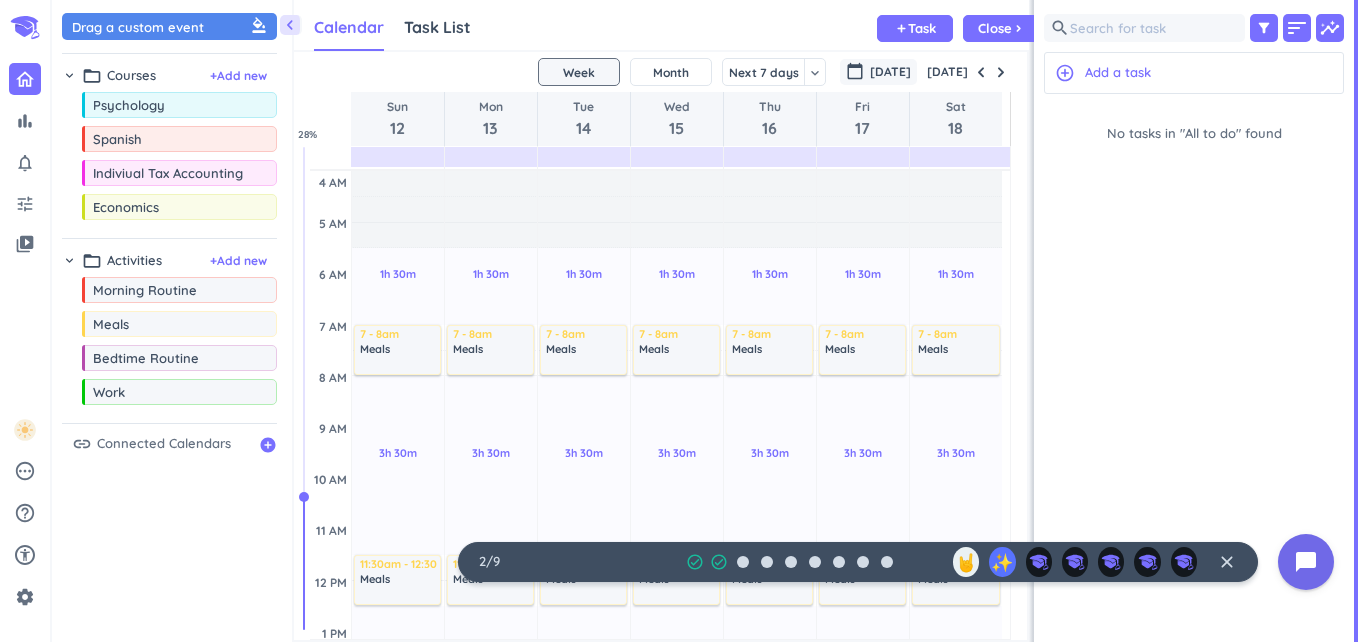 click on "[DATE]" at bounding box center [890, 72] 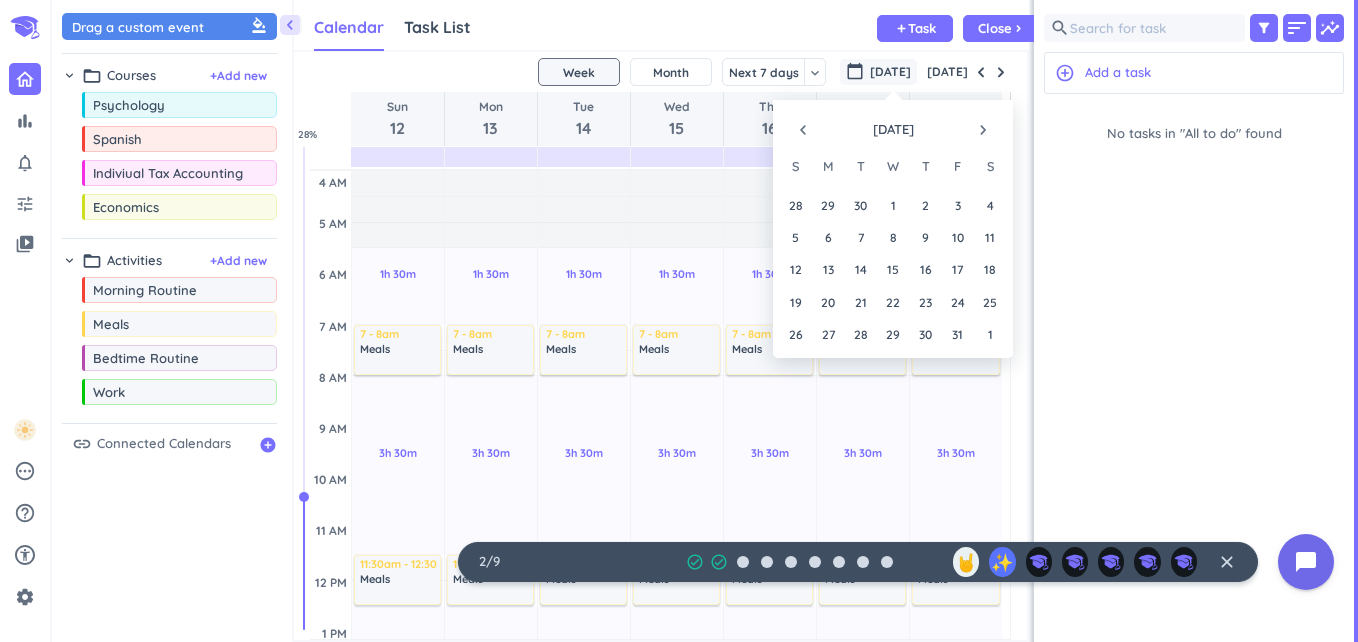click on "navigate_next" at bounding box center (983, 130) 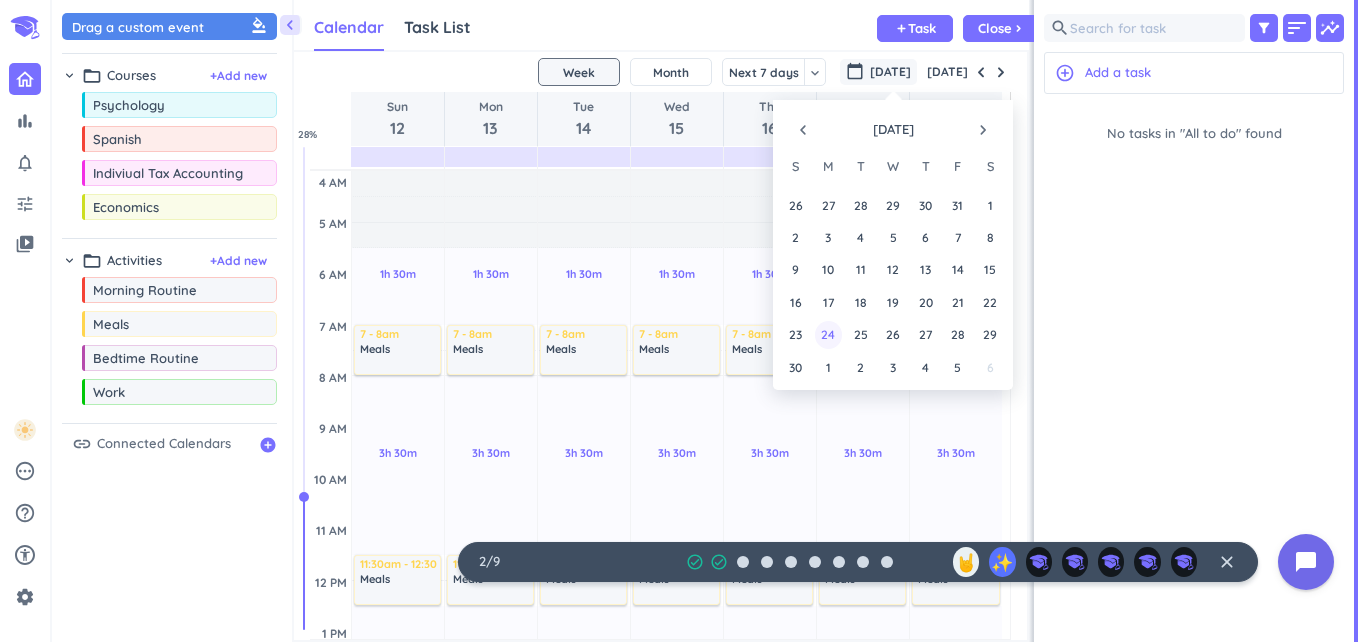 click on "24" at bounding box center [828, 334] 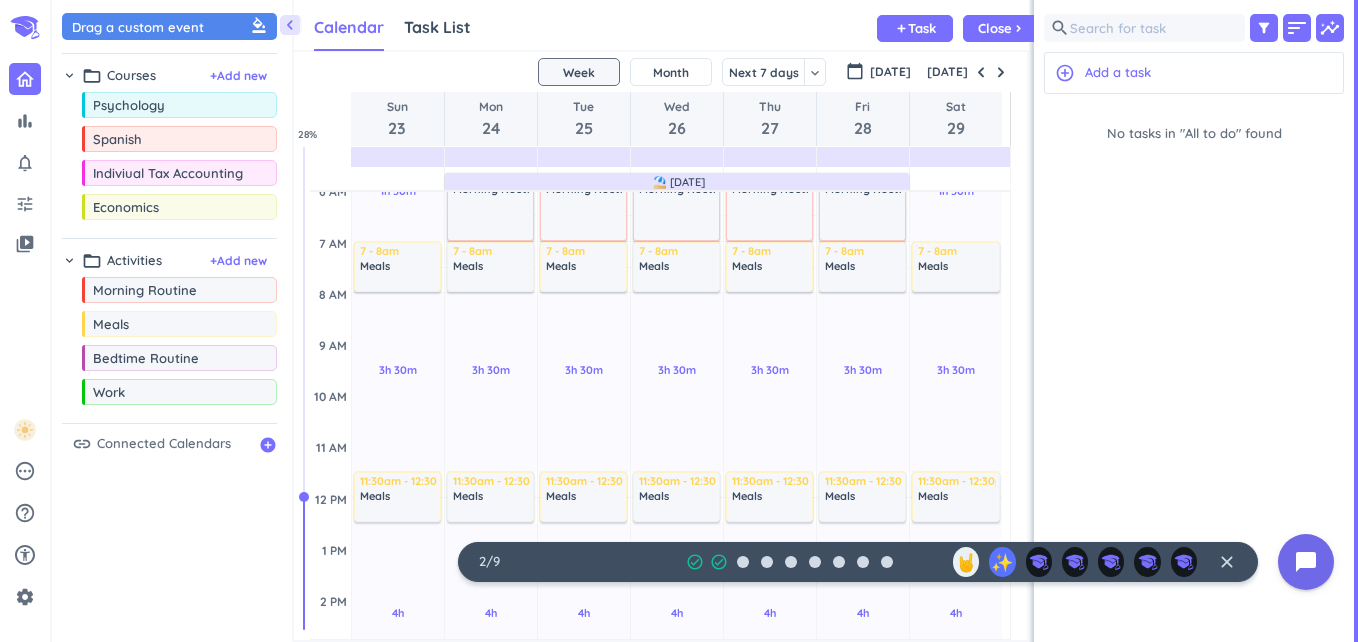 scroll, scrollTop: 0, scrollLeft: 0, axis: both 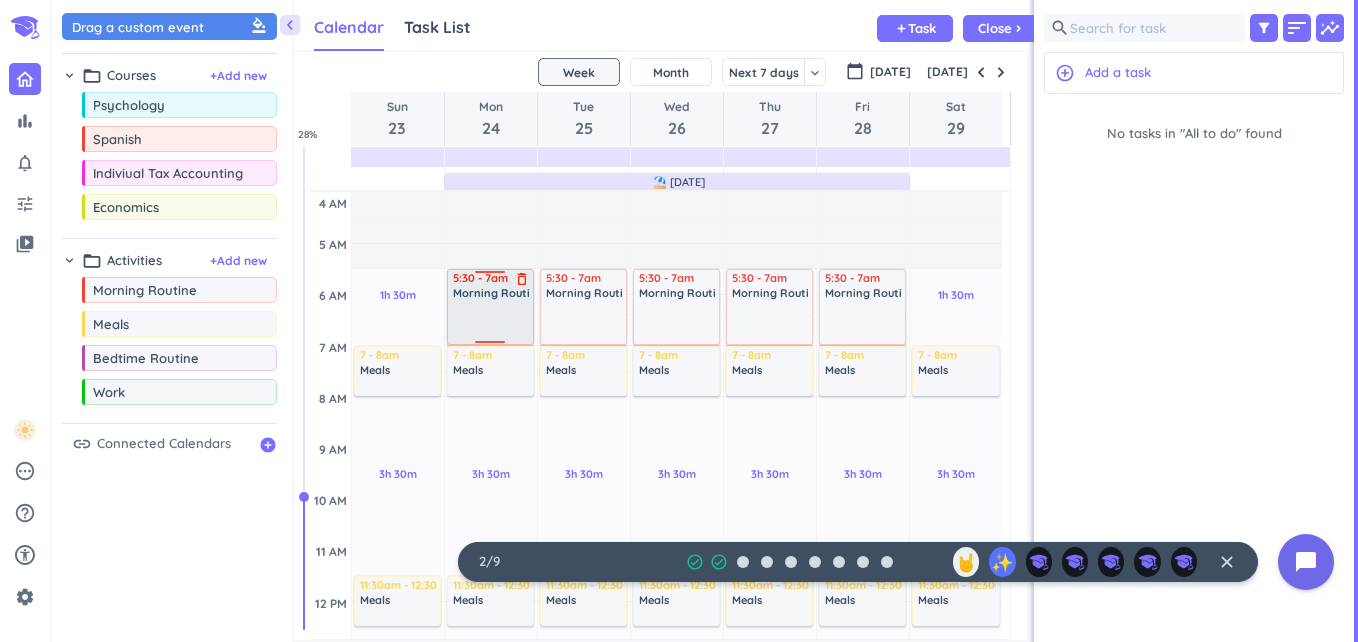 click at bounding box center [492, 321] 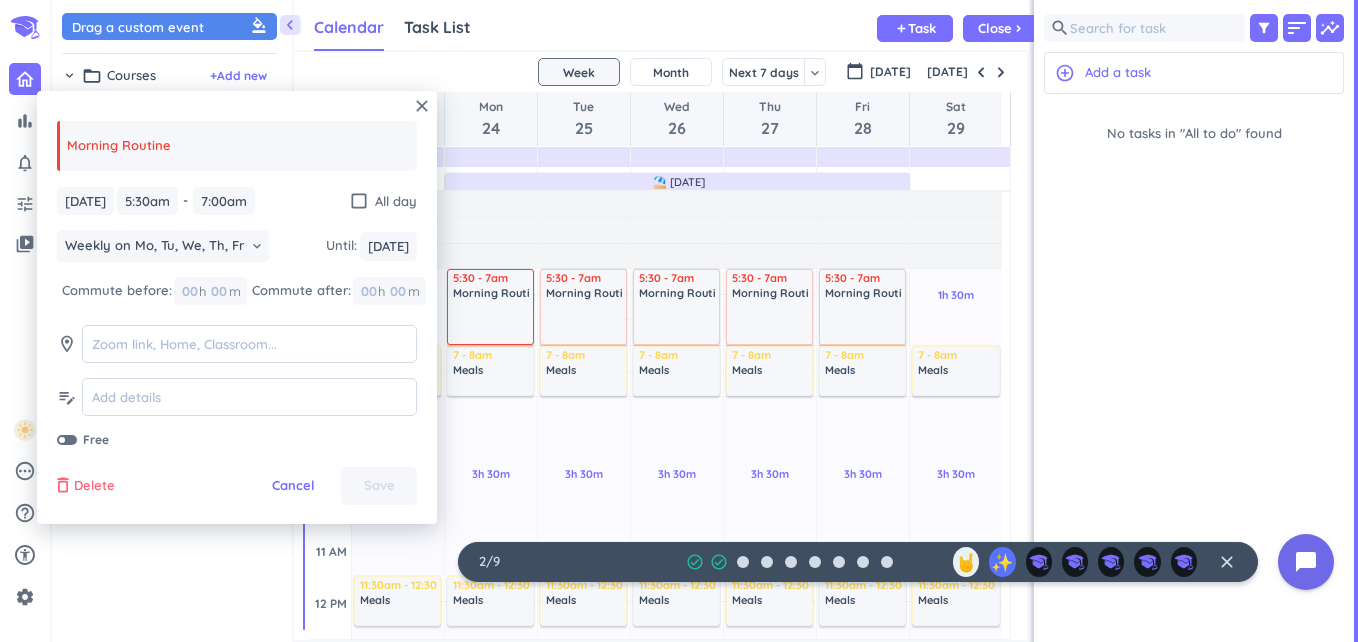click on "Delete" at bounding box center (94, 486) 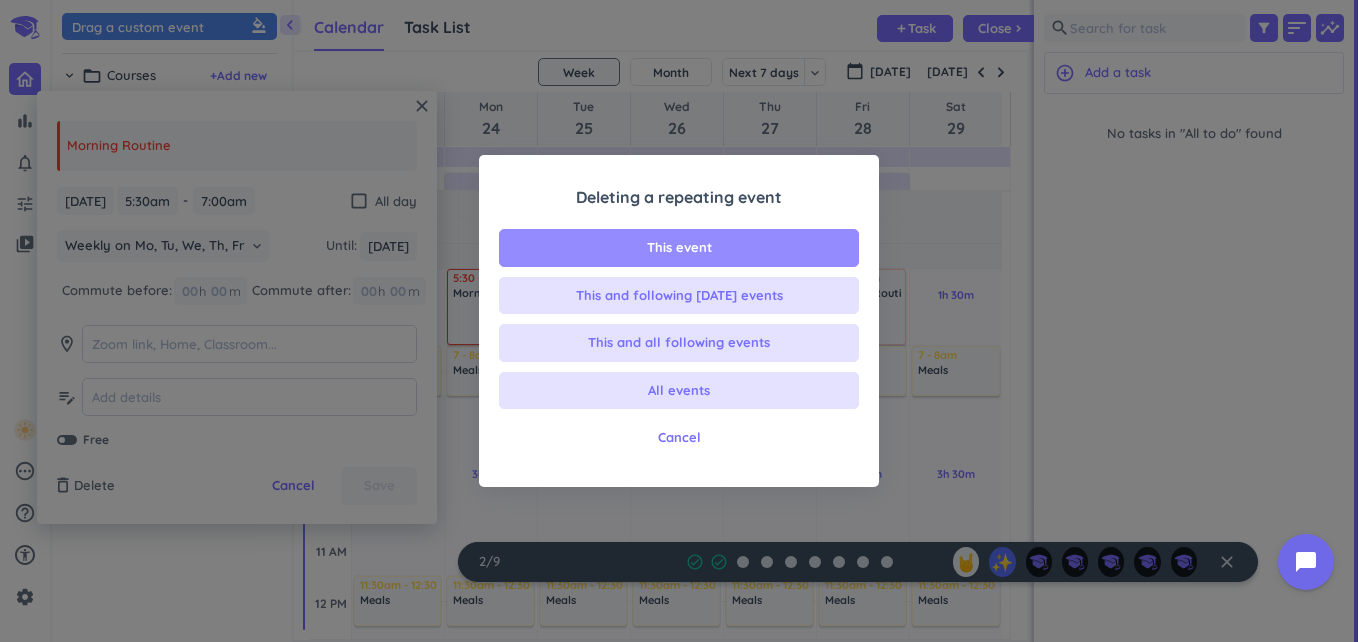 click on "This event" at bounding box center (679, 248) 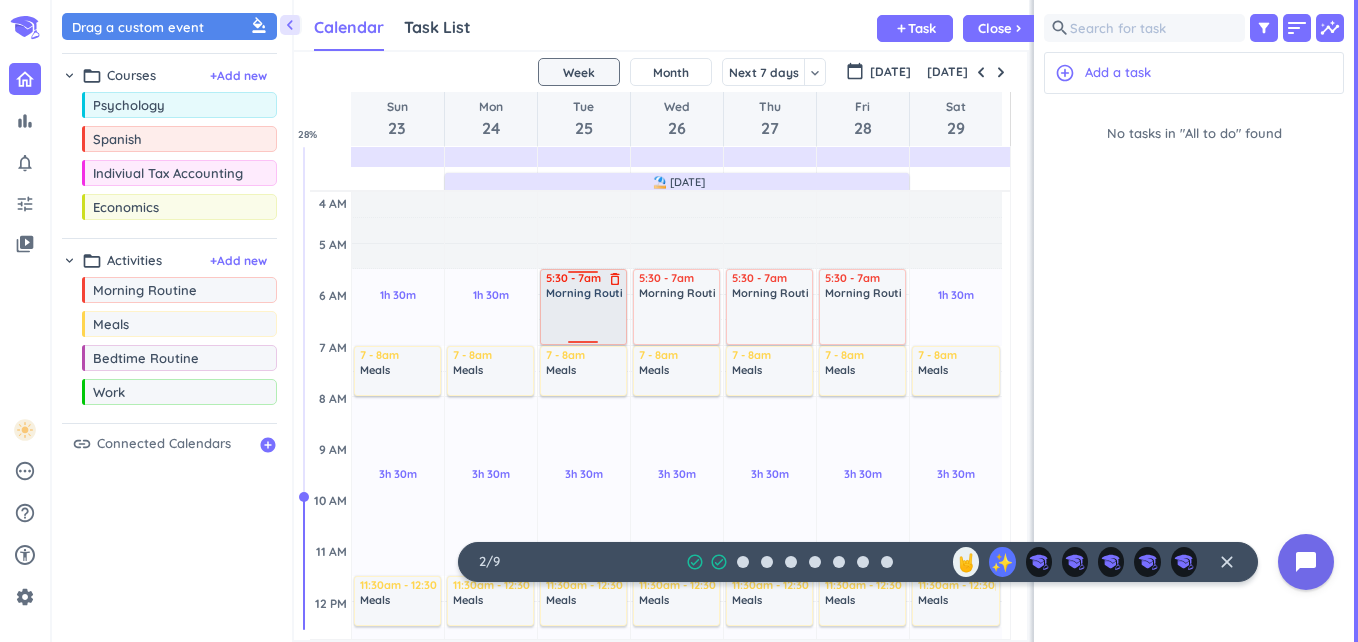click at bounding box center (585, 321) 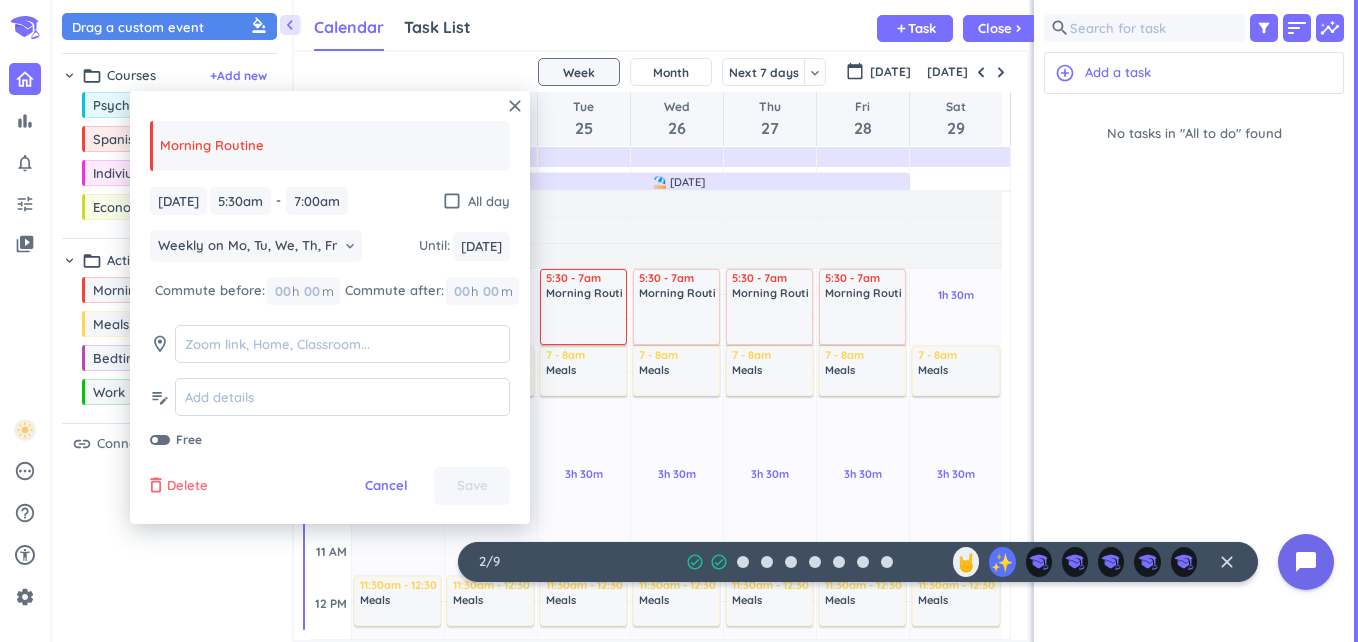 click on "delete_outline" at bounding box center [156, 486] 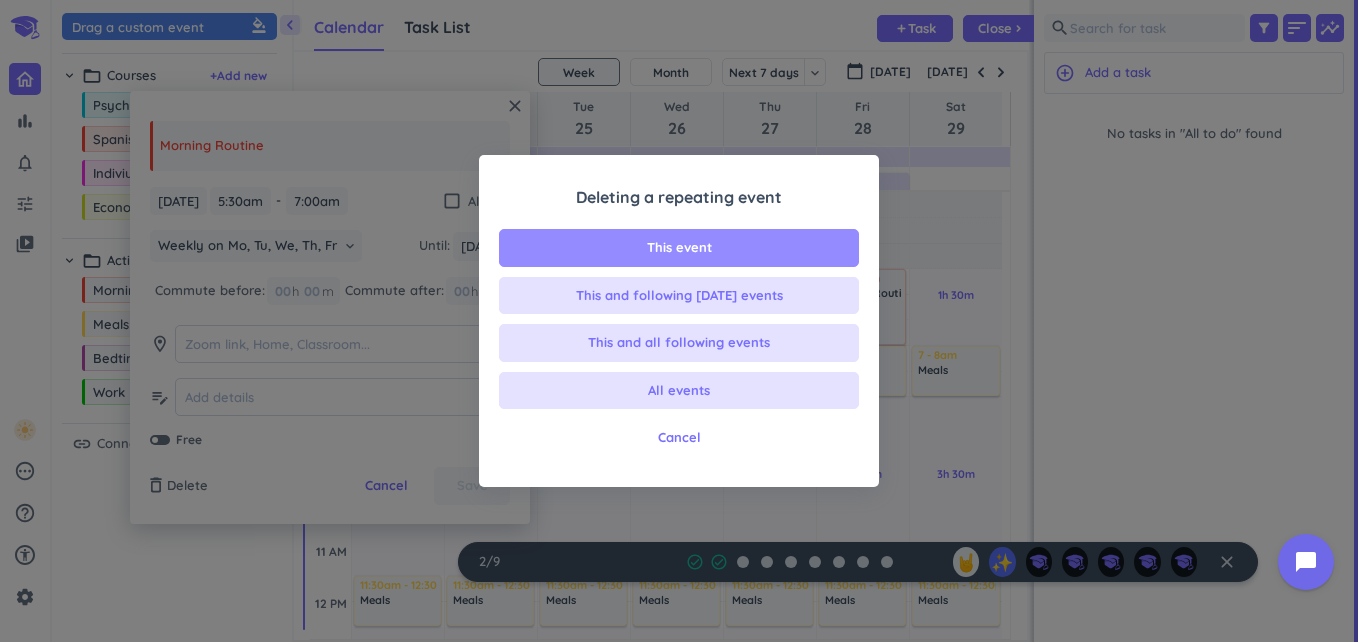 click on "This event" at bounding box center [679, 248] 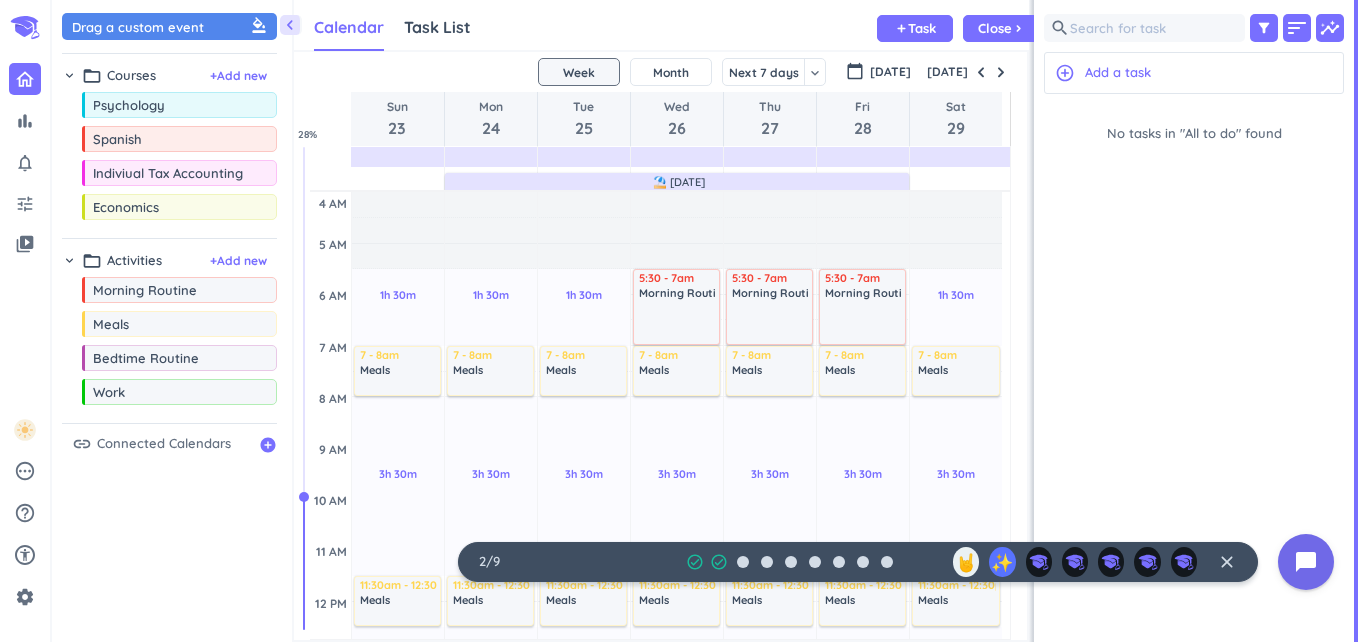 click at bounding box center (678, 321) 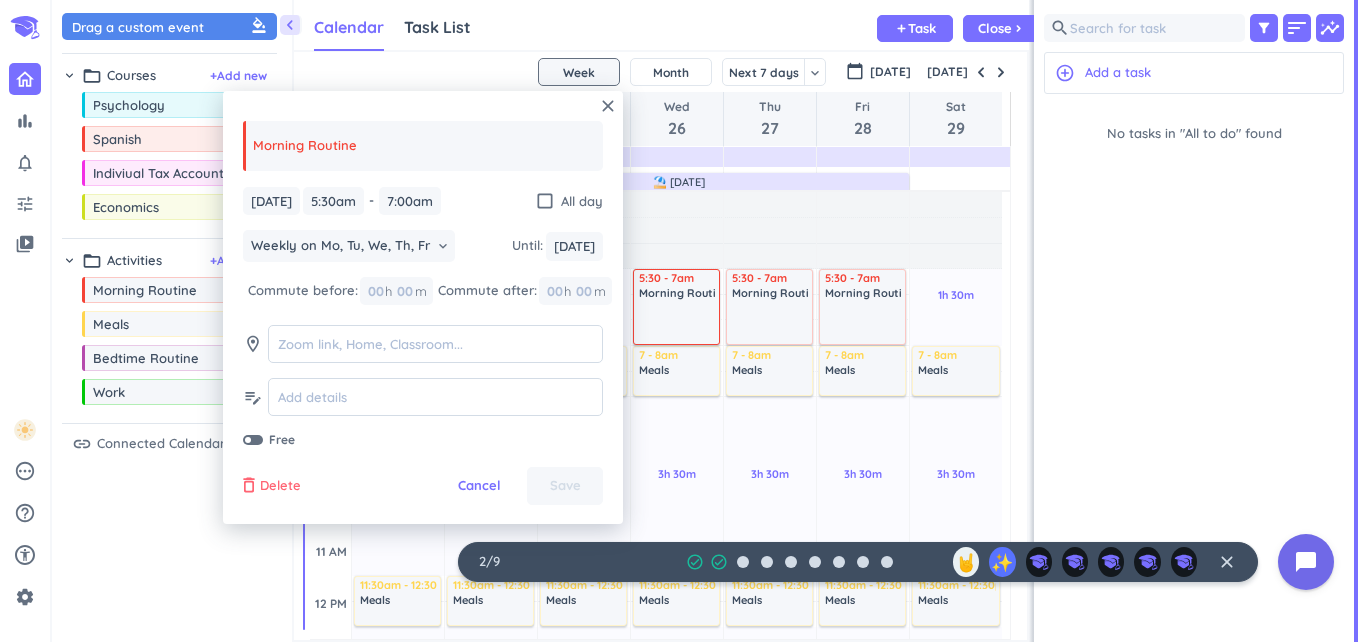 click on "Delete" at bounding box center [280, 486] 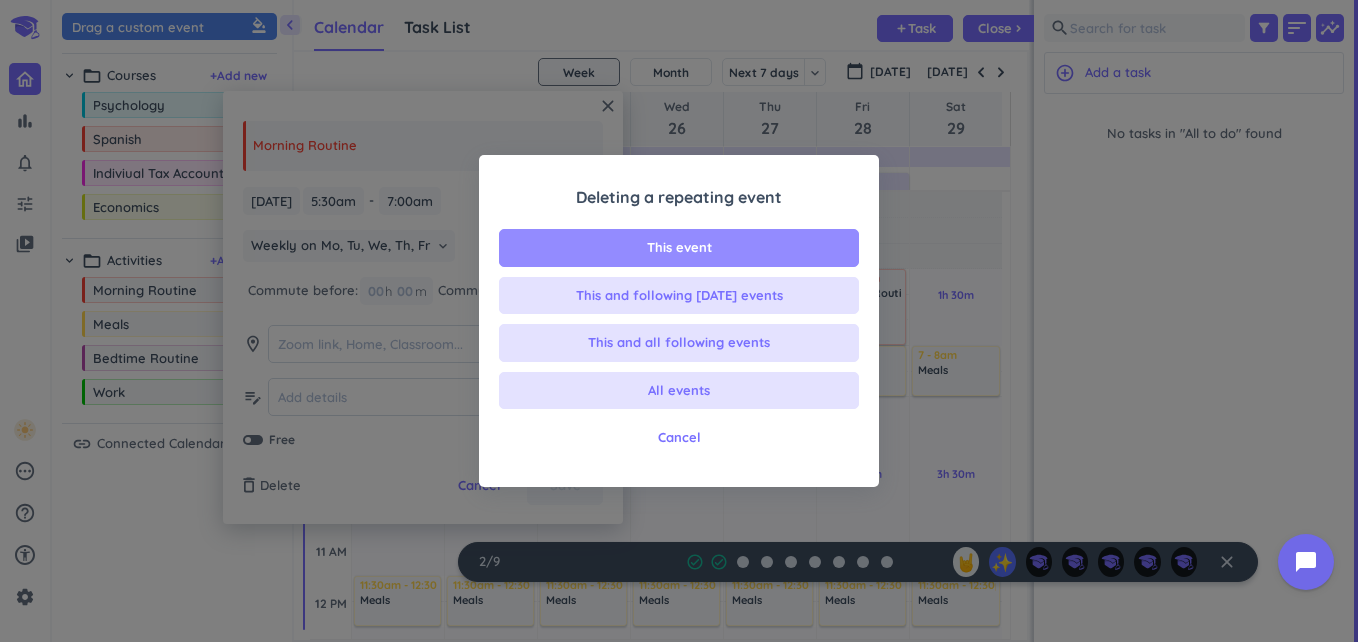 click on "This event" at bounding box center (679, 248) 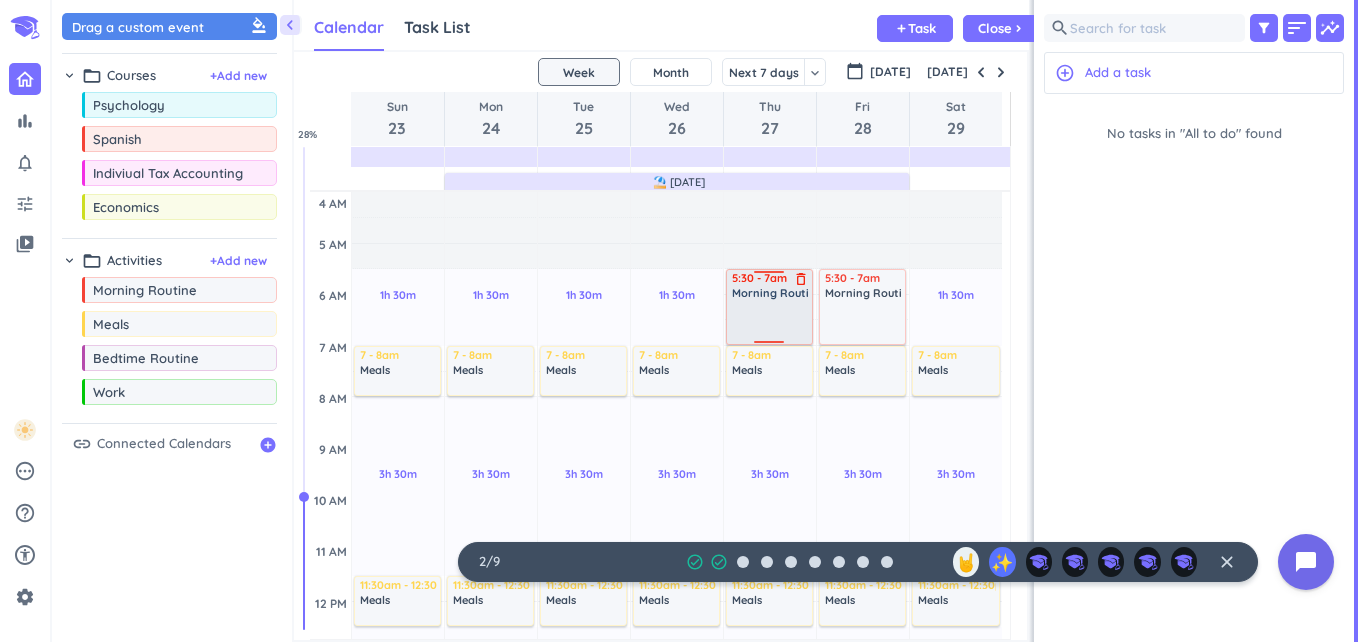 click at bounding box center (771, 321) 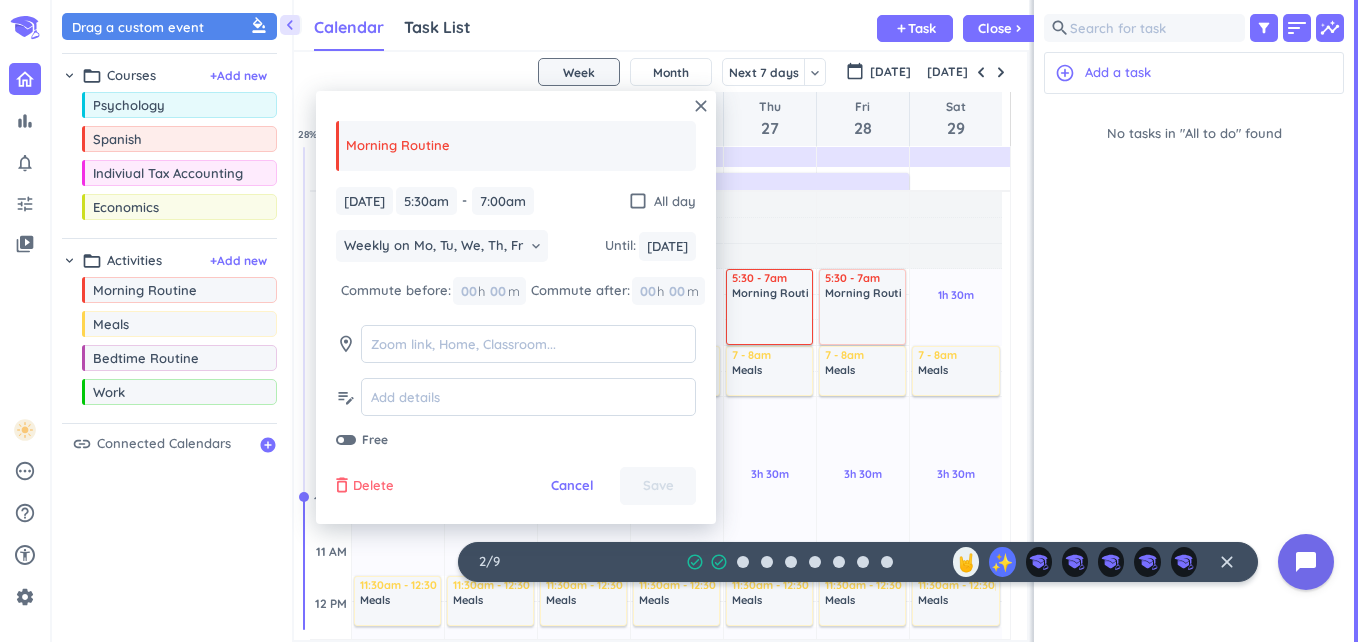 click on "delete_outline" at bounding box center [342, 486] 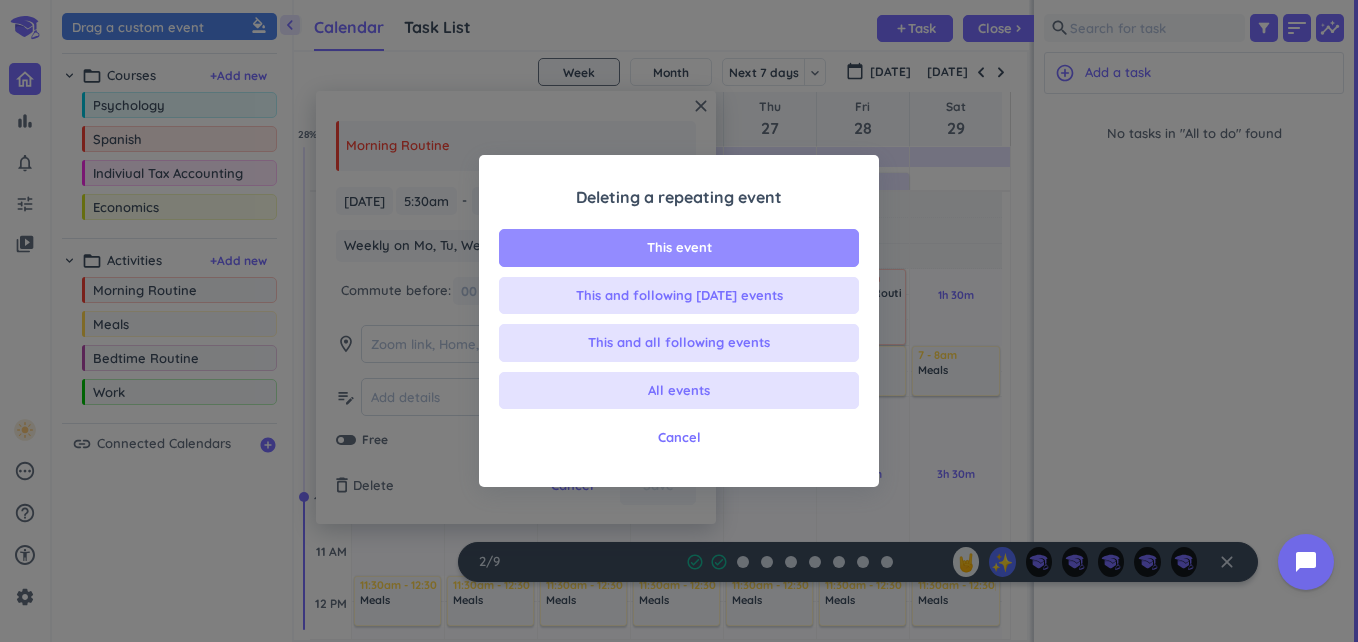 click on "This event" at bounding box center [679, 248] 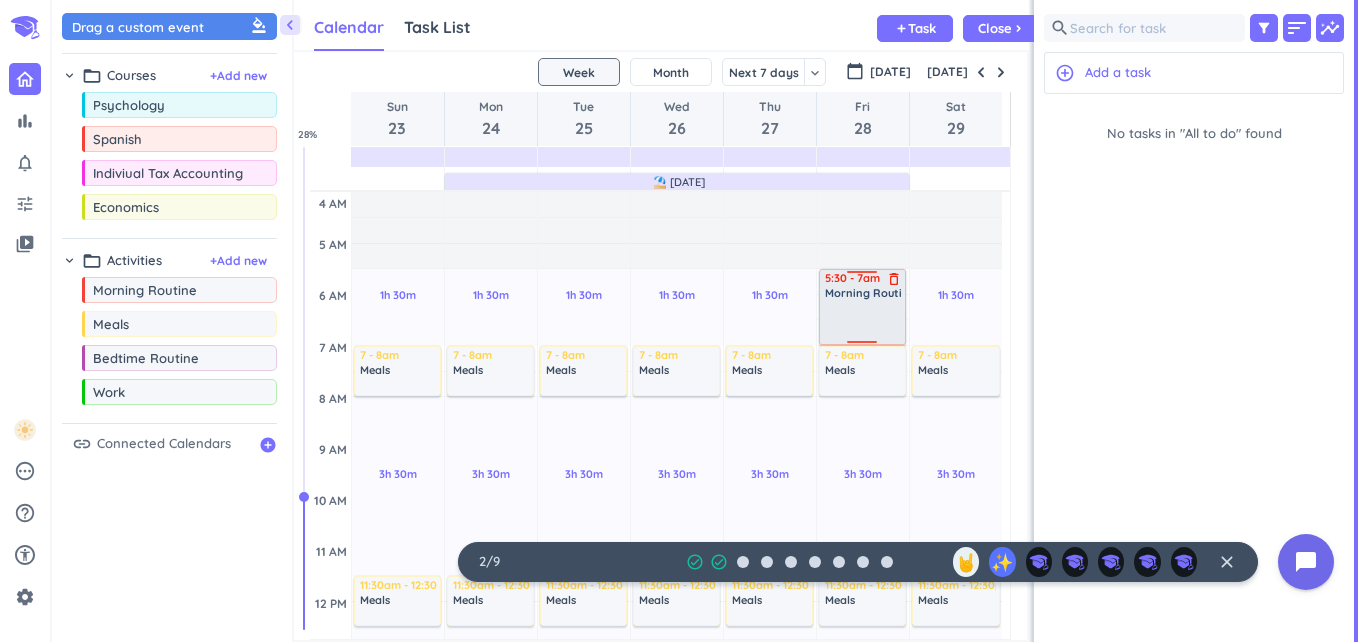 click on "Morning Routine" at bounding box center (870, 293) 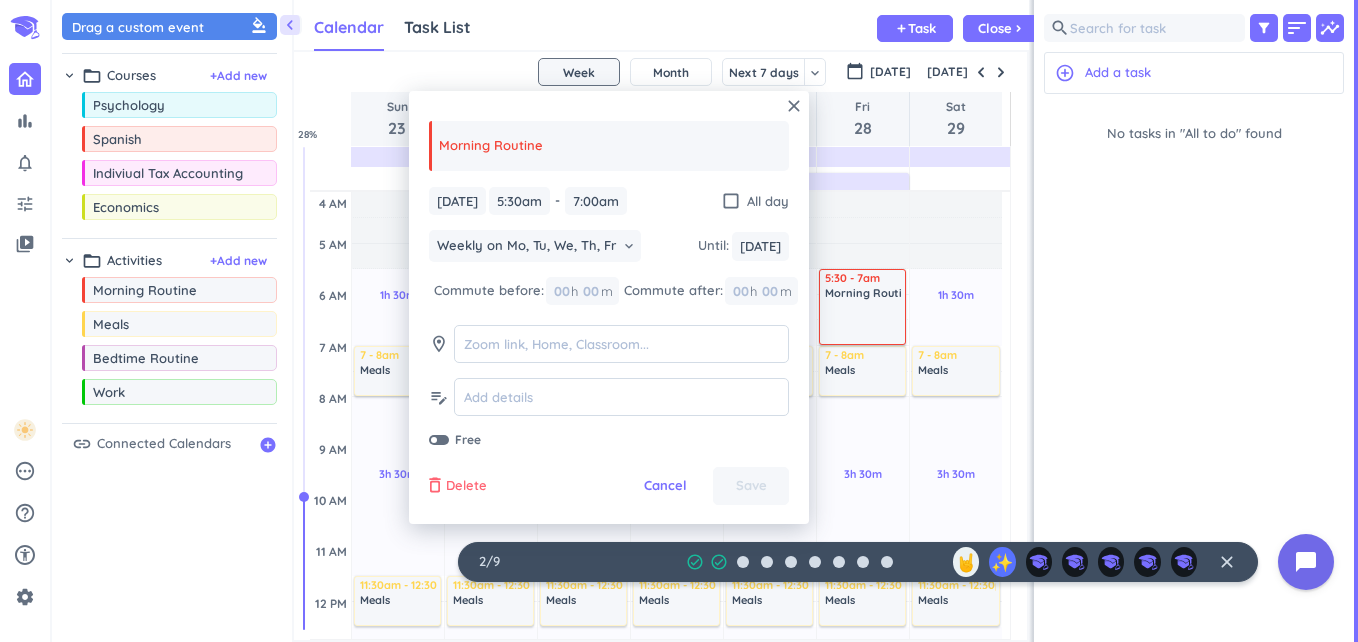 click on "Delete" at bounding box center (466, 486) 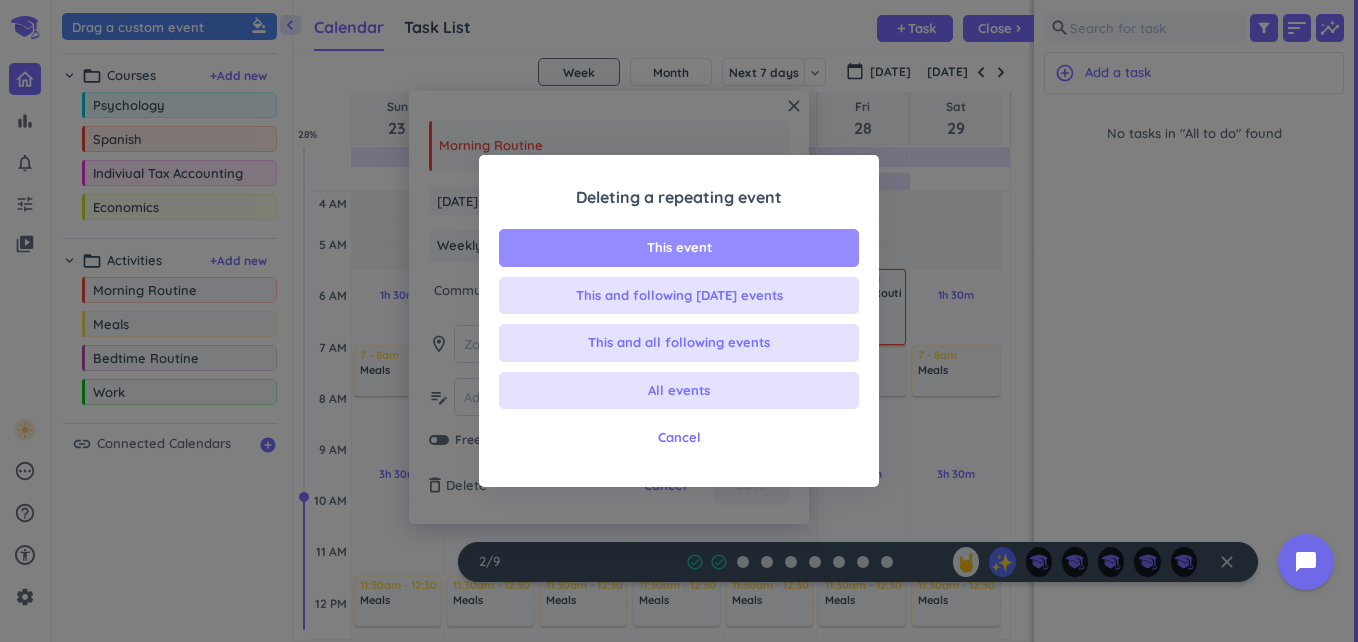 click on "This event" at bounding box center (679, 248) 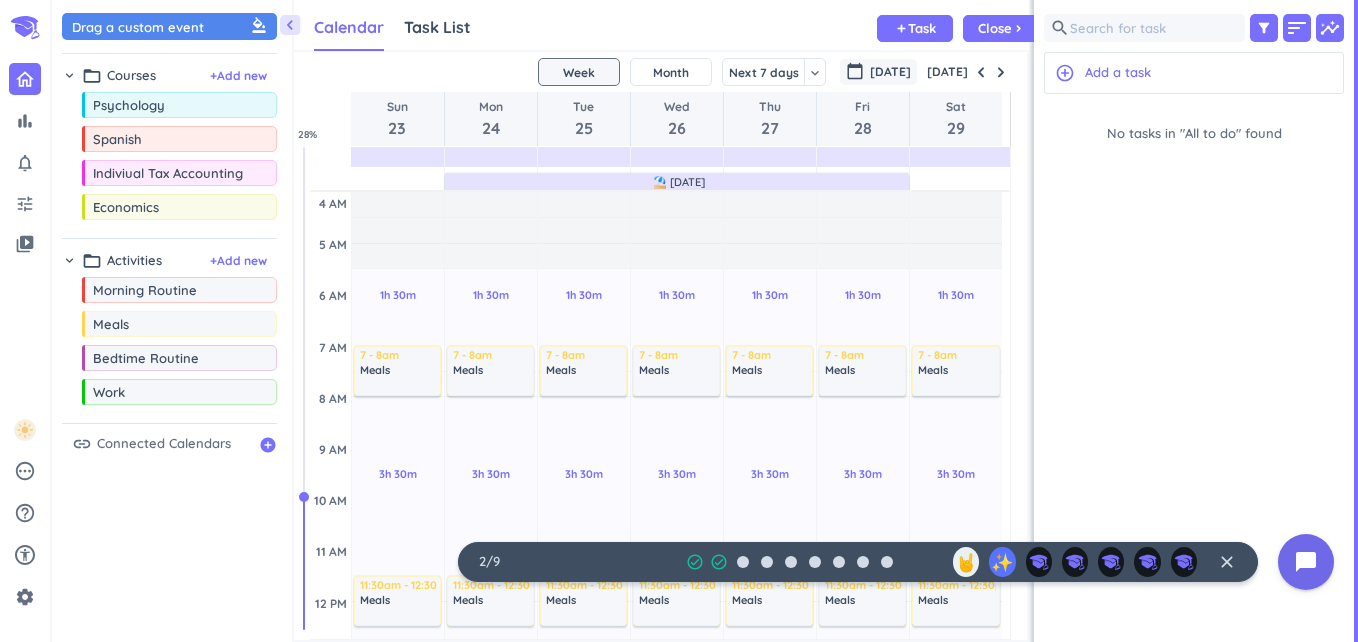 click on "calendar_today [DATE]" at bounding box center [878, 72] 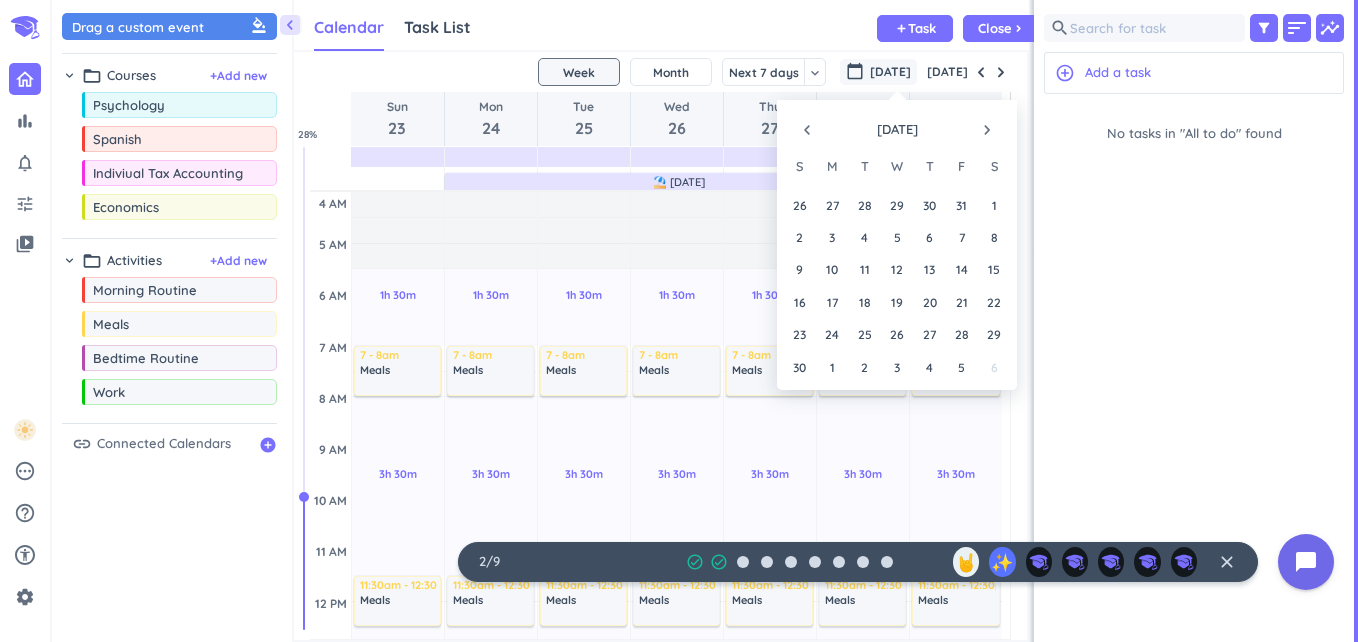 click on "navigate_next" at bounding box center [987, 130] 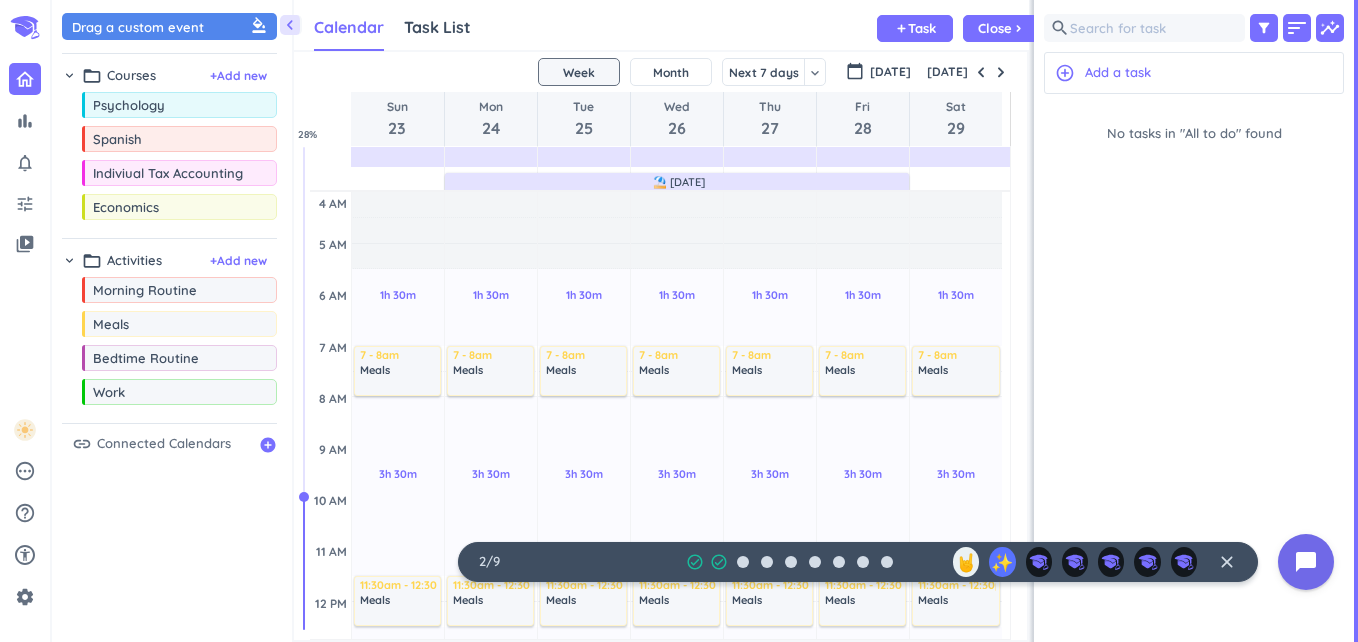 click on "No tasks in "All to do" found" at bounding box center [1194, 373] 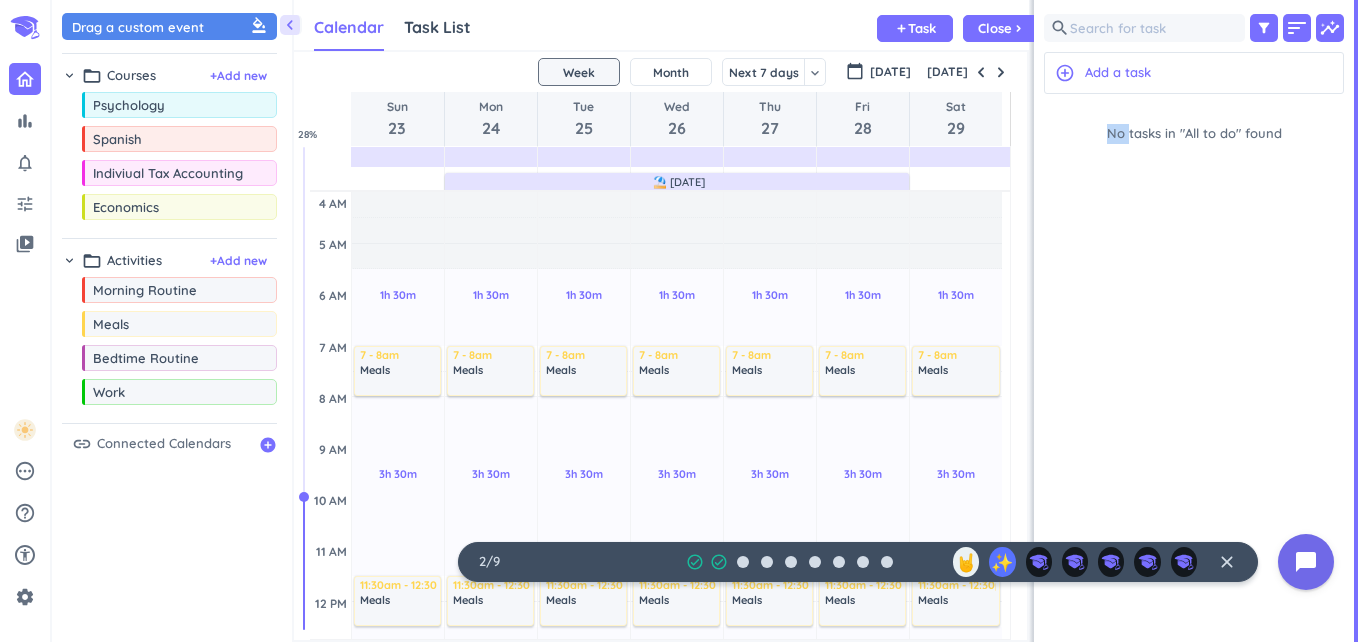 drag, startPoint x: 1041, startPoint y: 638, endPoint x: 1128, endPoint y: 351, distance: 299.89664 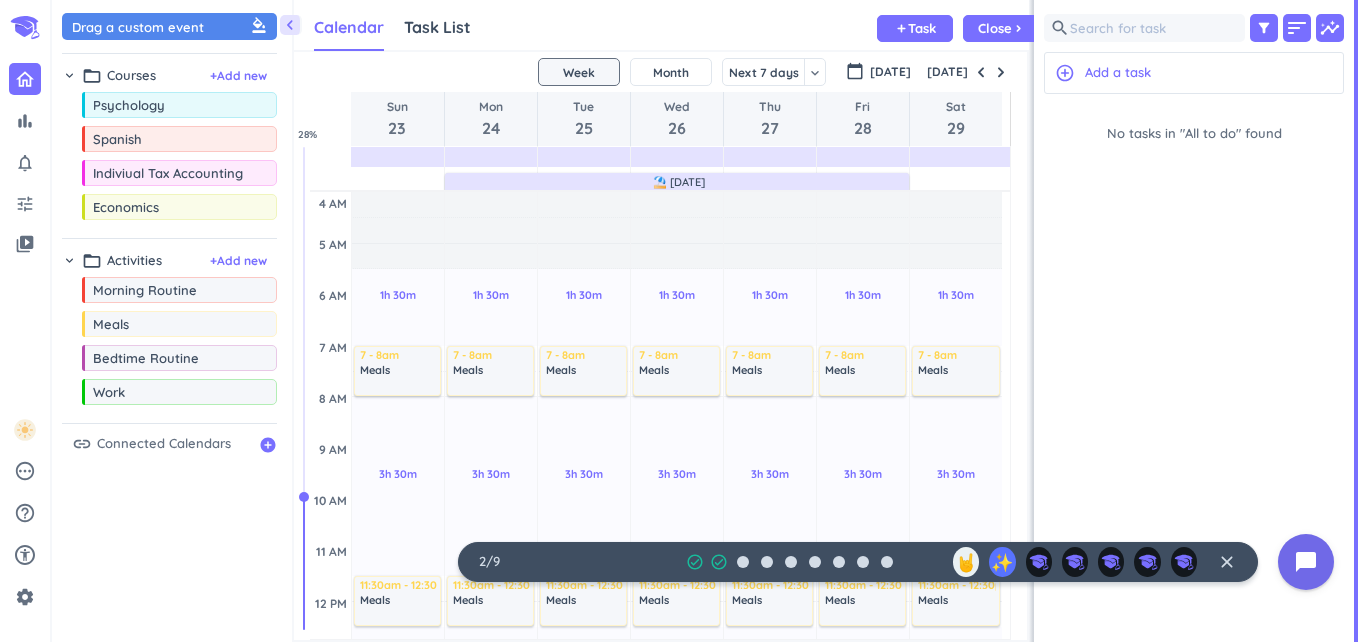 click on "close" at bounding box center (1227, 562) 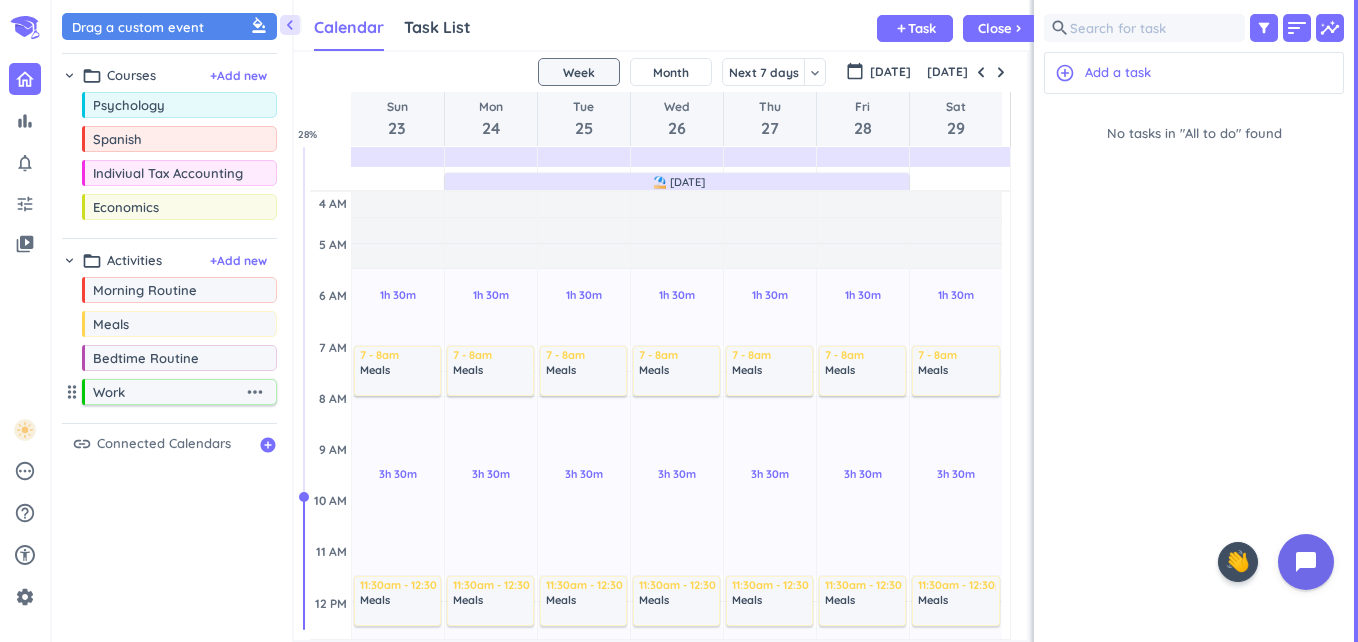 click on "more_horiz" at bounding box center (255, 392) 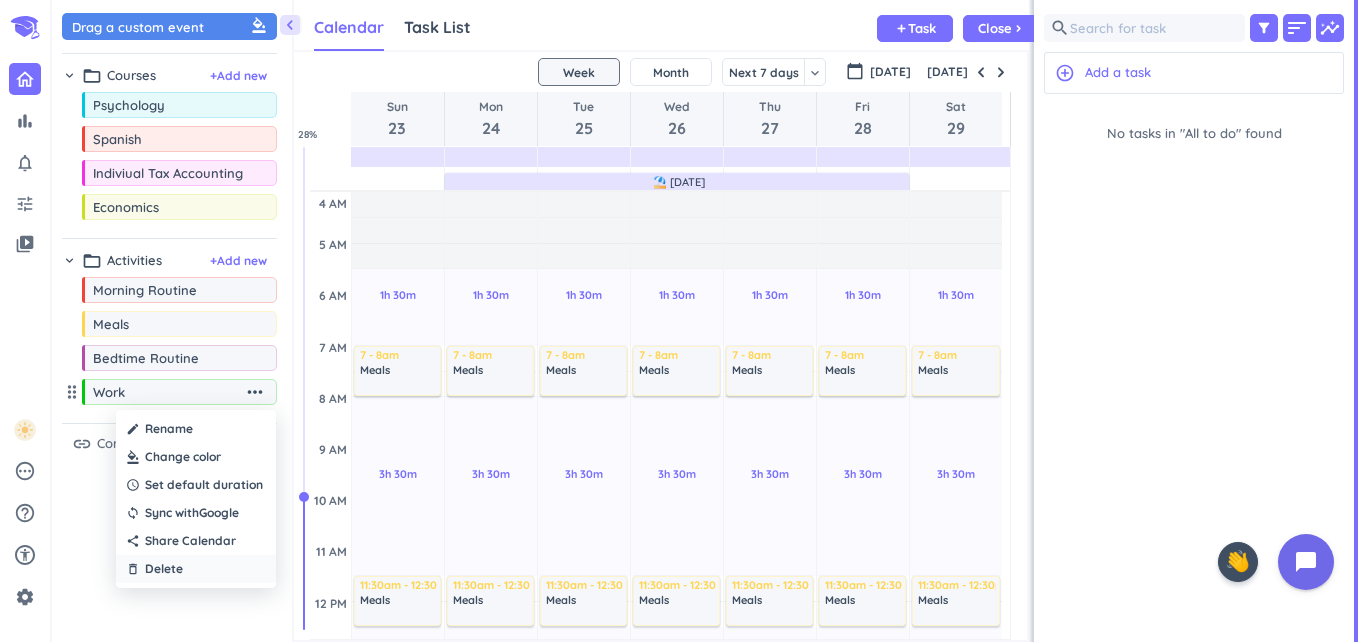 click on "Delete" at bounding box center (164, 569) 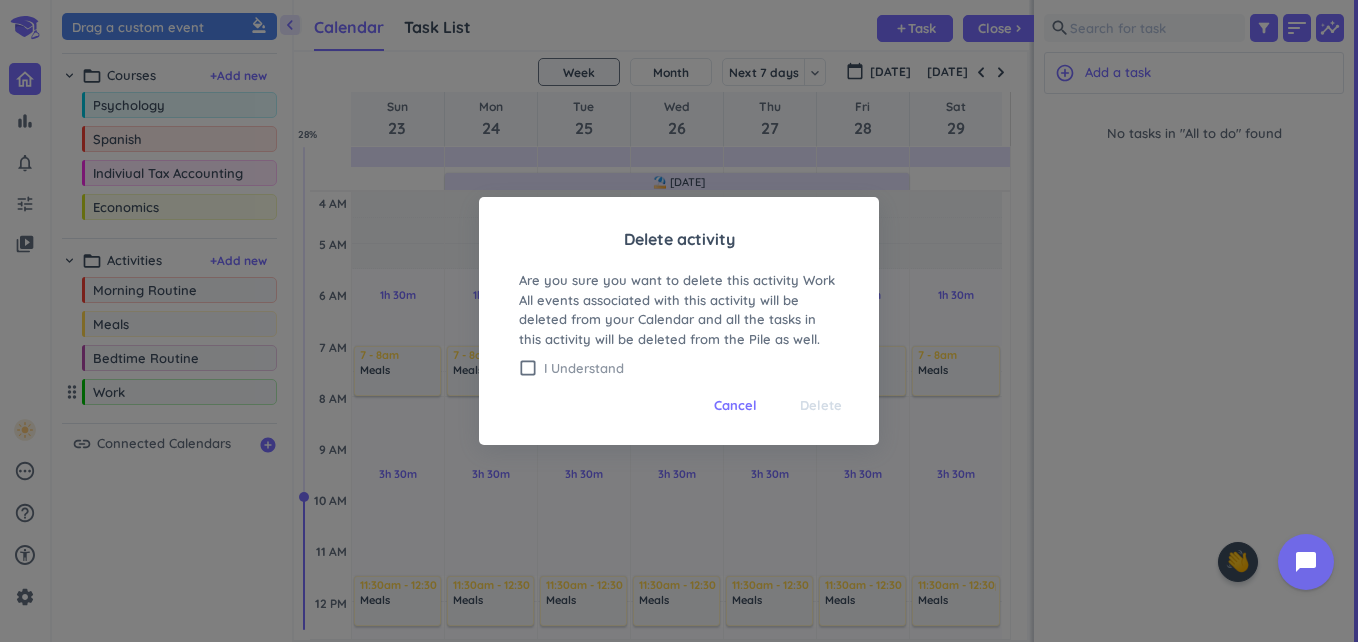 click on "check_box_outline_blank" at bounding box center [528, 368] 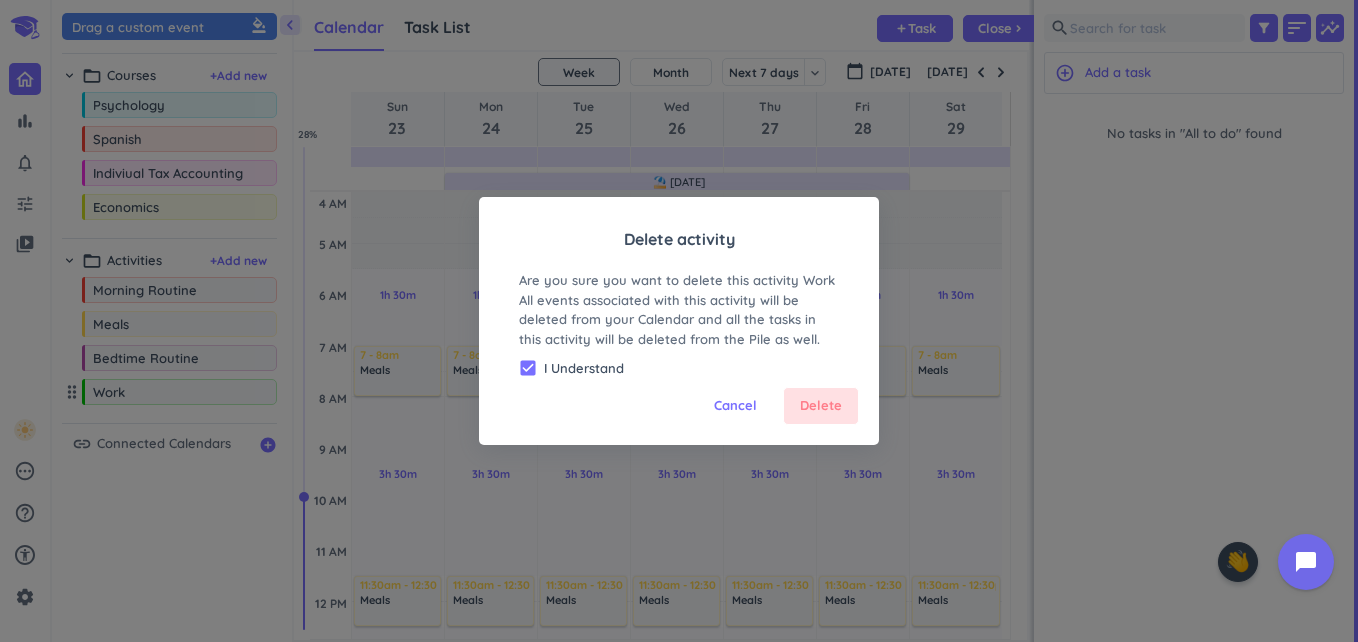 click on "Delete" at bounding box center (821, 406) 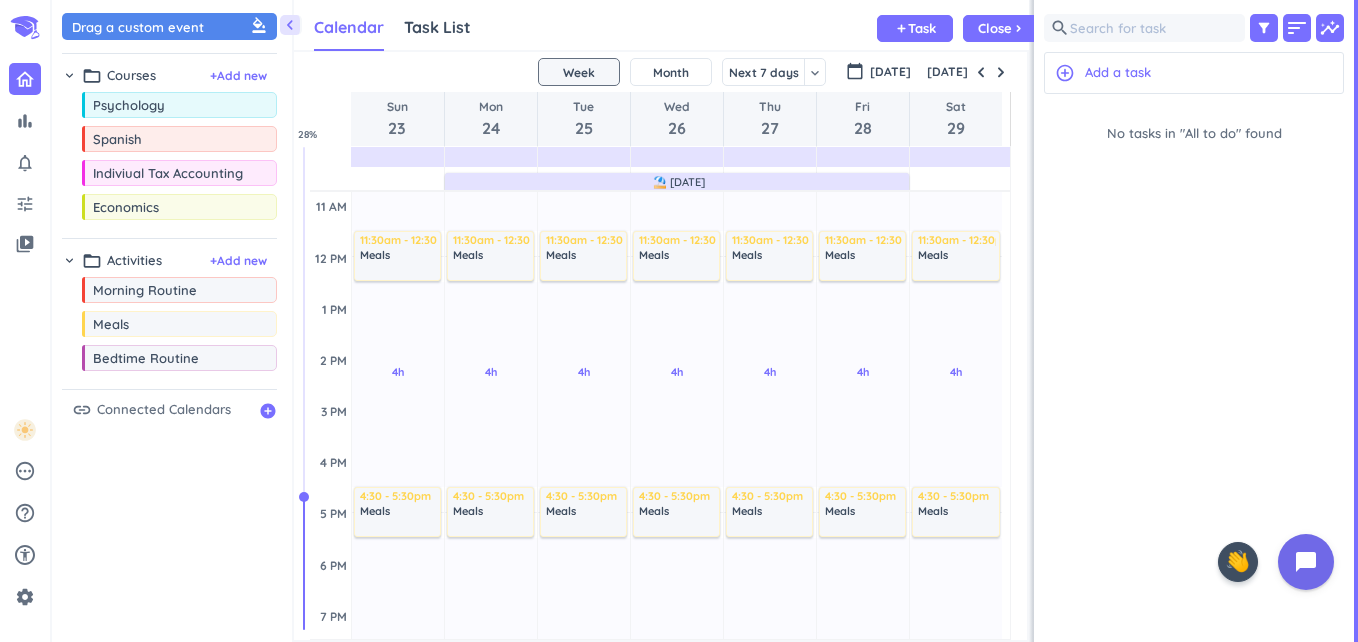 scroll, scrollTop: 0, scrollLeft: 0, axis: both 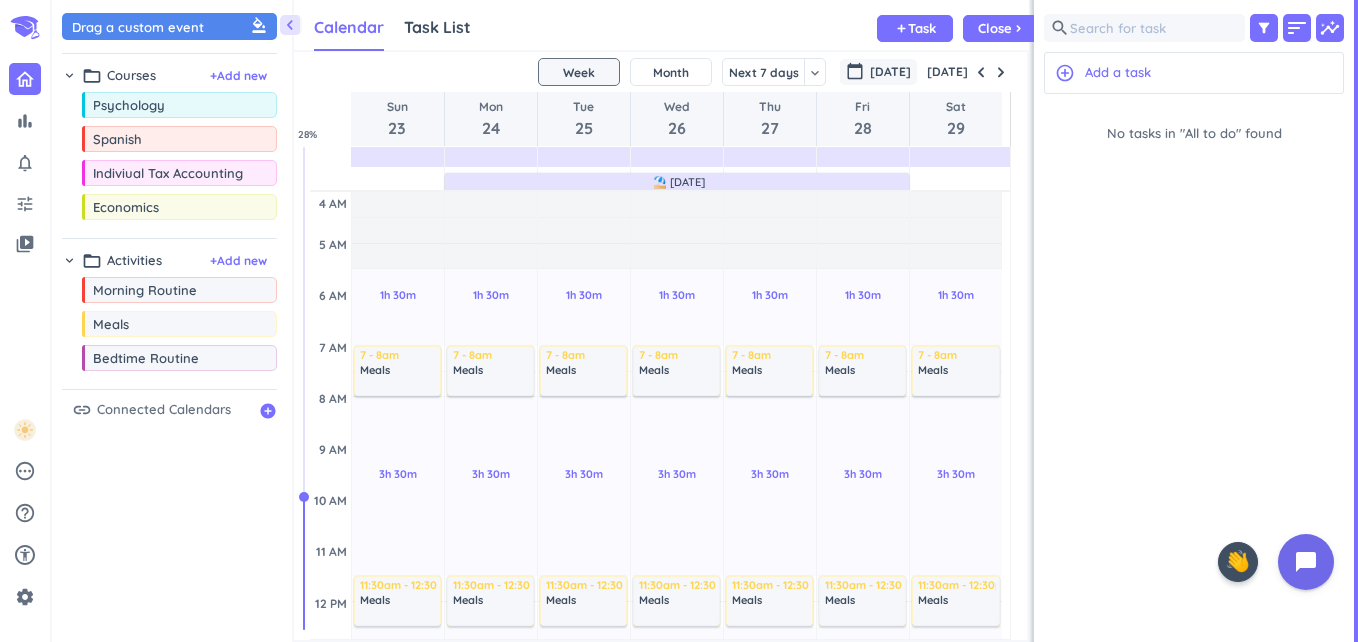 click on "[DATE]" at bounding box center [890, 72] 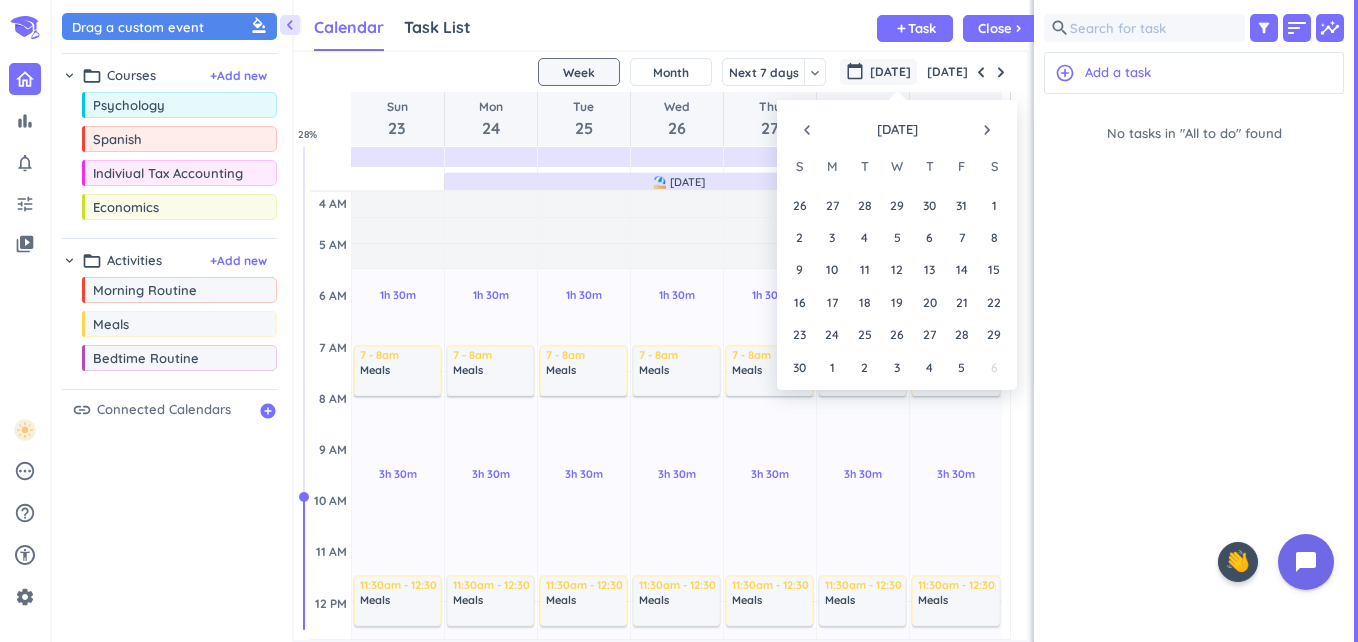 click on "navigate_before" at bounding box center [807, 130] 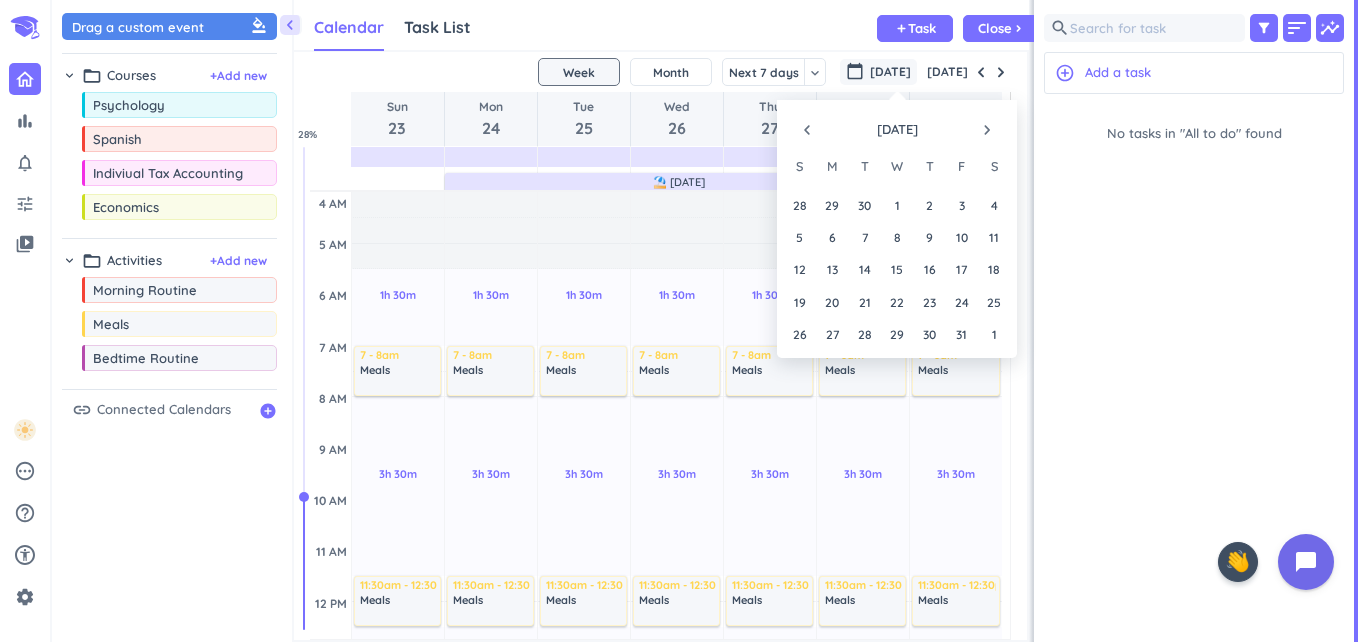 click on "navigate_before" at bounding box center (807, 130) 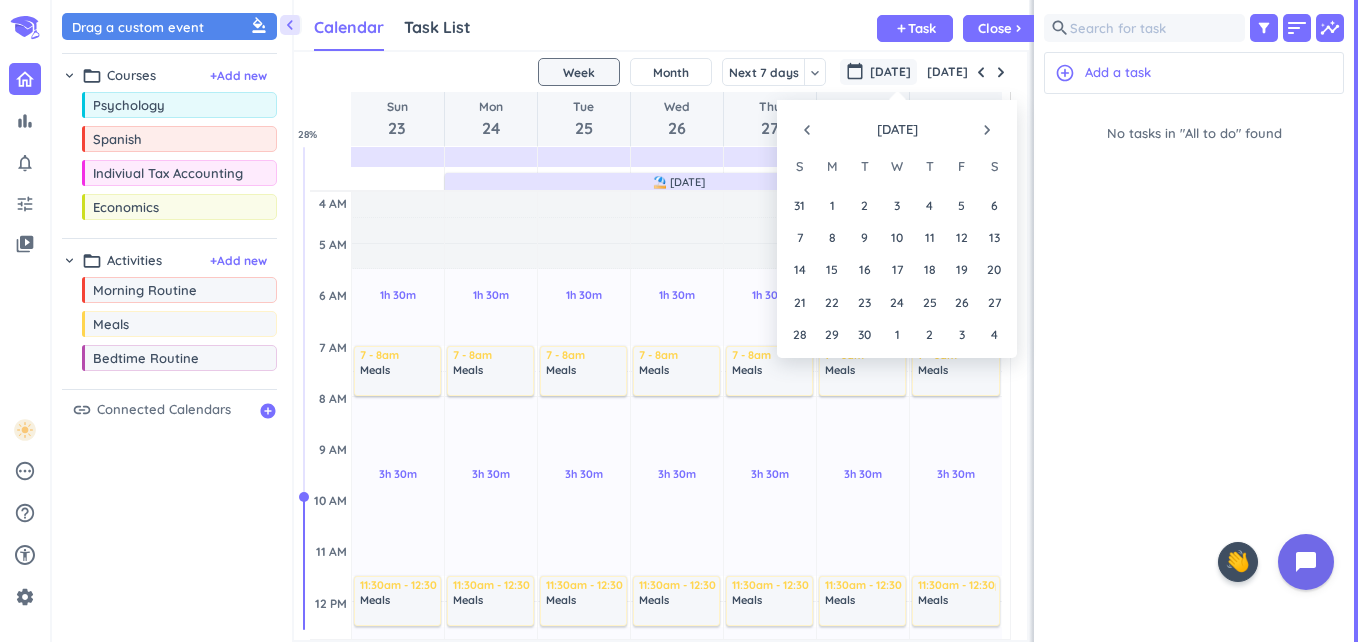 click on "navigate_before" at bounding box center [807, 130] 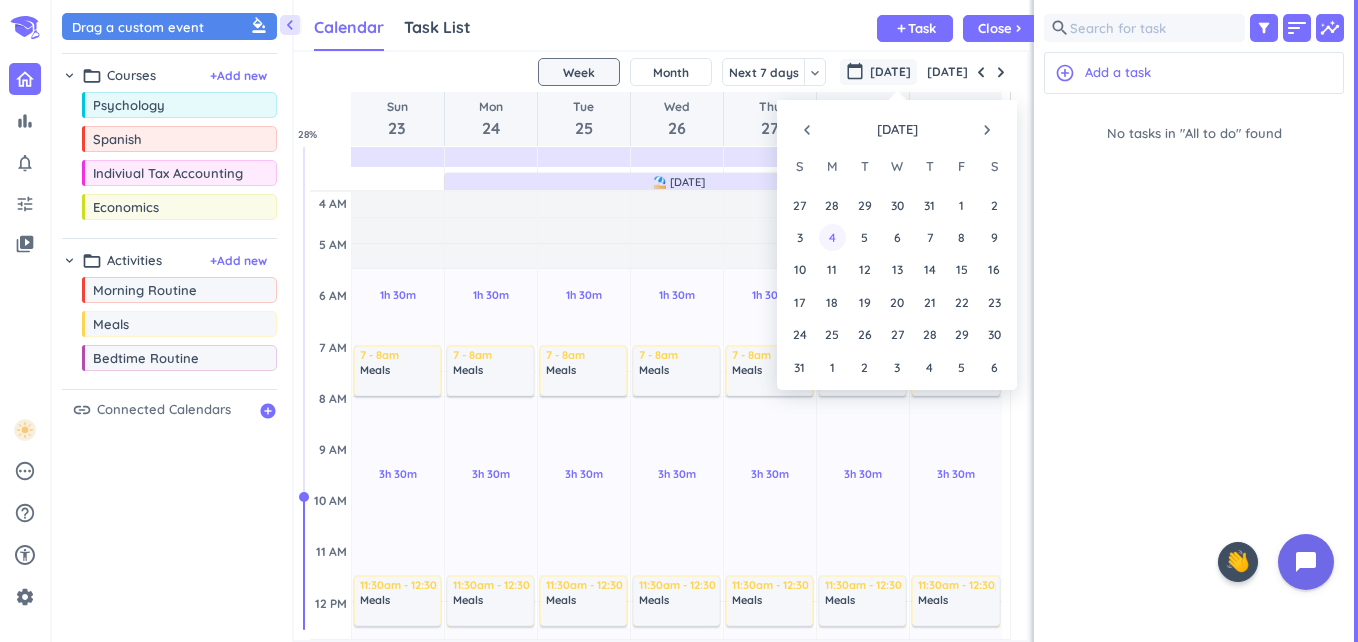 click on "4" at bounding box center (832, 237) 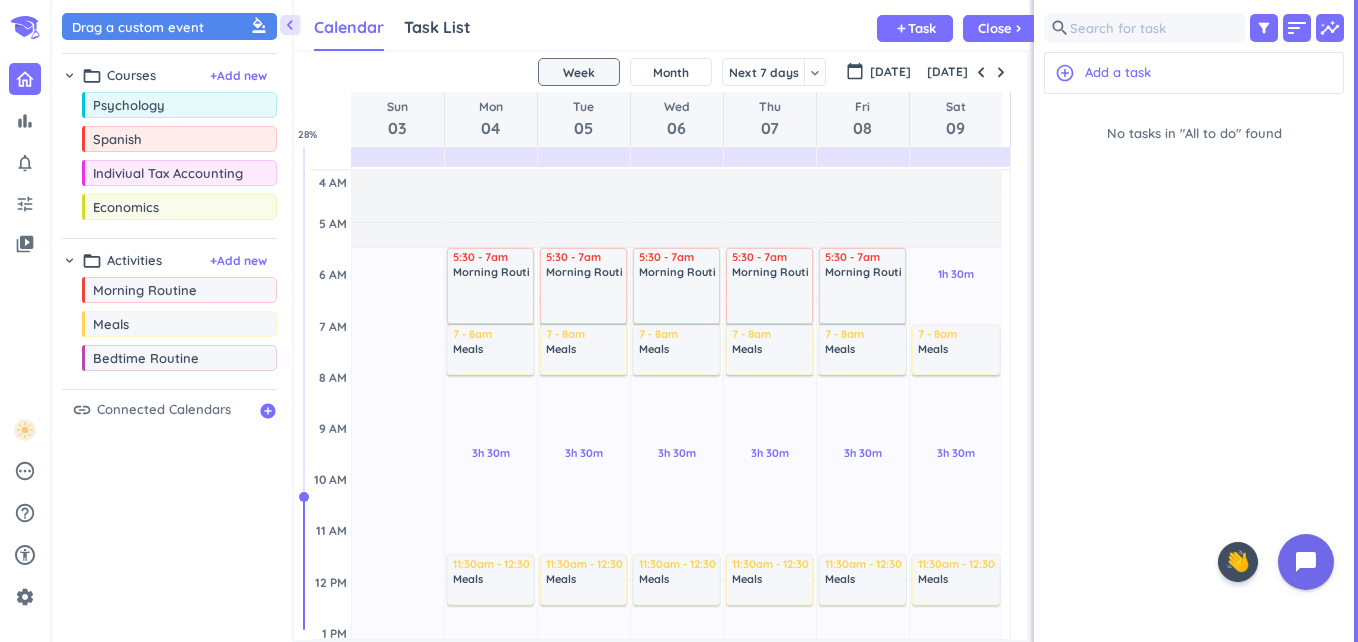 scroll, scrollTop: 104, scrollLeft: 0, axis: vertical 